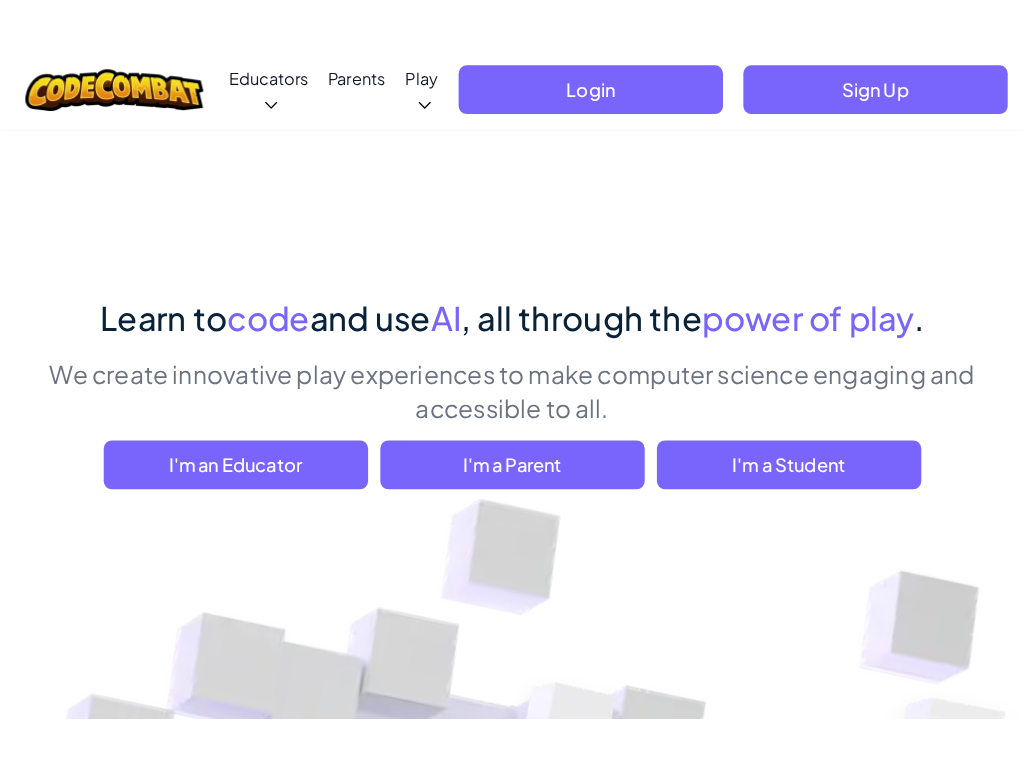 scroll, scrollTop: 0, scrollLeft: 0, axis: both 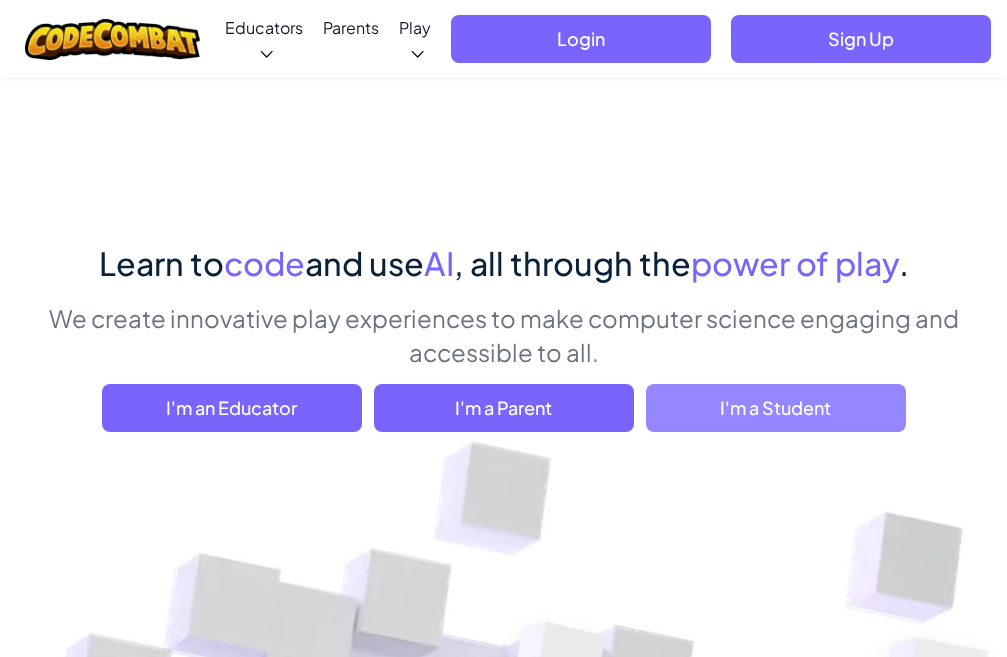 click on "I'm a Student" at bounding box center (776, 408) 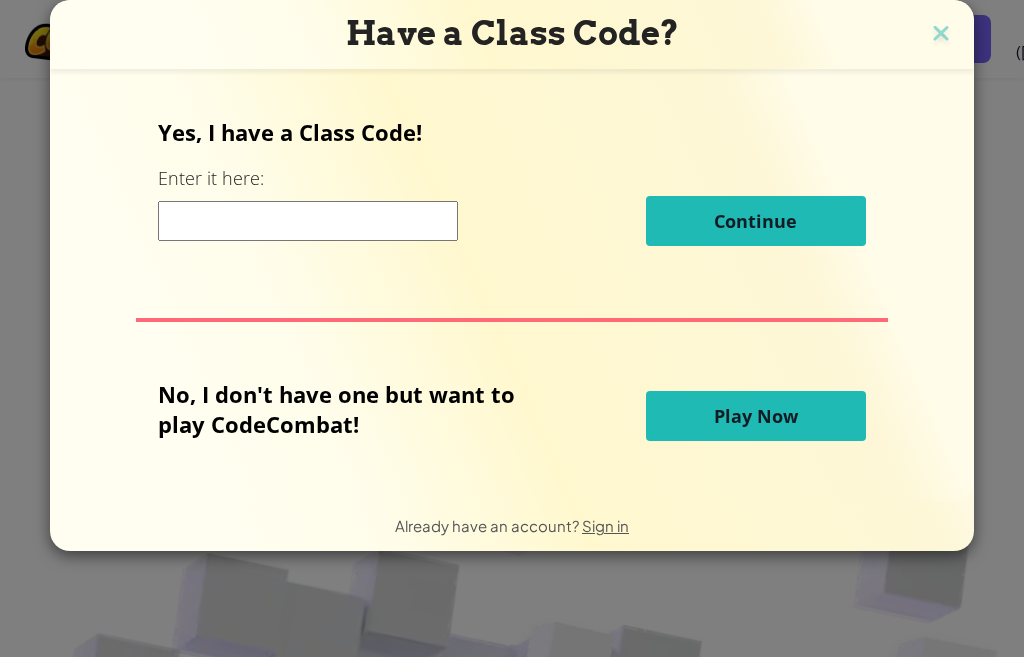 click on "Play Now" at bounding box center (756, 416) 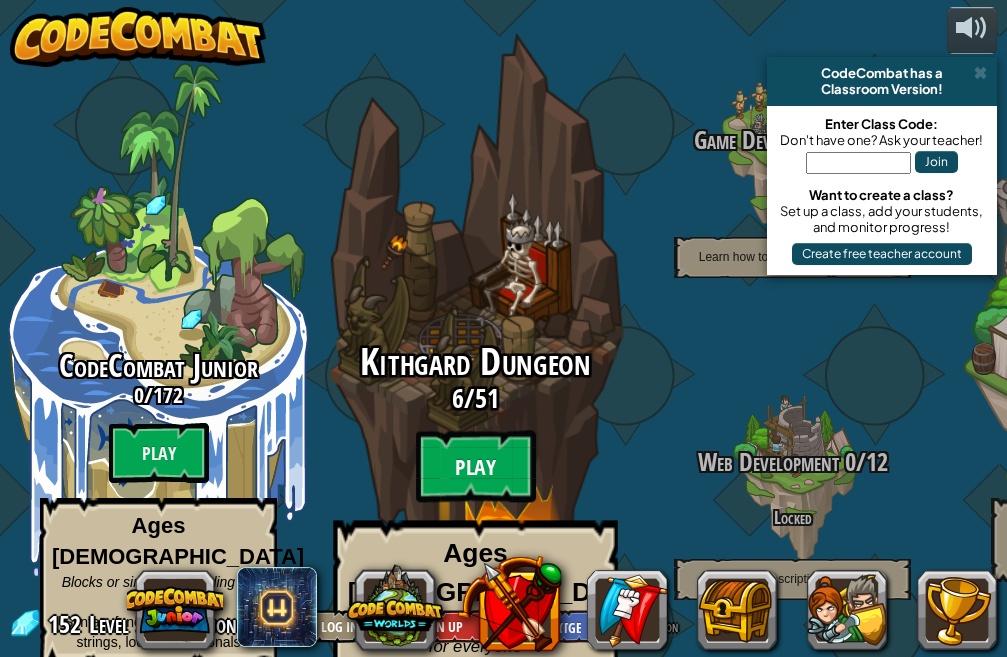 click on "Play" at bounding box center (476, 467) 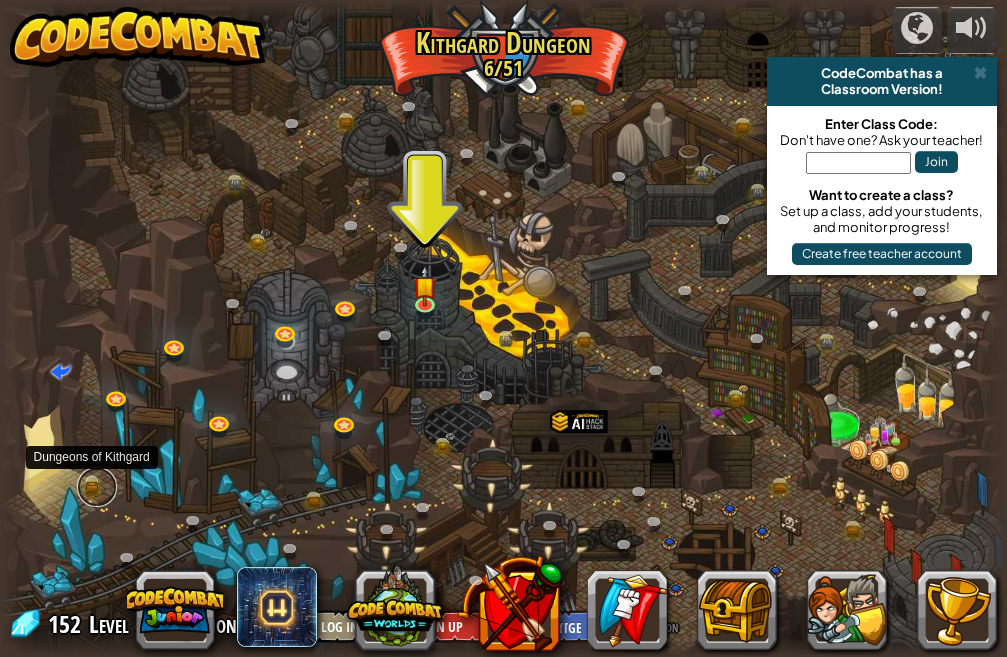 click at bounding box center (97, 487) 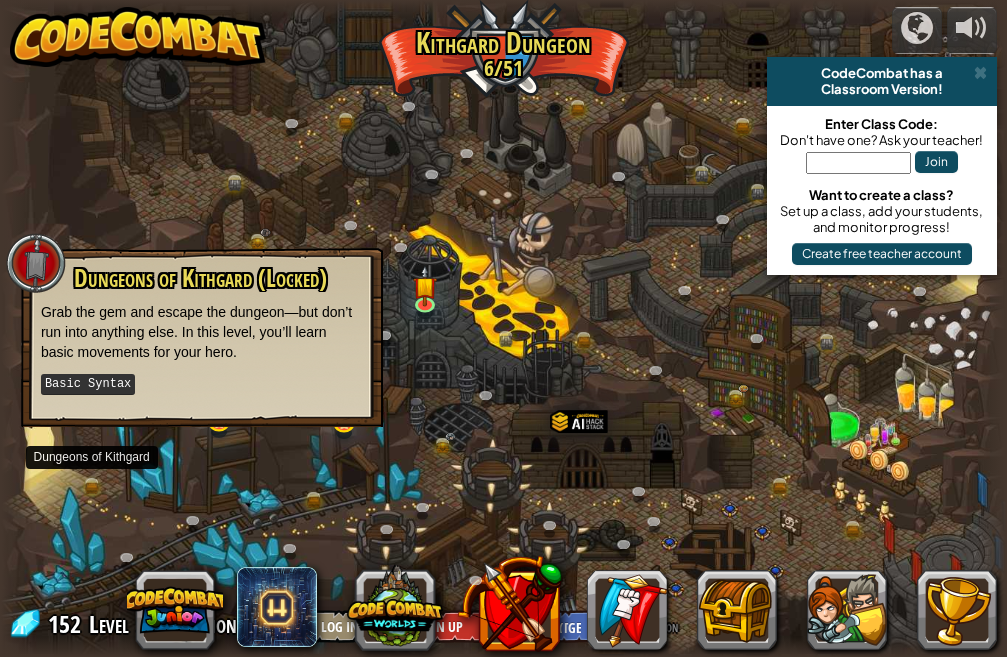 click at bounding box center [503, 328] 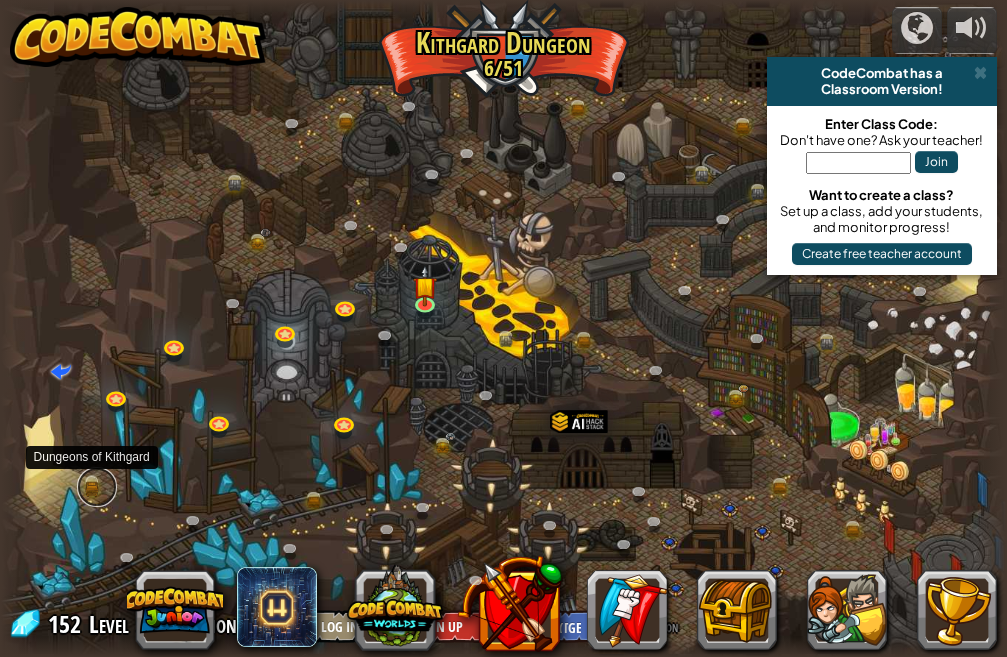 click at bounding box center [97, 487] 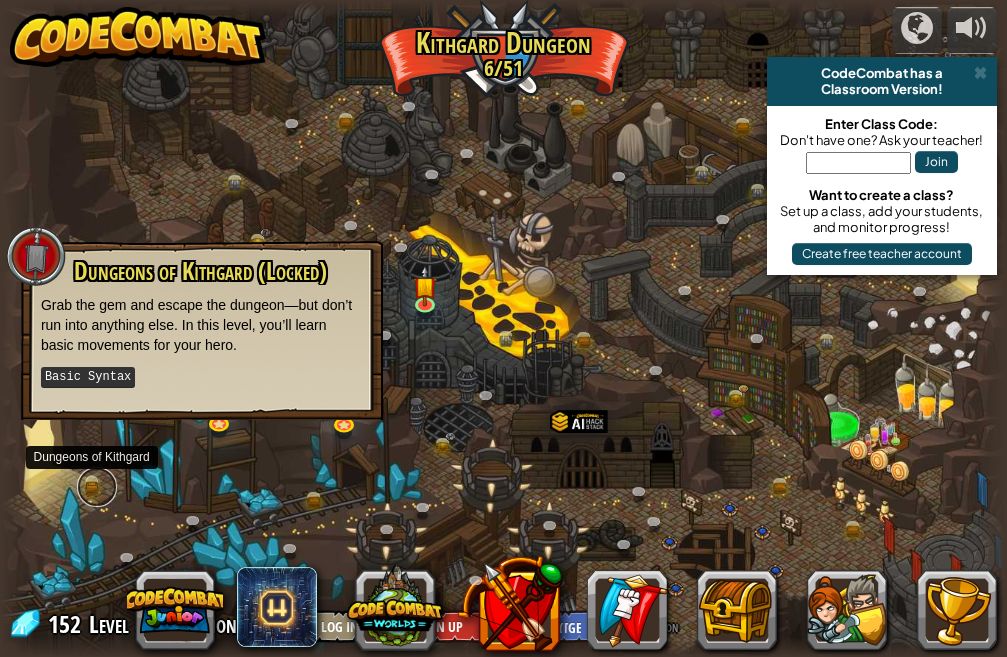 click at bounding box center [97, 487] 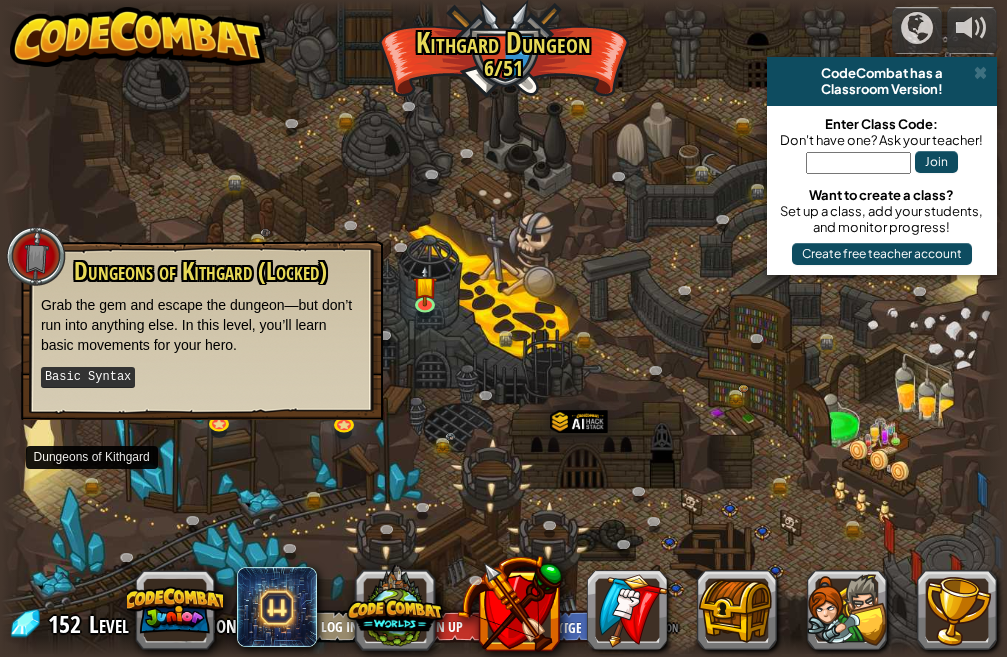 click on "Basic Syntax" at bounding box center [88, 377] 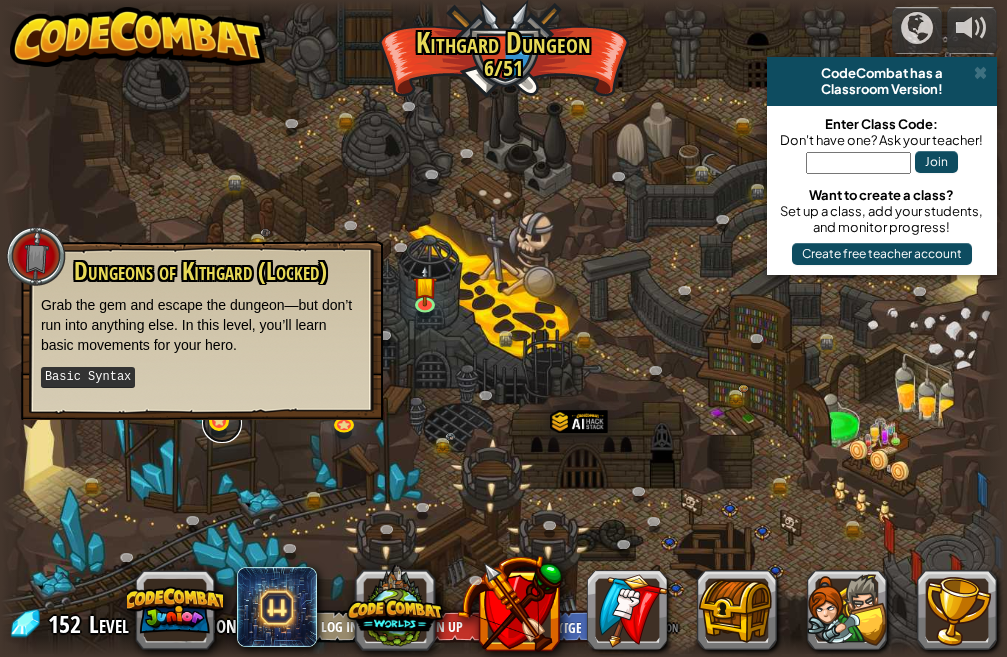 click at bounding box center (222, 423) 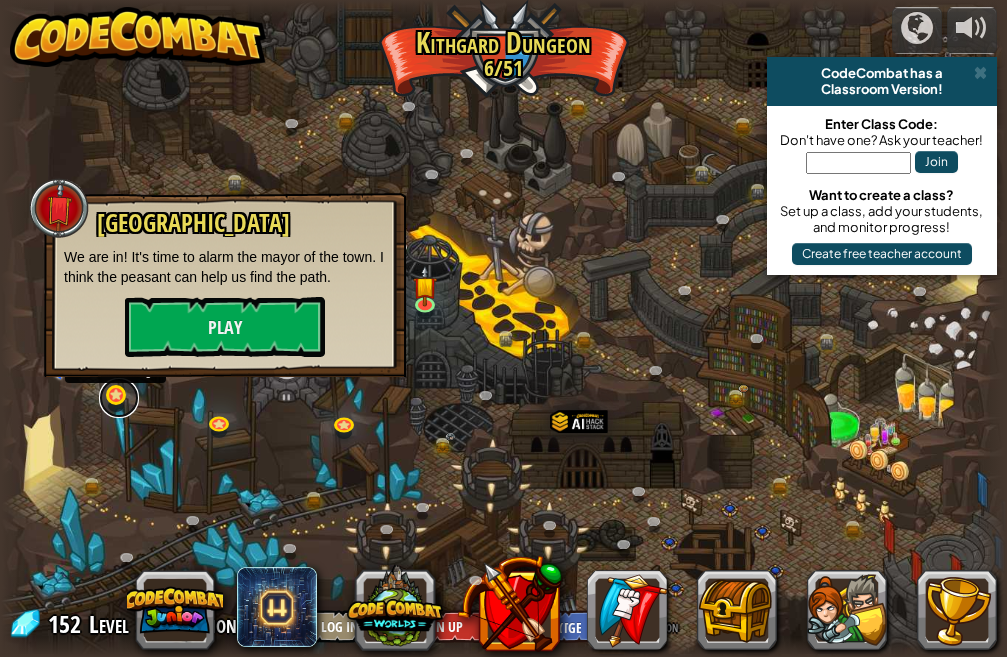 click at bounding box center (119, 398) 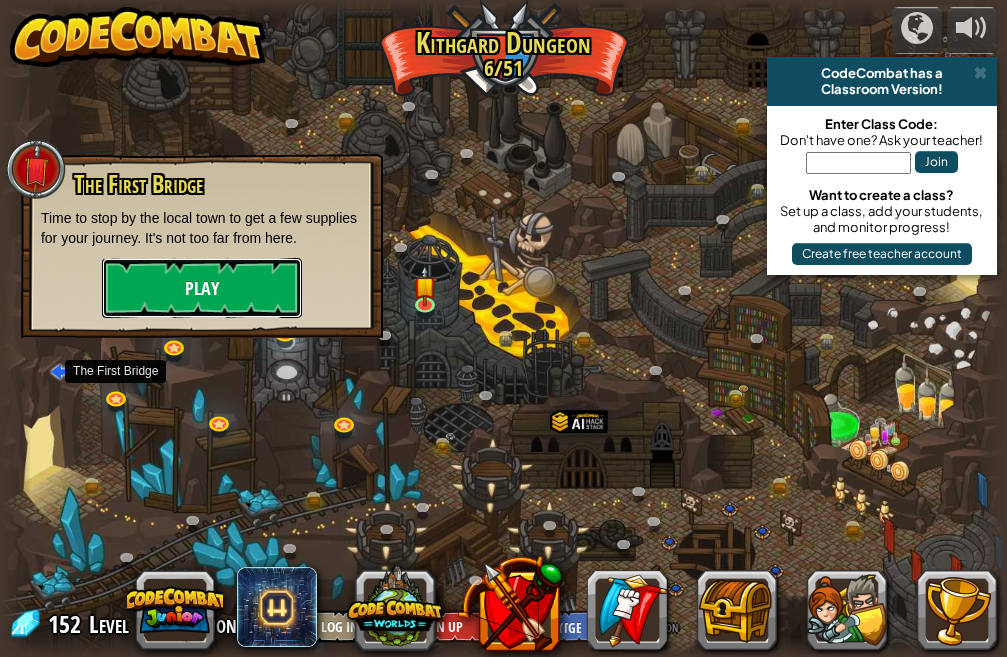 click on "Play" at bounding box center (202, 288) 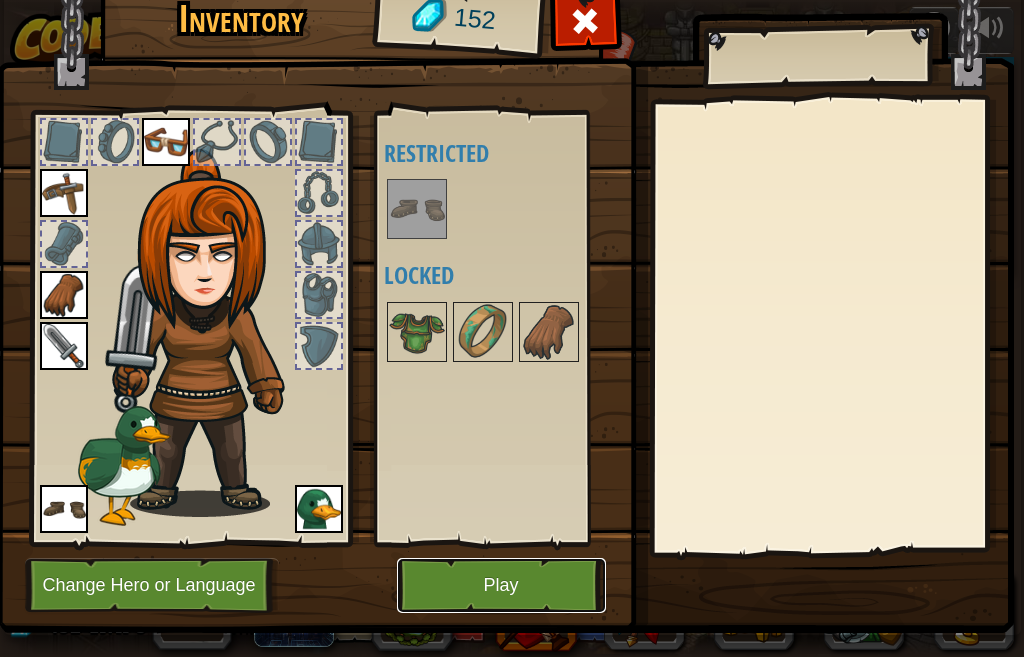 click on "Play" at bounding box center [501, 585] 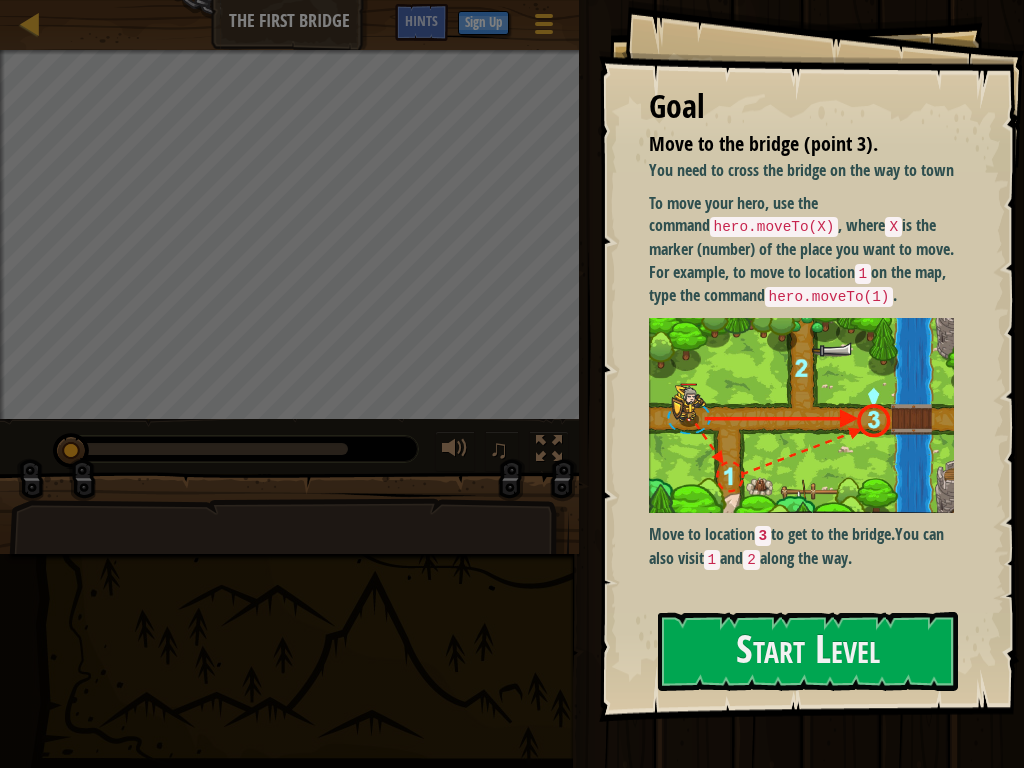 click at bounding box center (289, 581) 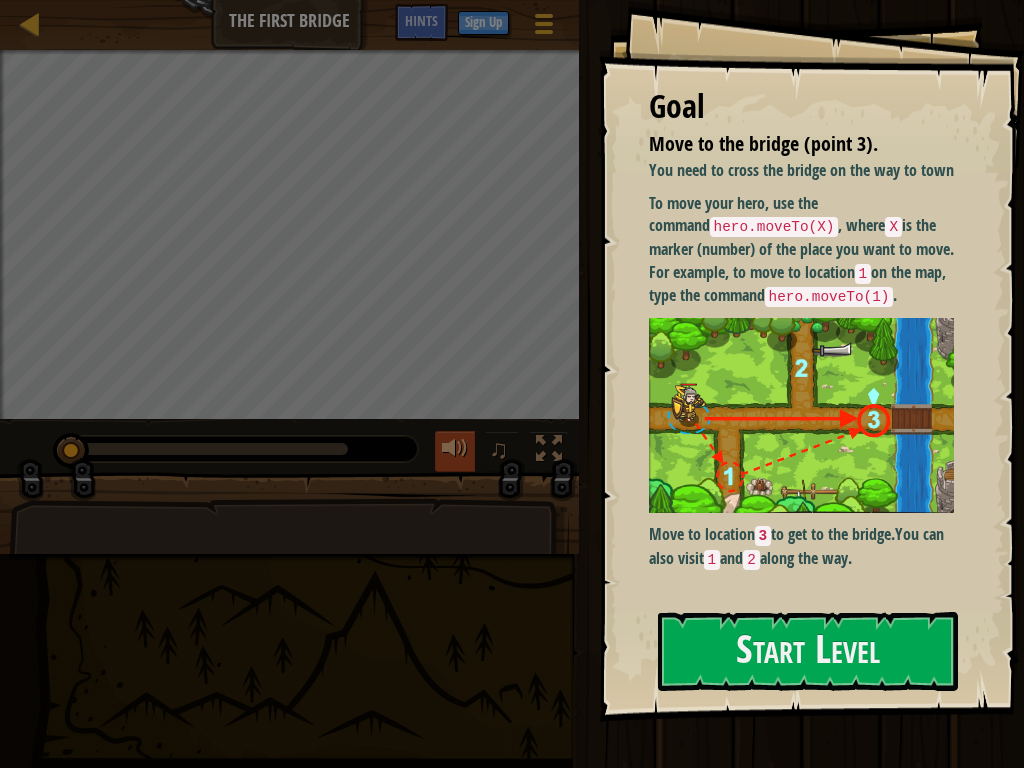 click at bounding box center [455, 449] 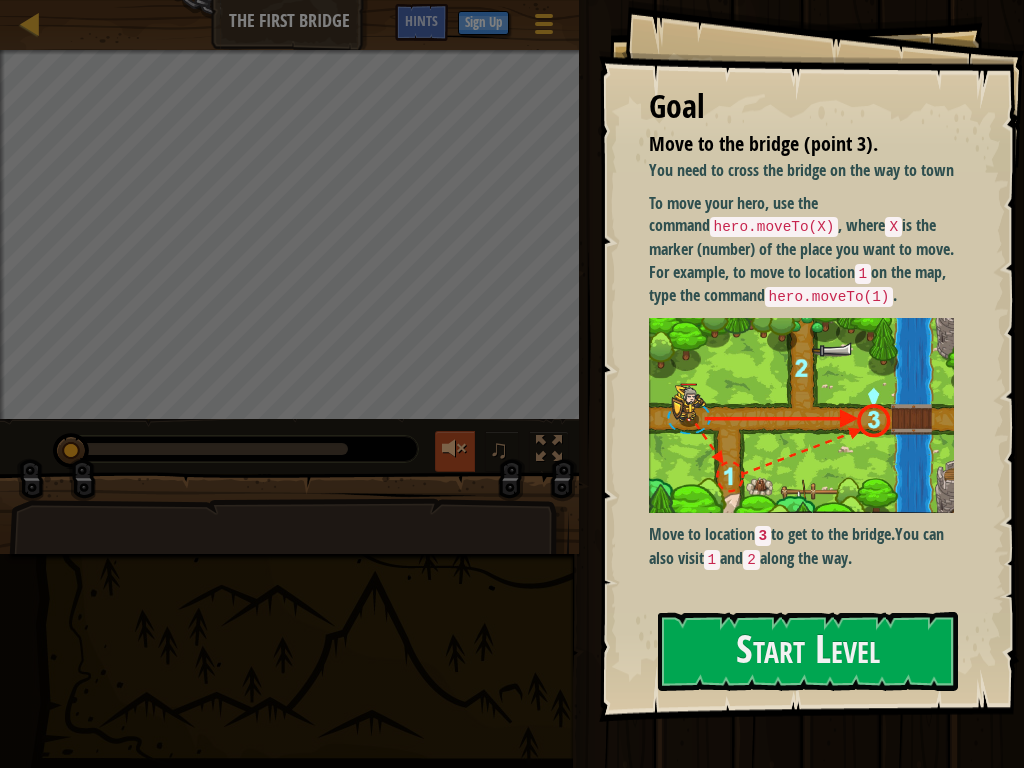 click at bounding box center (455, 449) 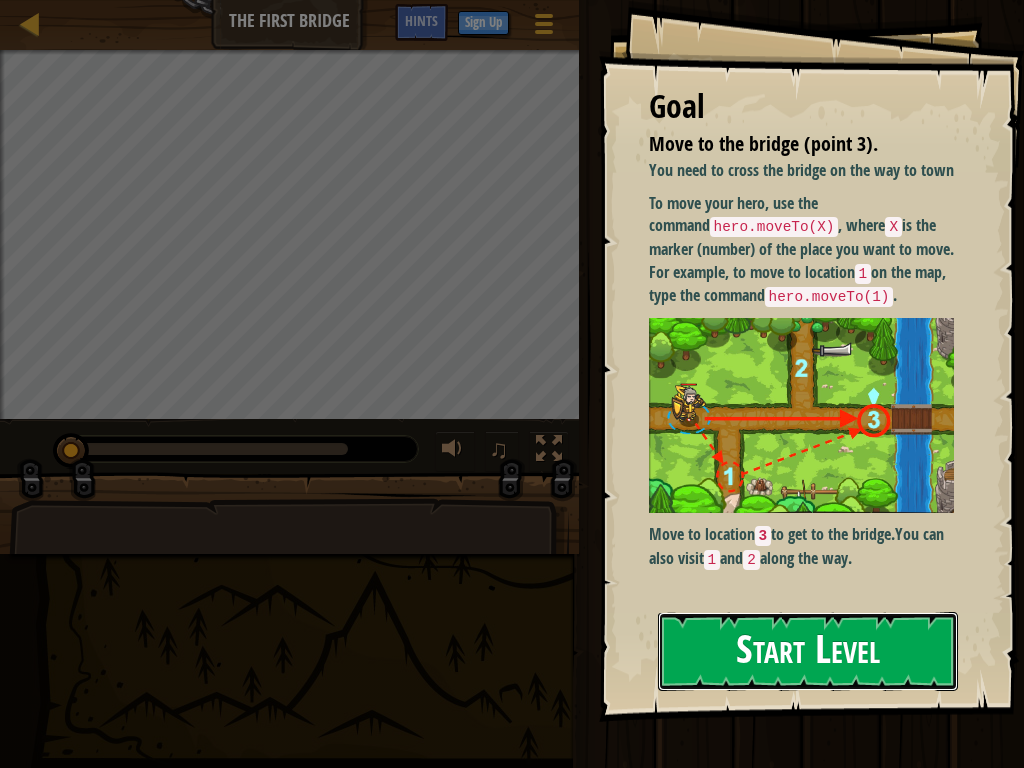 click on "Start Level" at bounding box center [808, 651] 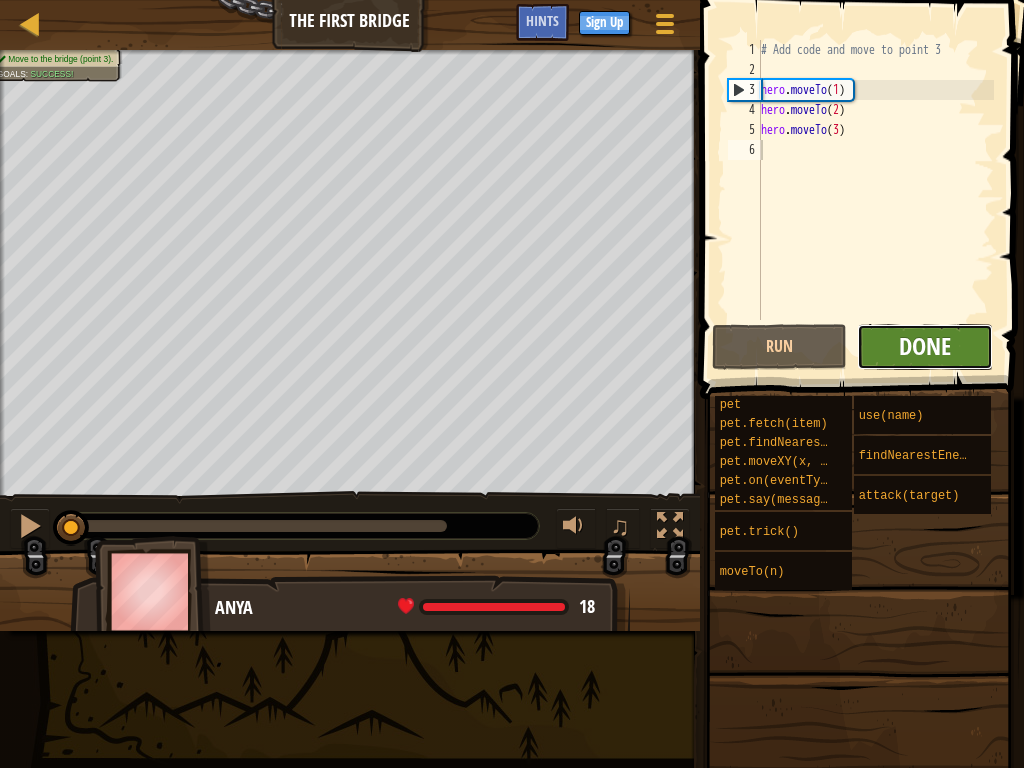 click on "Done" at bounding box center [925, 346] 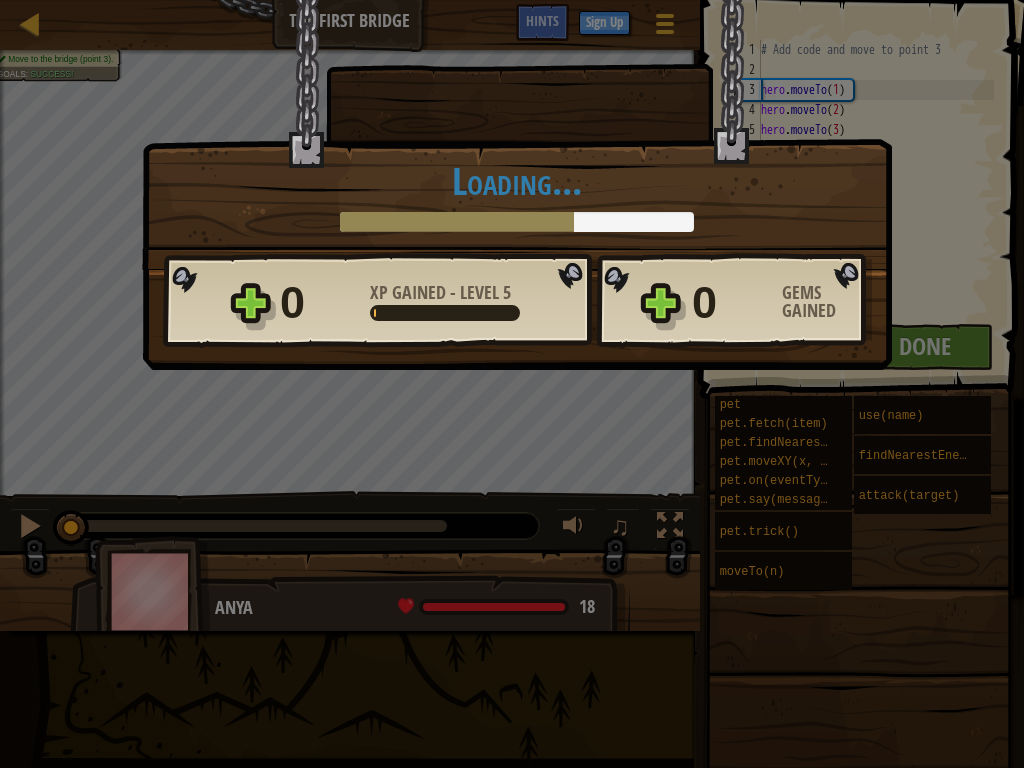 click on "× Those people are careless and forget that the Great Forest can be dangerous. How fun was this level? Loading... Reticulating Splines... Loading... 0 XP Gained - Level 5 0 Gems Gained Want to save your code? Create a free account! Sign Up to Save Progress Saving Progress Continue" at bounding box center [512, 384] 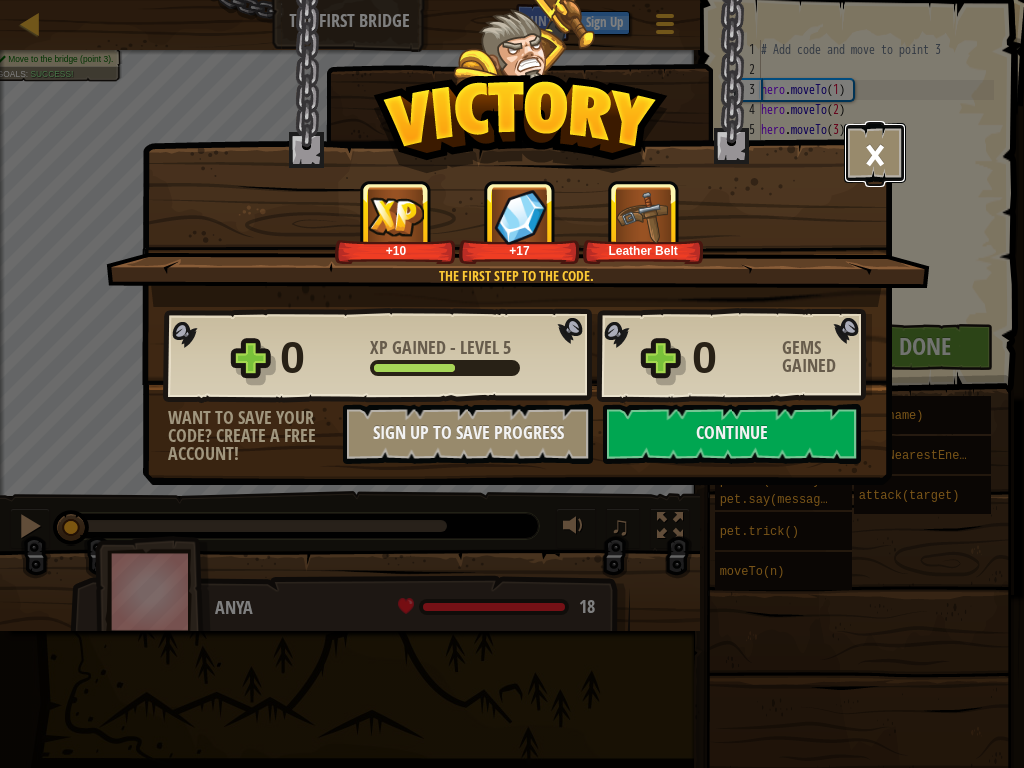 click on "×" at bounding box center (875, 153) 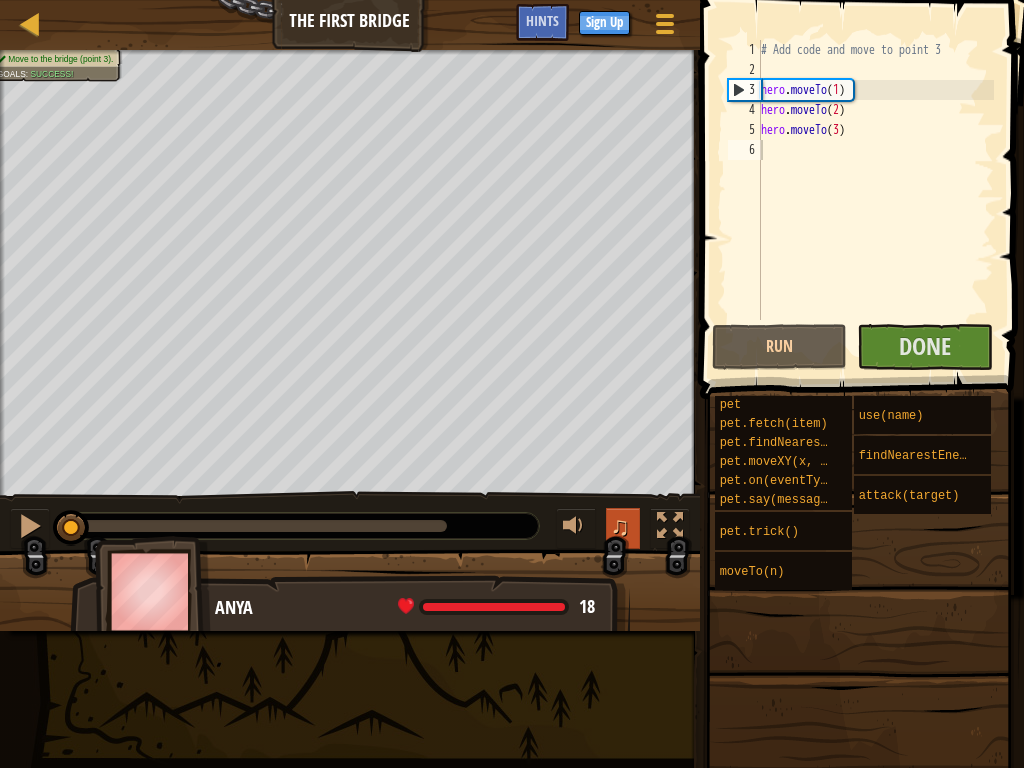 click on "♫" at bounding box center [620, 526] 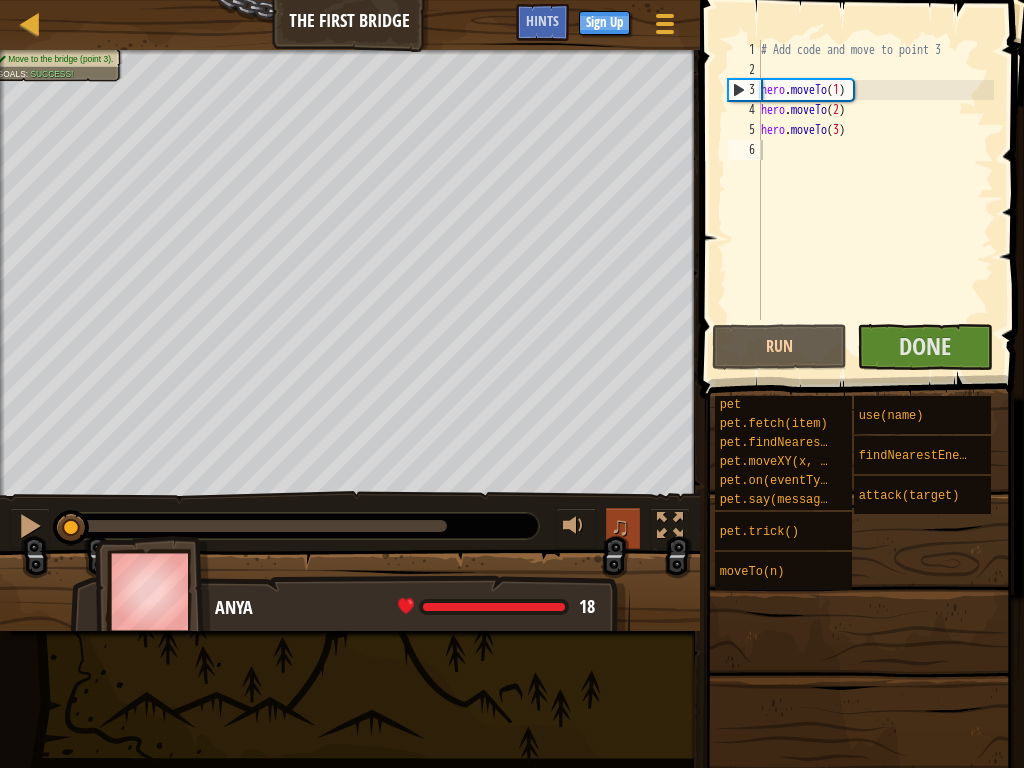 click on "♫" at bounding box center (620, 526) 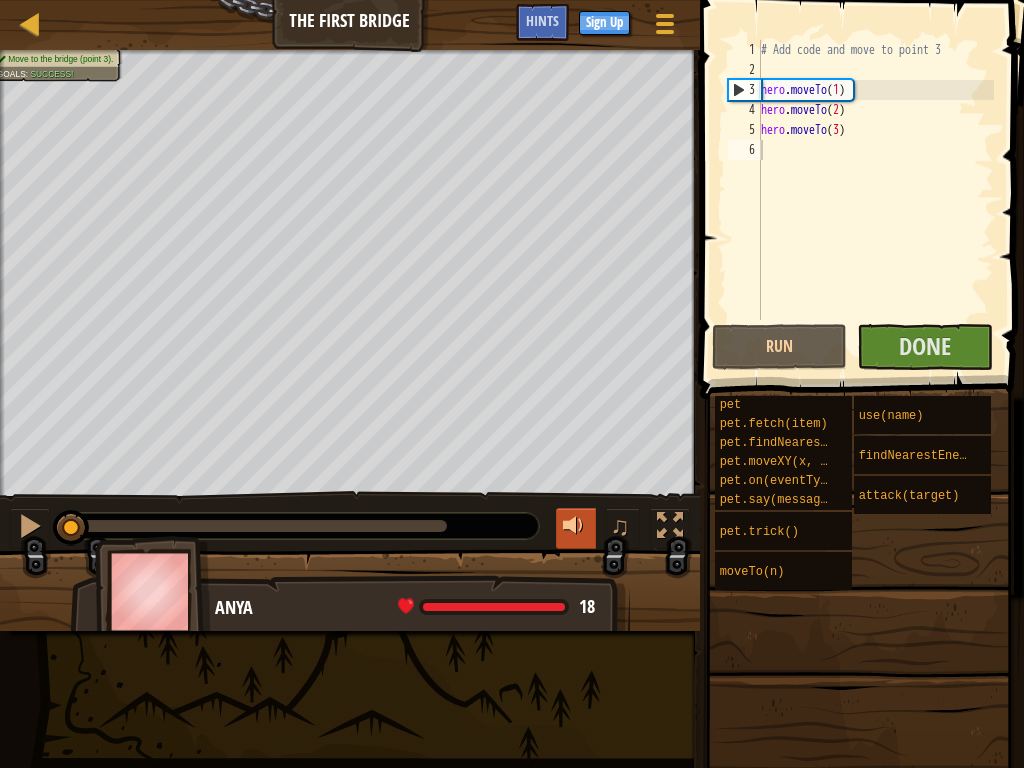 click at bounding box center (576, 526) 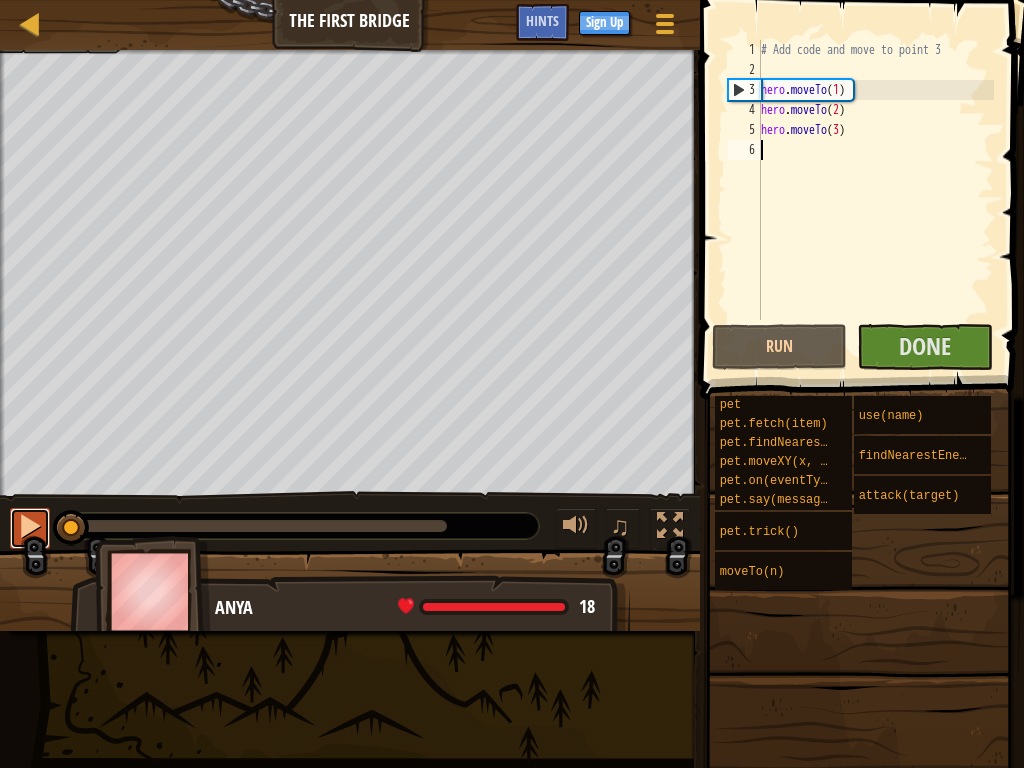 click at bounding box center (30, 526) 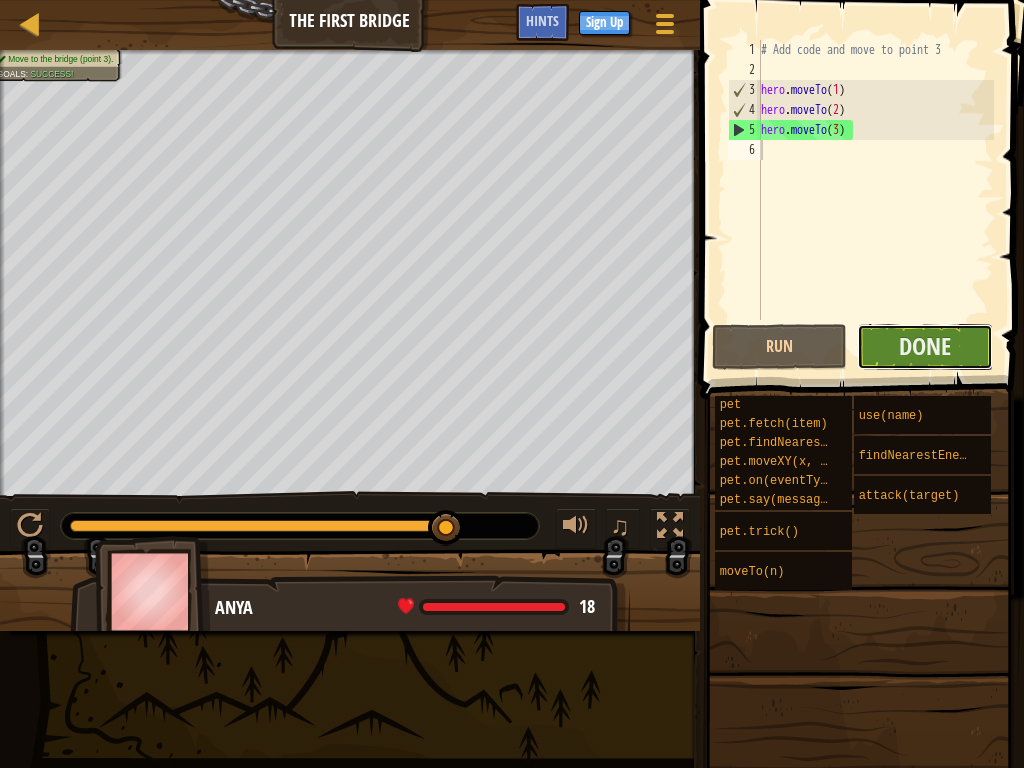 click on "Done" at bounding box center [925, 347] 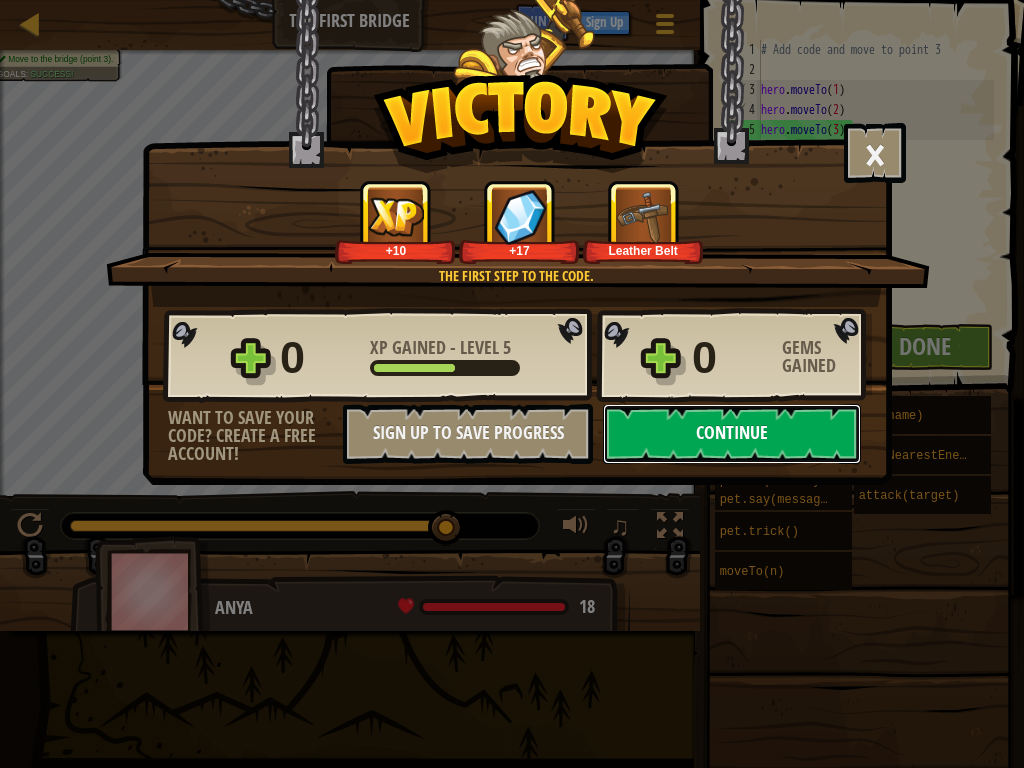 click on "Continue" at bounding box center [732, 434] 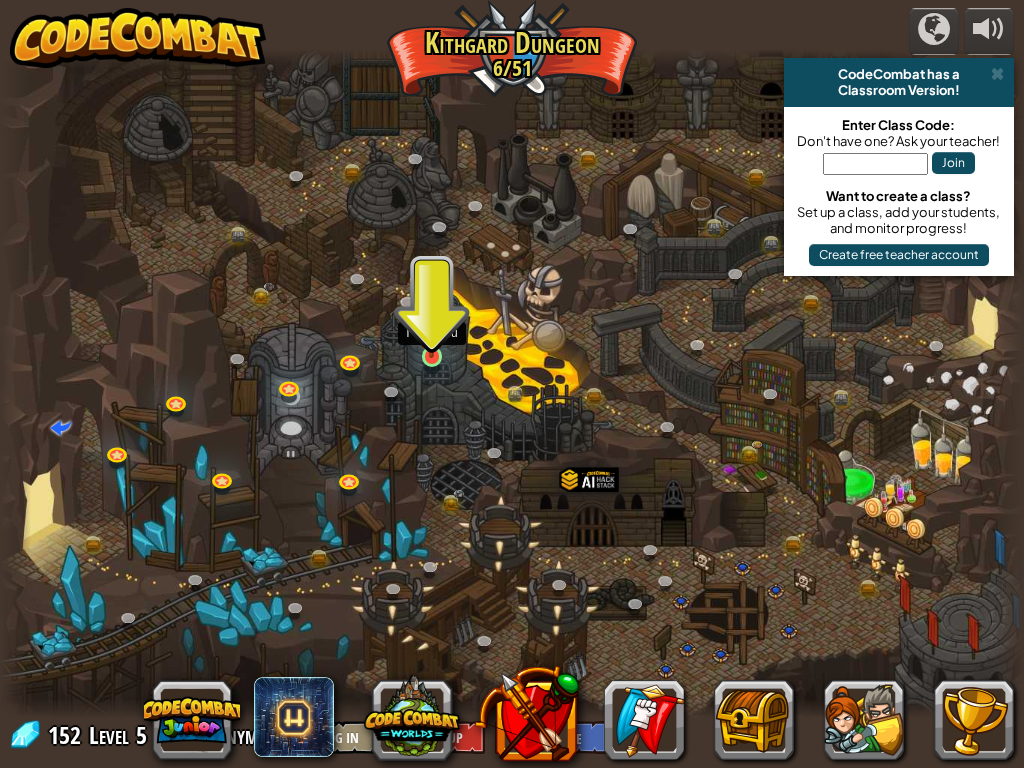 click at bounding box center [431, 330] 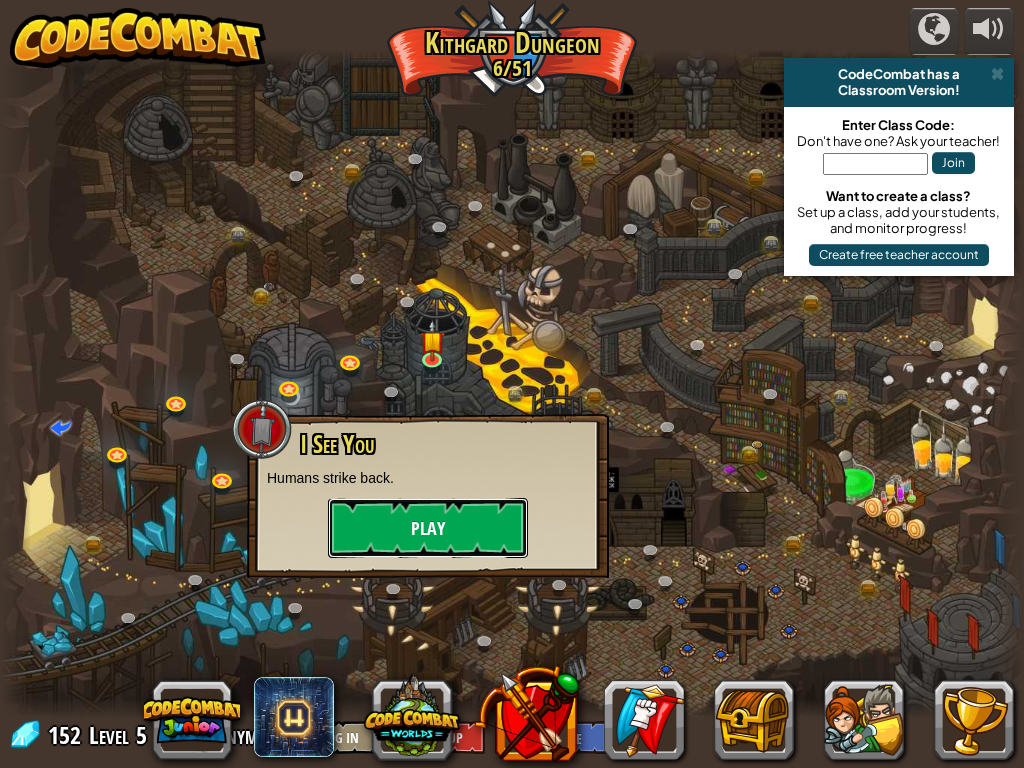 click on "Play" at bounding box center [428, 528] 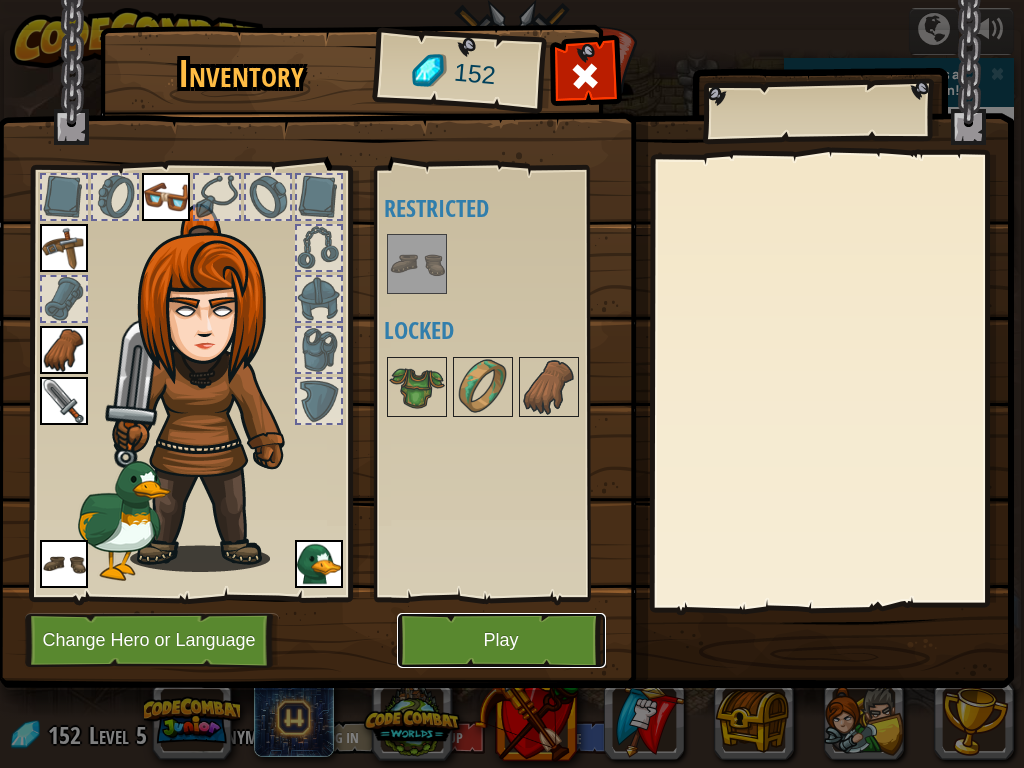 click on "Play" at bounding box center (501, 640) 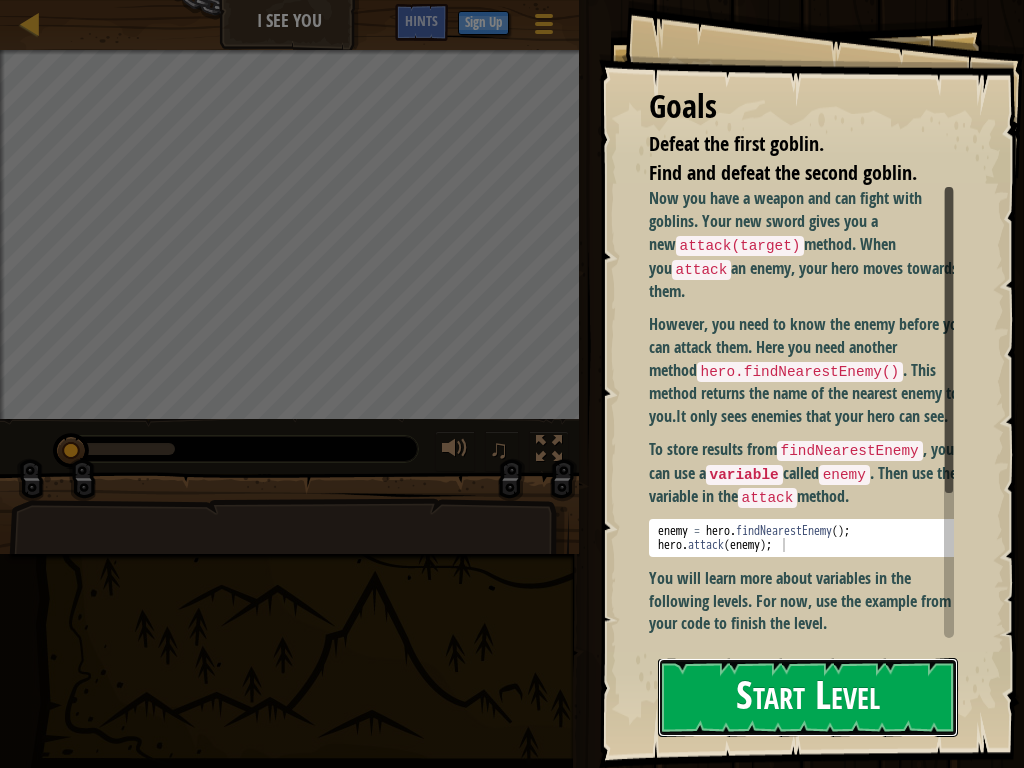 click on "Start Level" at bounding box center (808, 697) 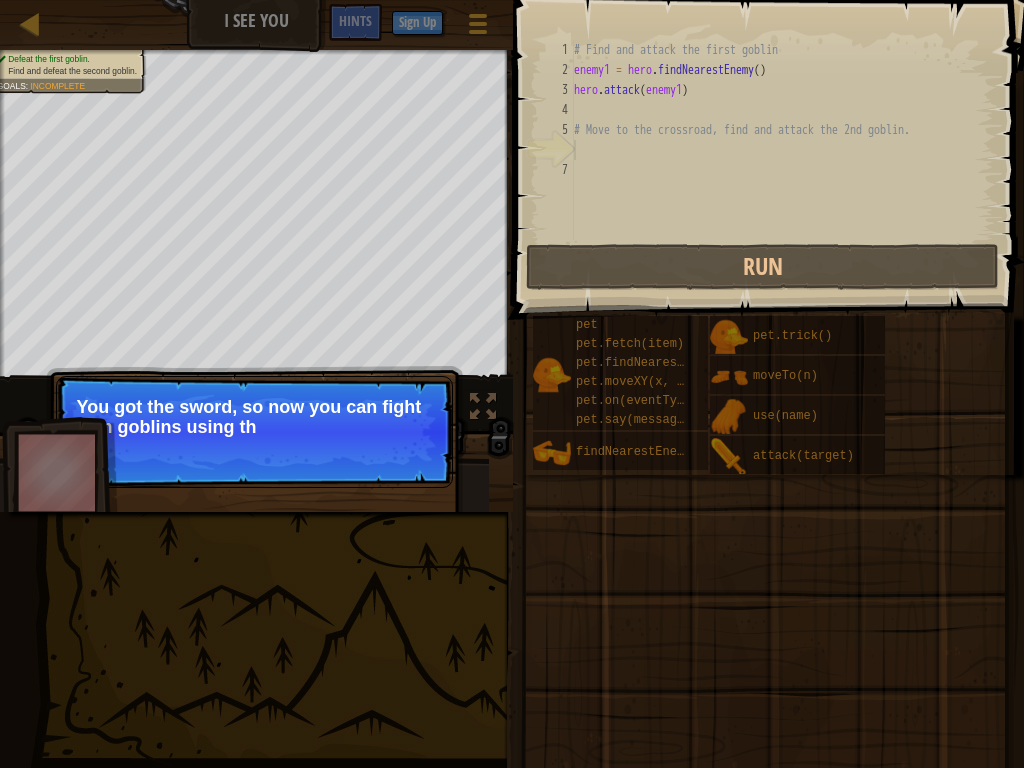 click on "You got the sword, so now you can fight with goblins using th" at bounding box center (254, 417) 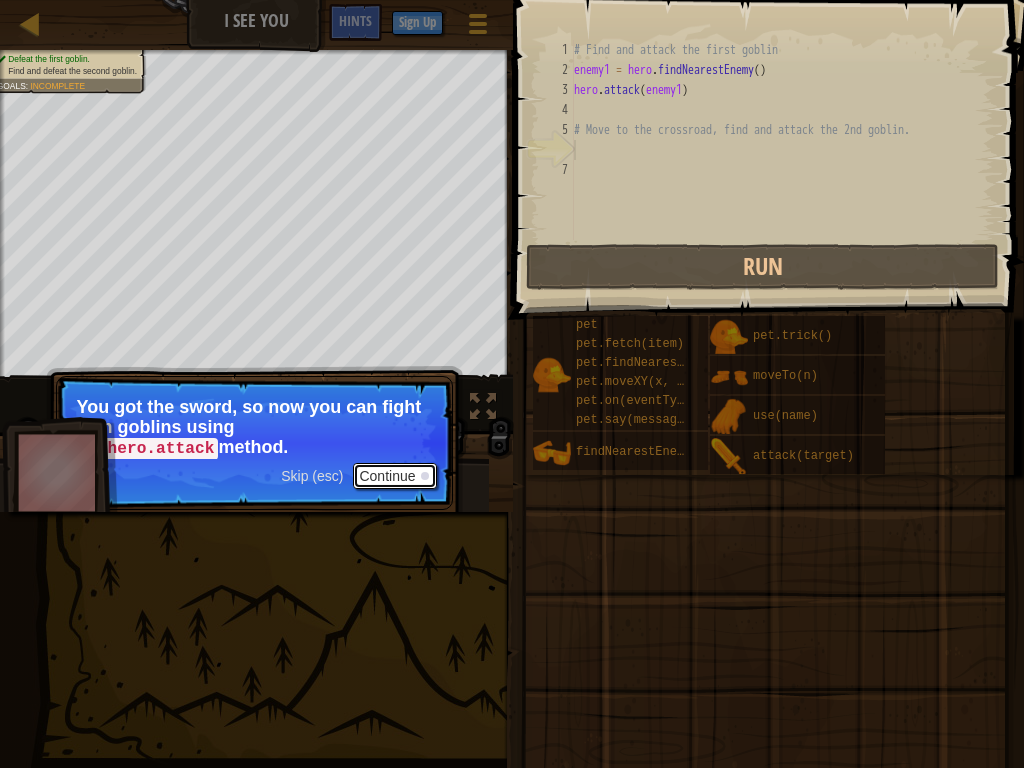 drag, startPoint x: 393, startPoint y: 479, endPoint x: 387, endPoint y: 468, distance: 12.529964 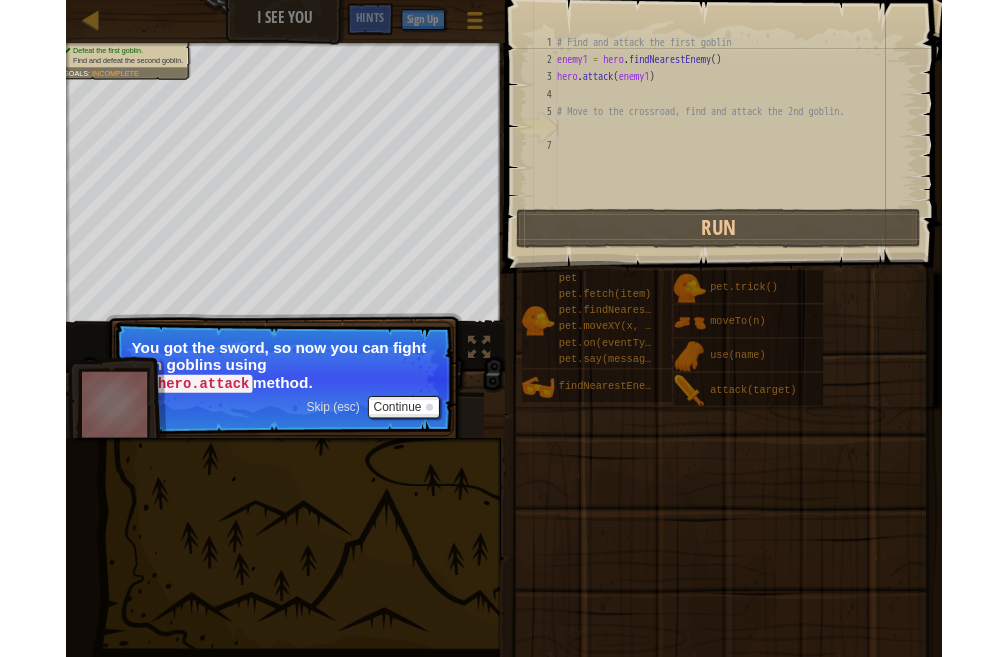 scroll, scrollTop: 9, scrollLeft: 0, axis: vertical 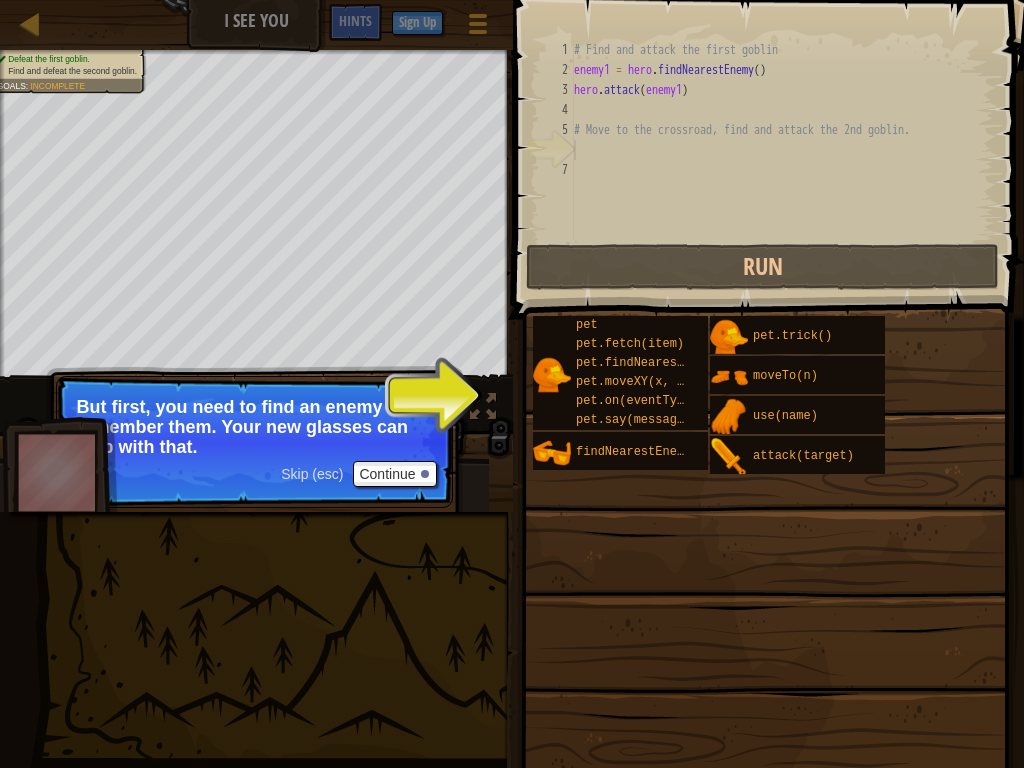 click on "Skip (esc)" at bounding box center (312, 474) 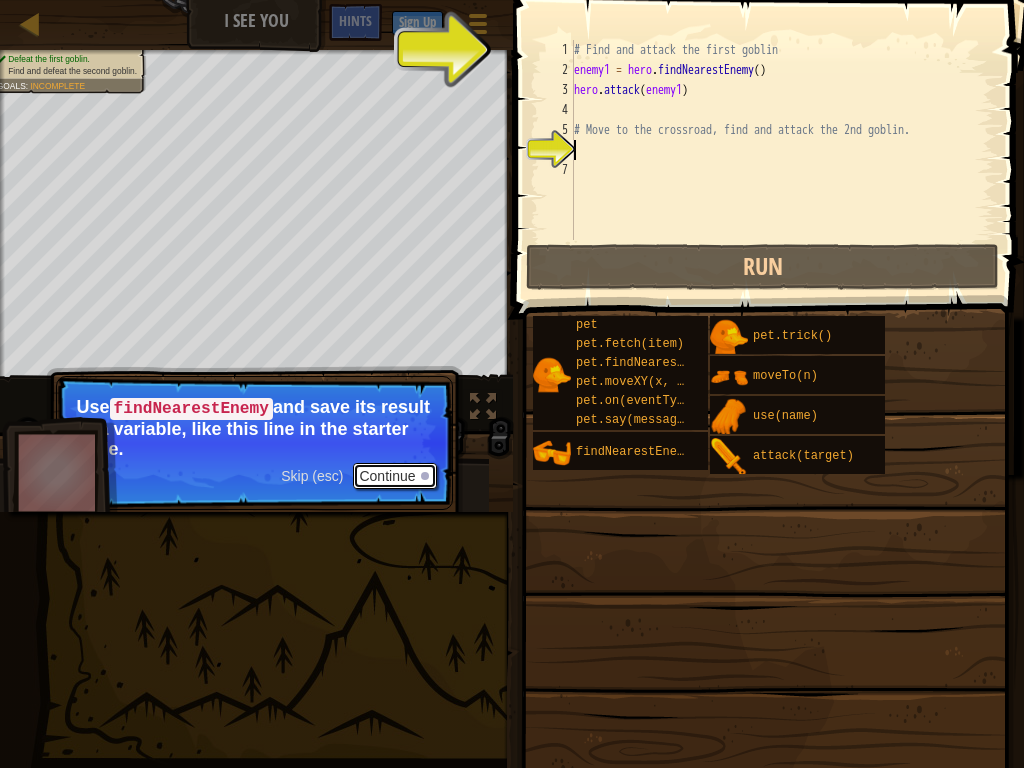 click on "Continue" at bounding box center [394, 476] 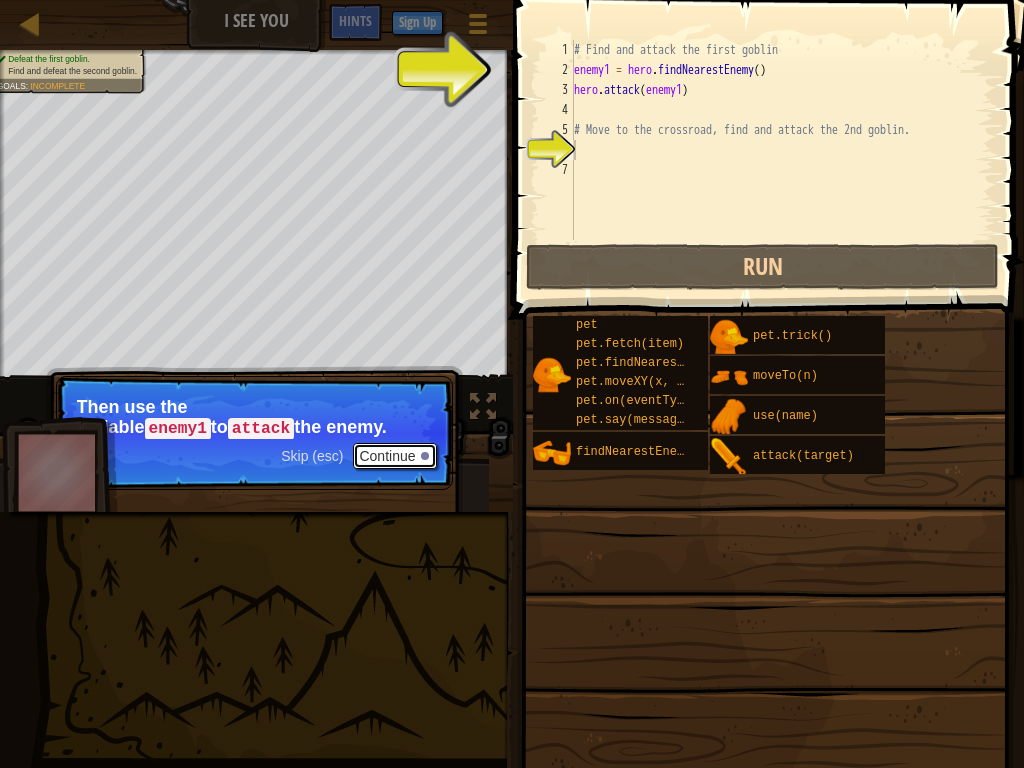 click on "Continue" at bounding box center (394, 456) 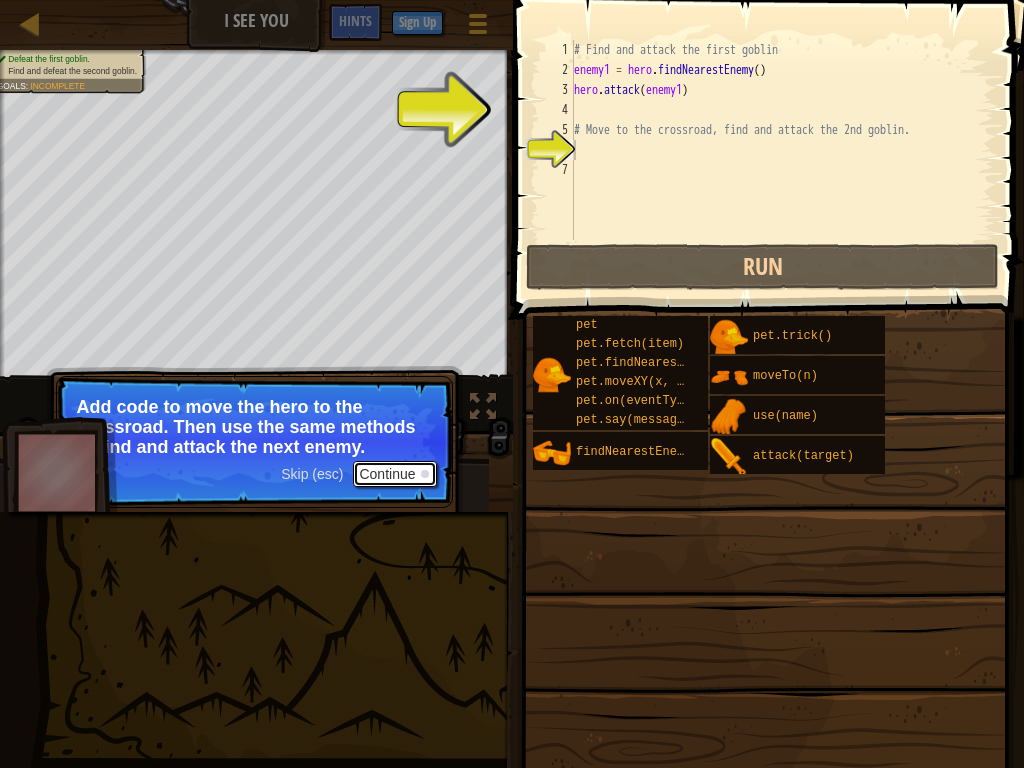 click on "Continue" at bounding box center (394, 474) 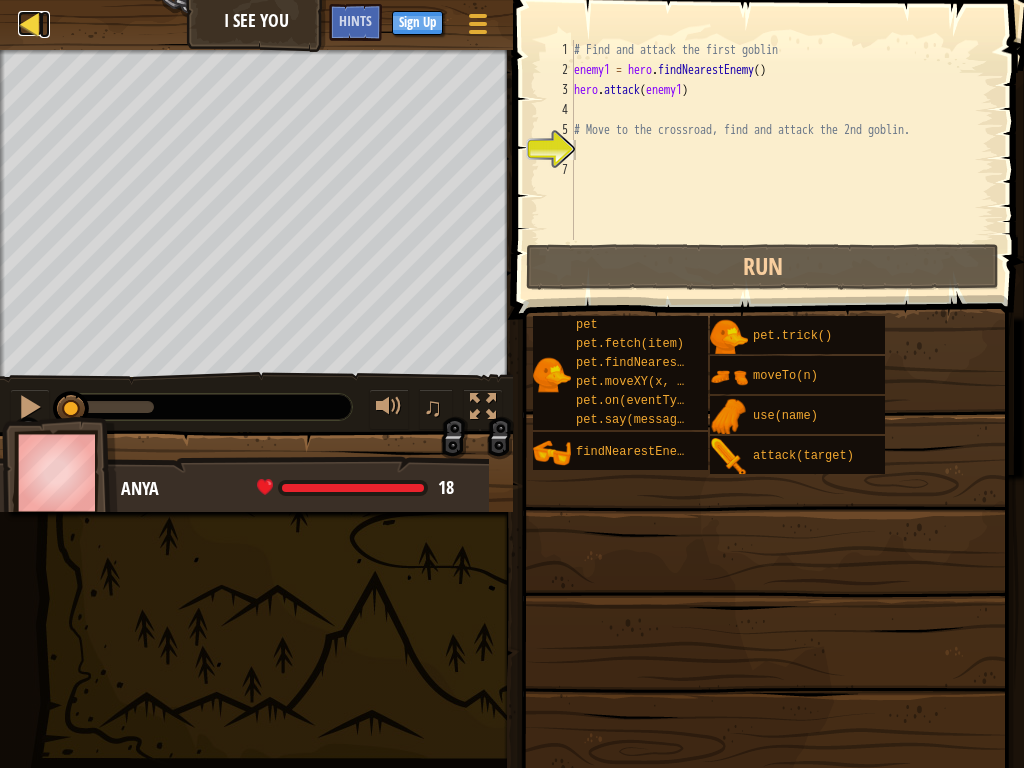 click at bounding box center [30, 23] 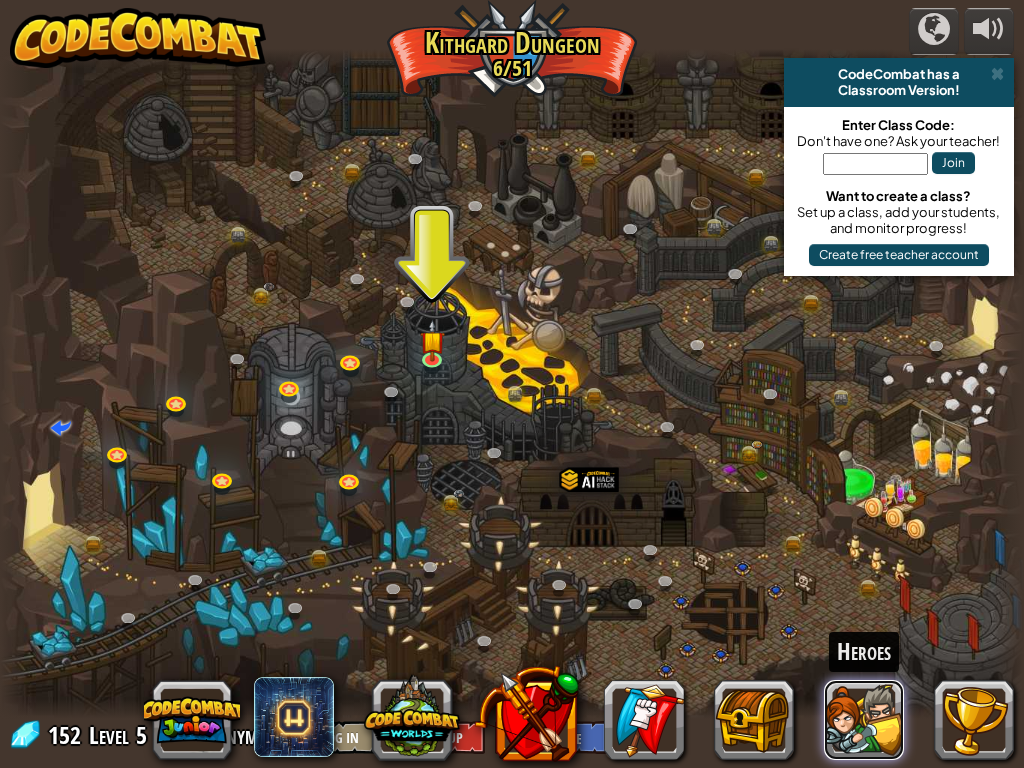 click at bounding box center (864, 720) 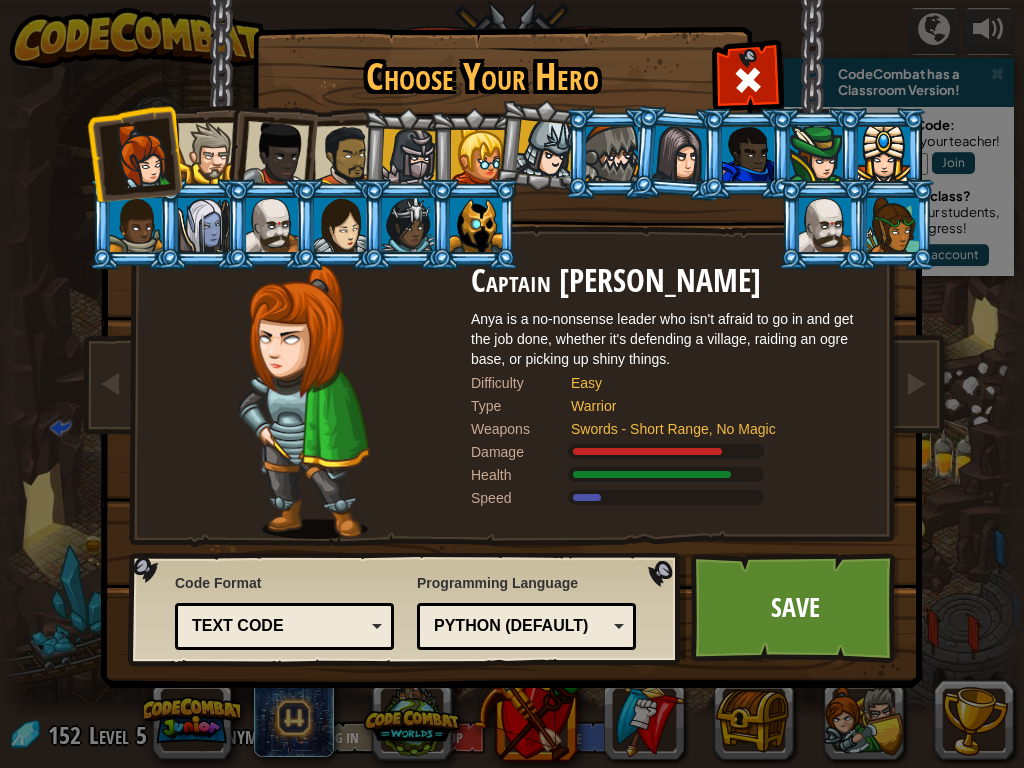 click at bounding box center [478, 157] 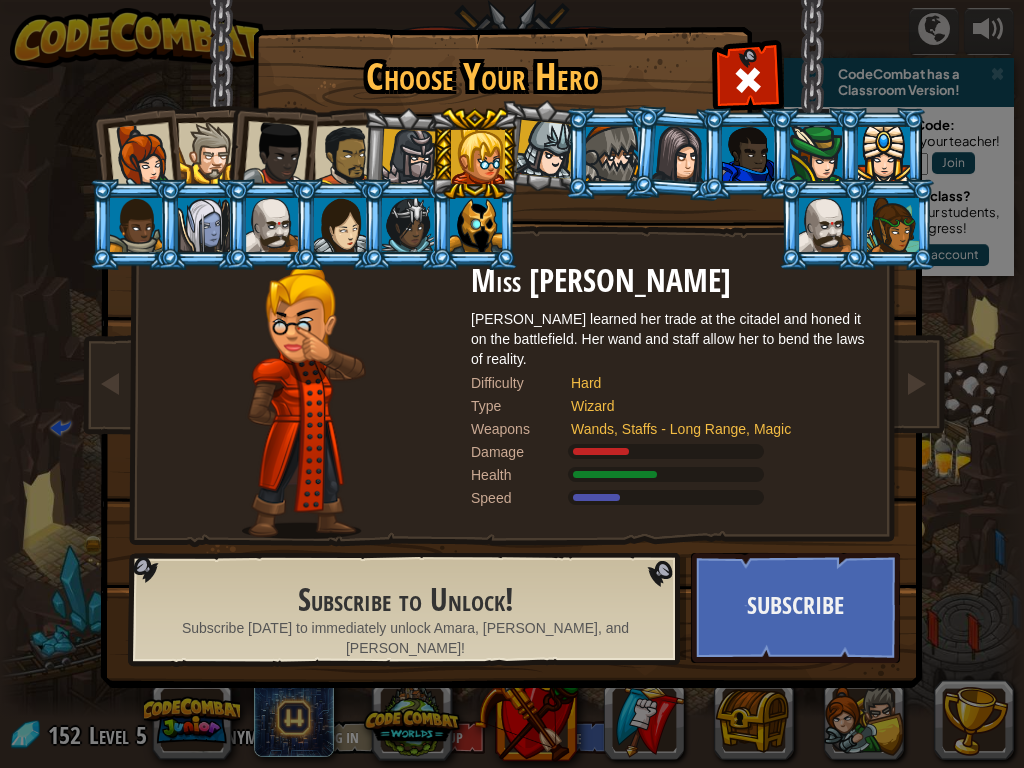 click at bounding box center (409, 157) 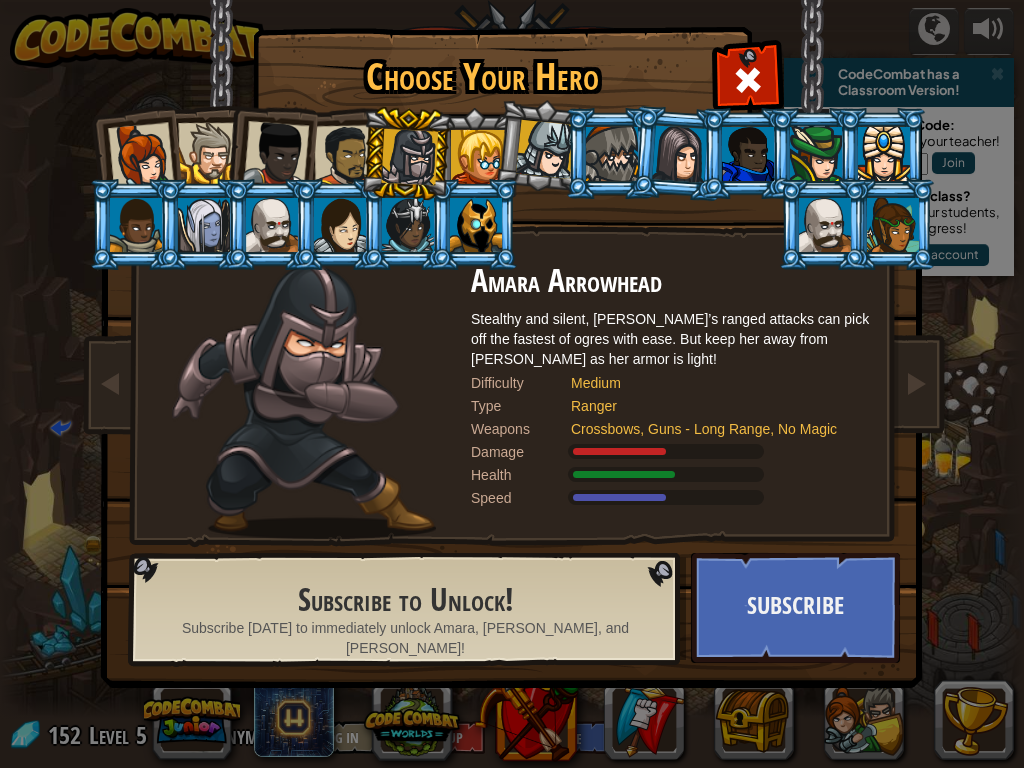 click at bounding box center [345, 156] 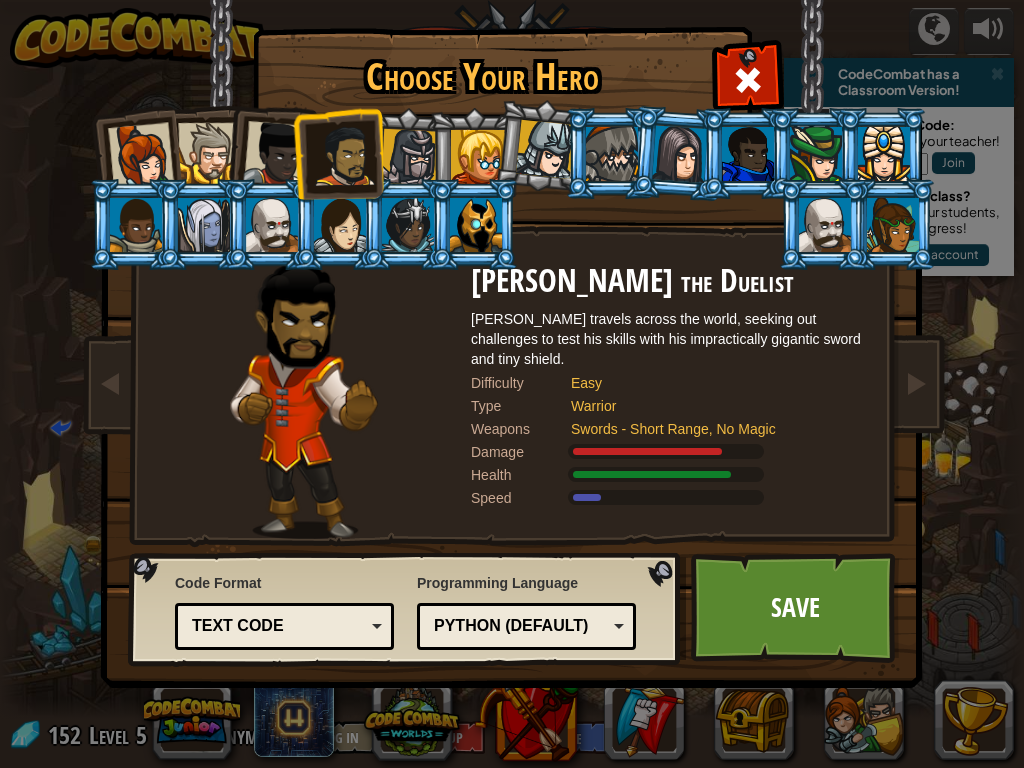 click at bounding box center [276, 154] 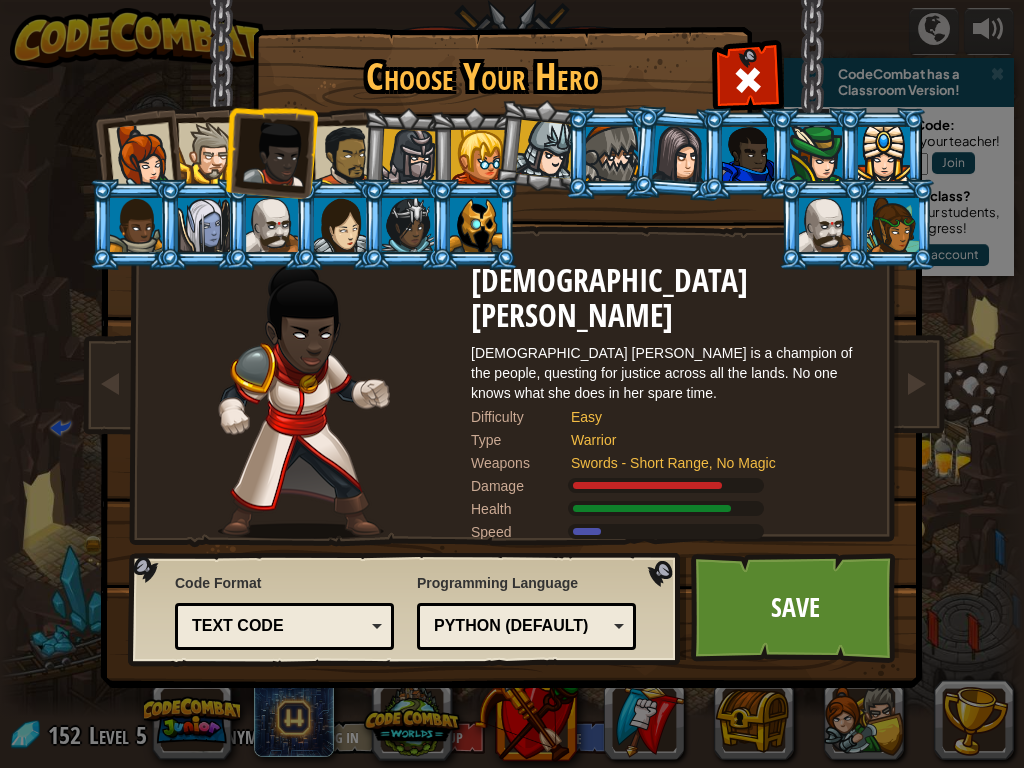 click at bounding box center (208, 153) 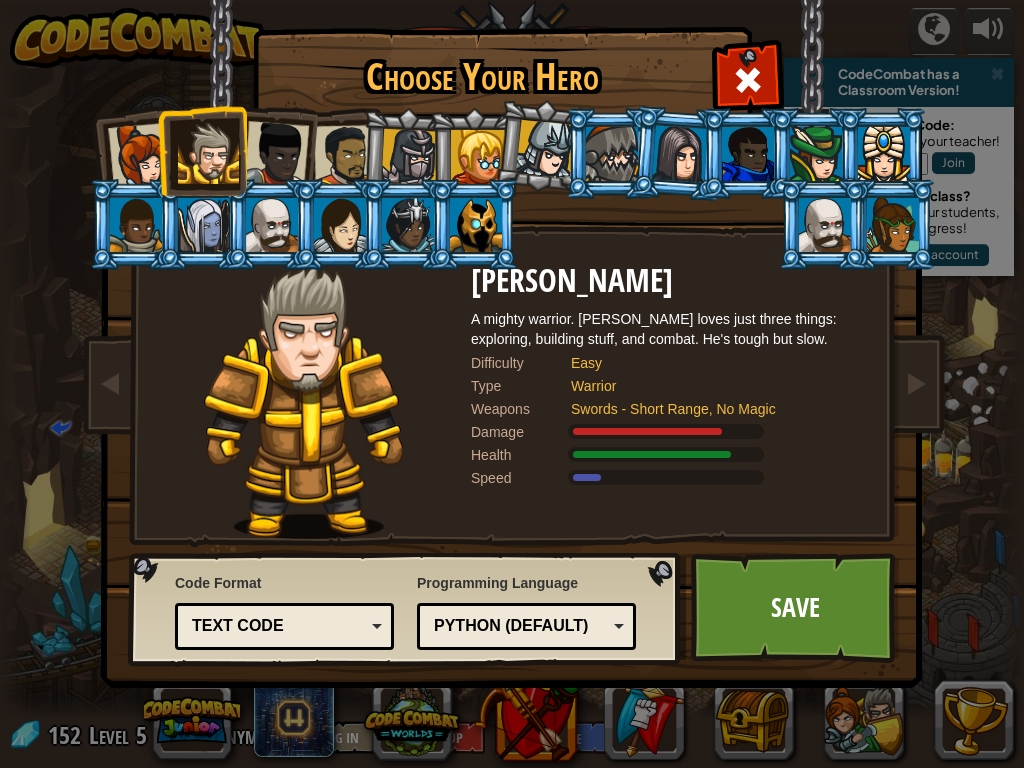 click at bounding box center (141, 156) 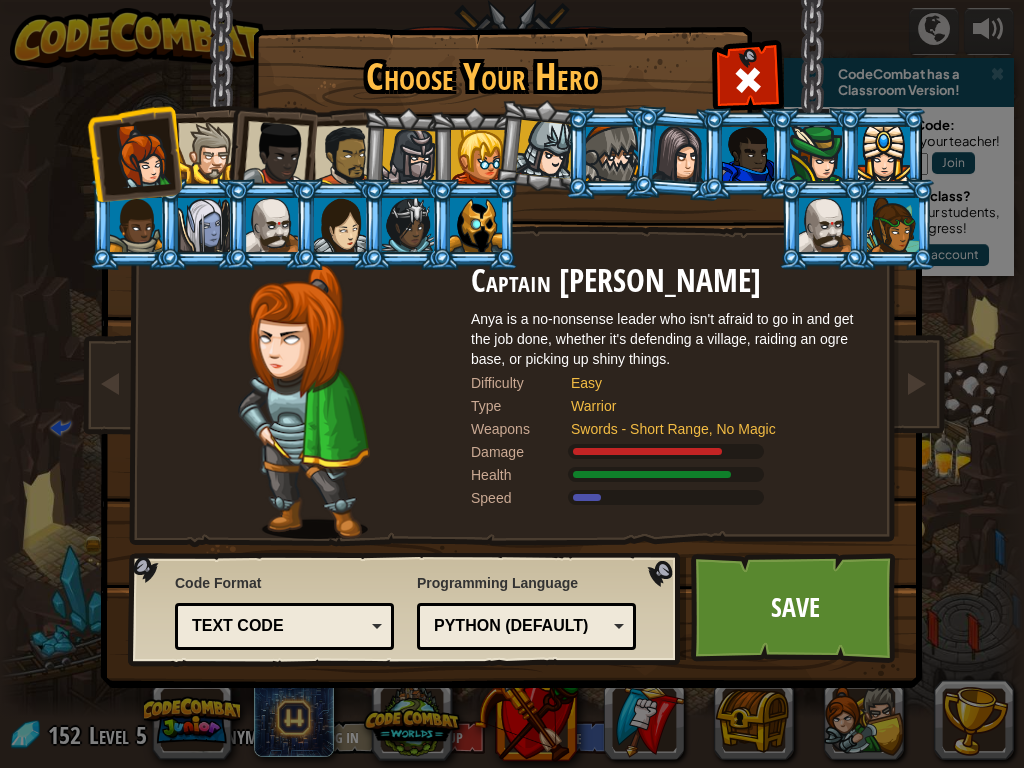 click at bounding box center (409, 157) 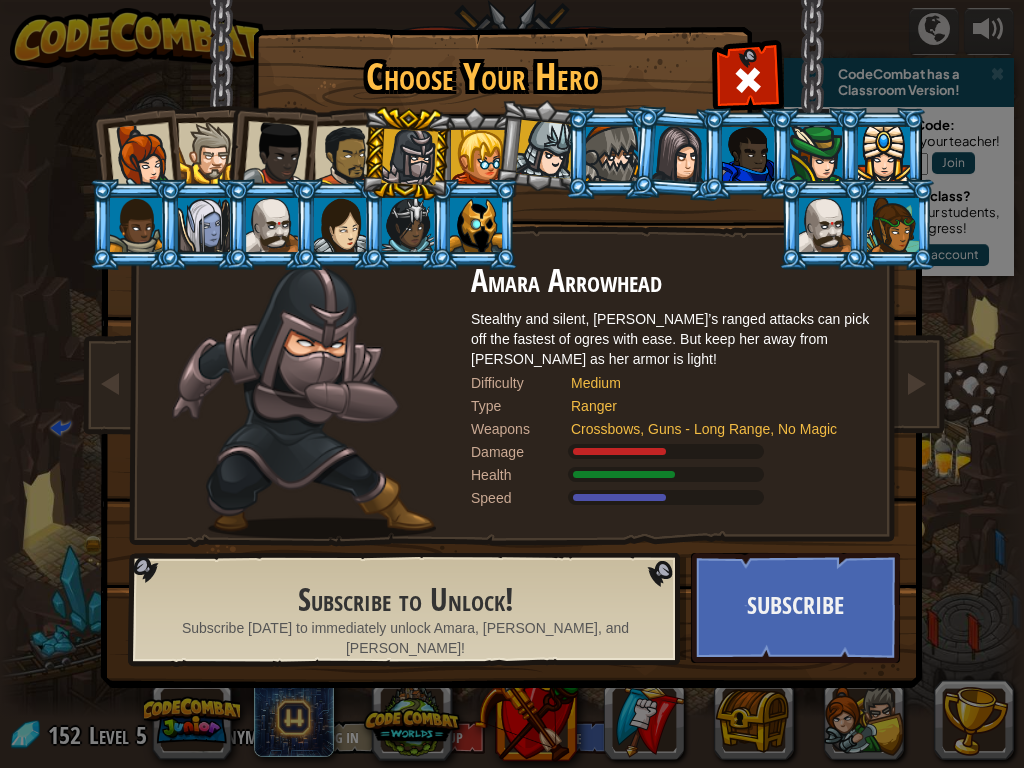 click at bounding box center [141, 156] 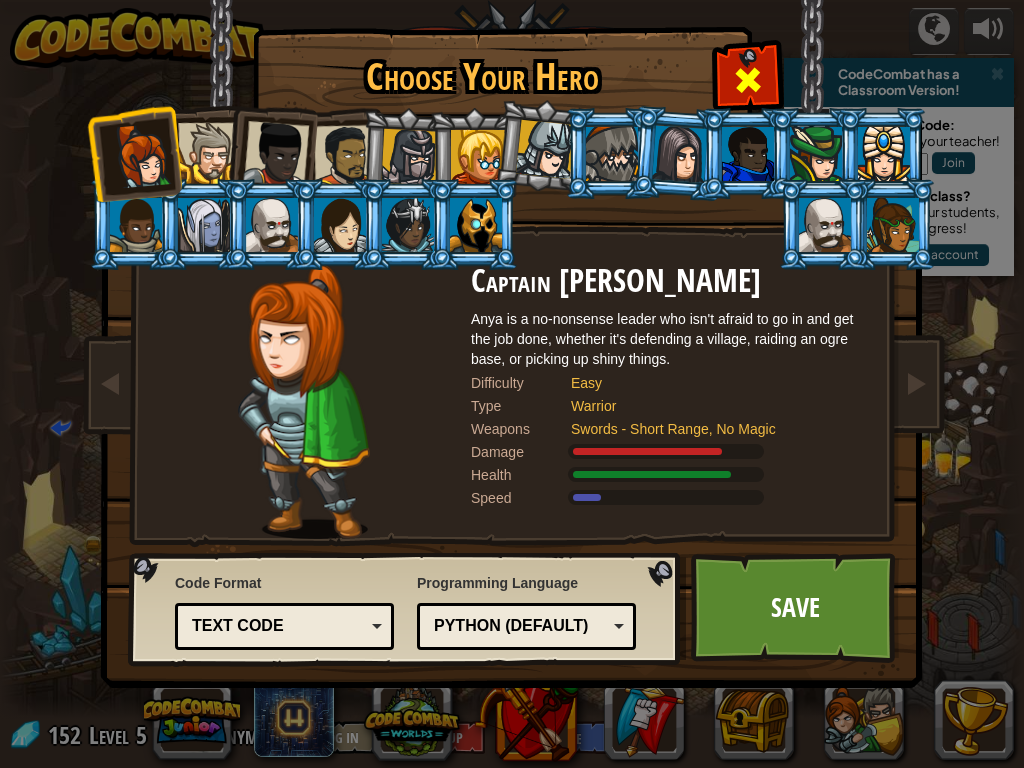 click at bounding box center (747, 77) 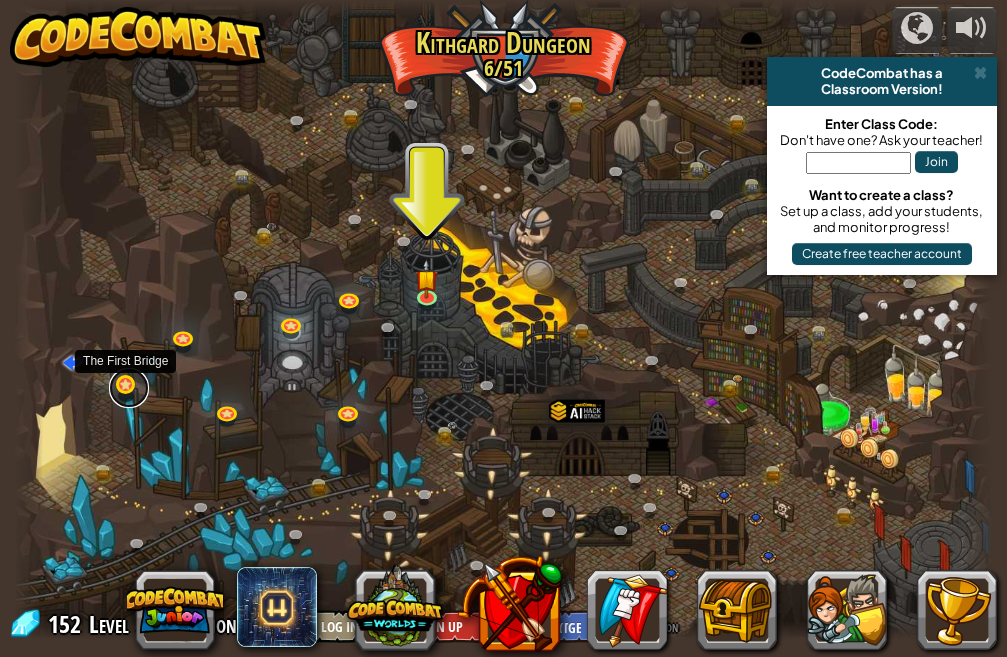 click at bounding box center (129, 388) 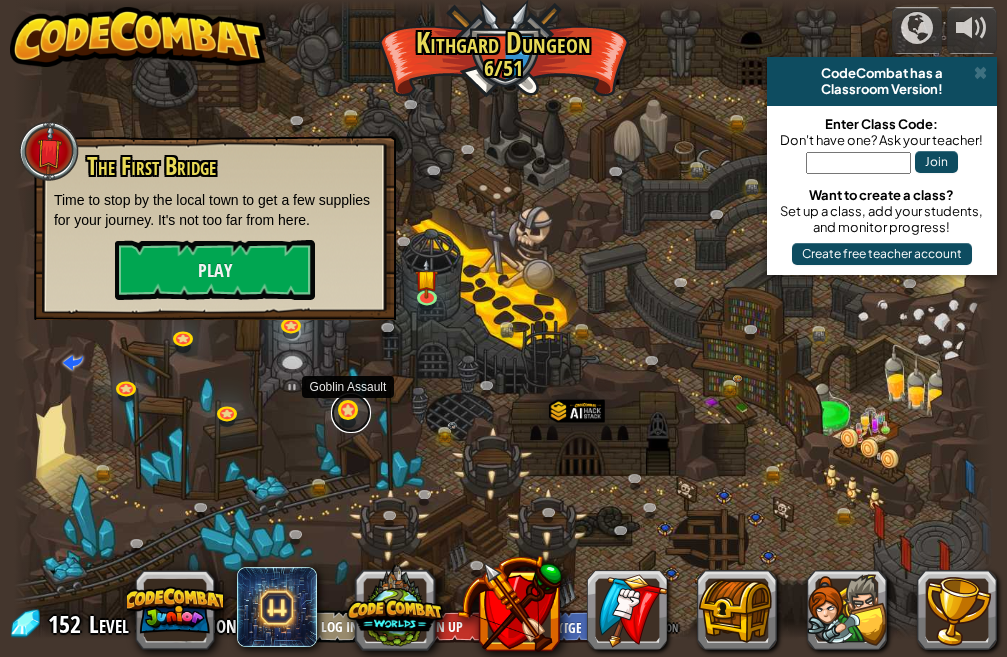click at bounding box center [351, 413] 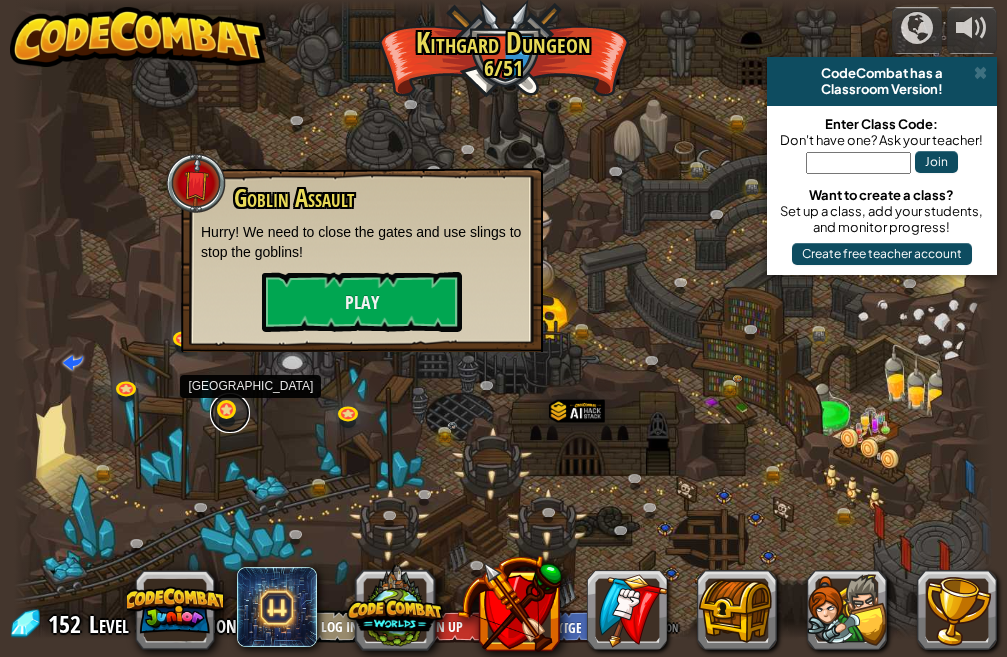 click at bounding box center (230, 413) 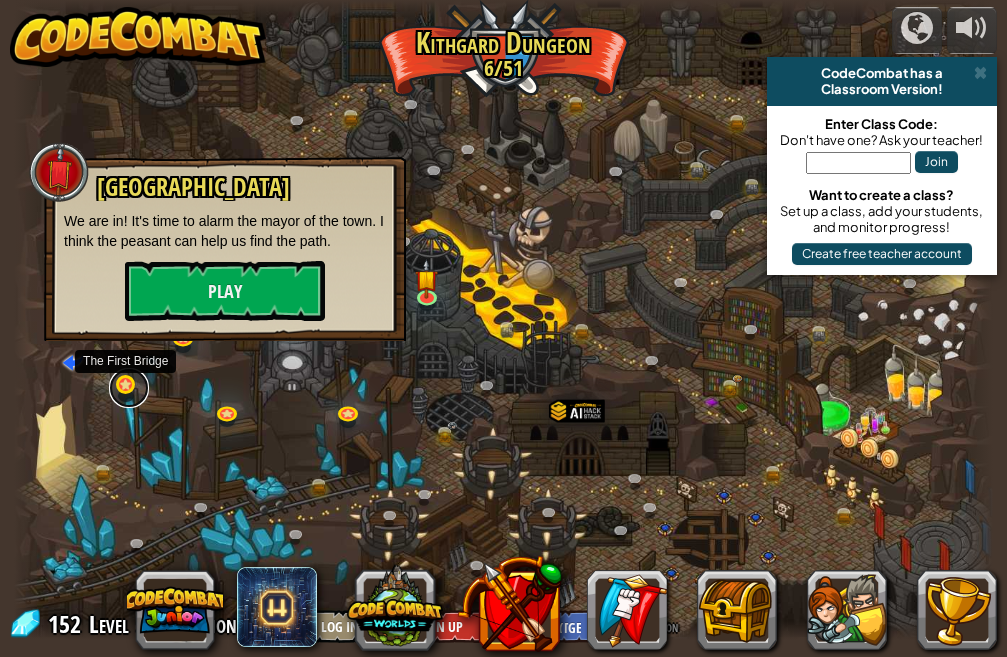 click at bounding box center (129, 388) 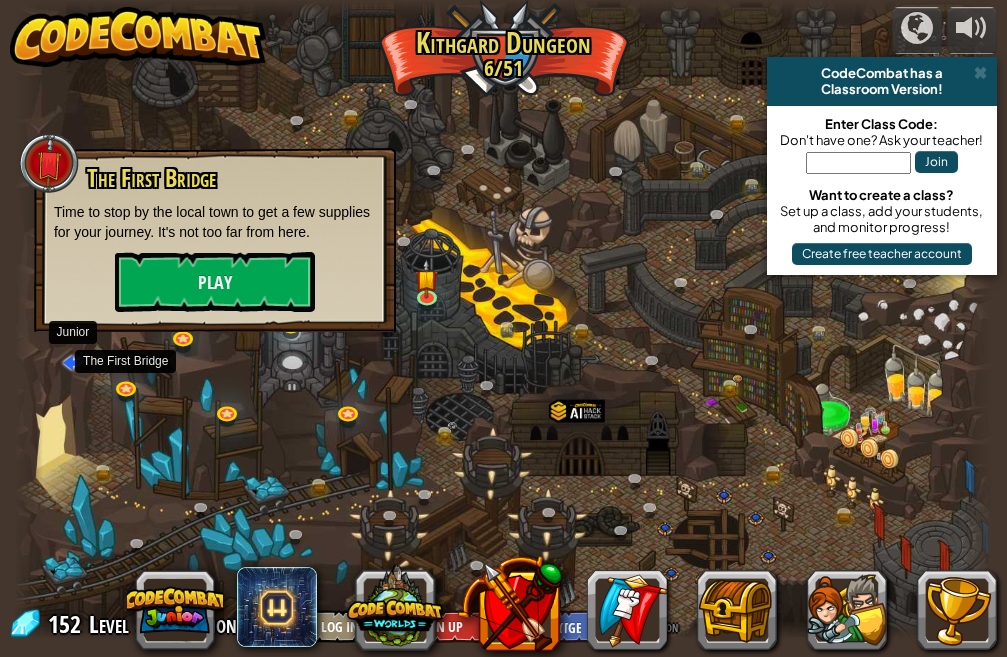 click at bounding box center (73, 362) 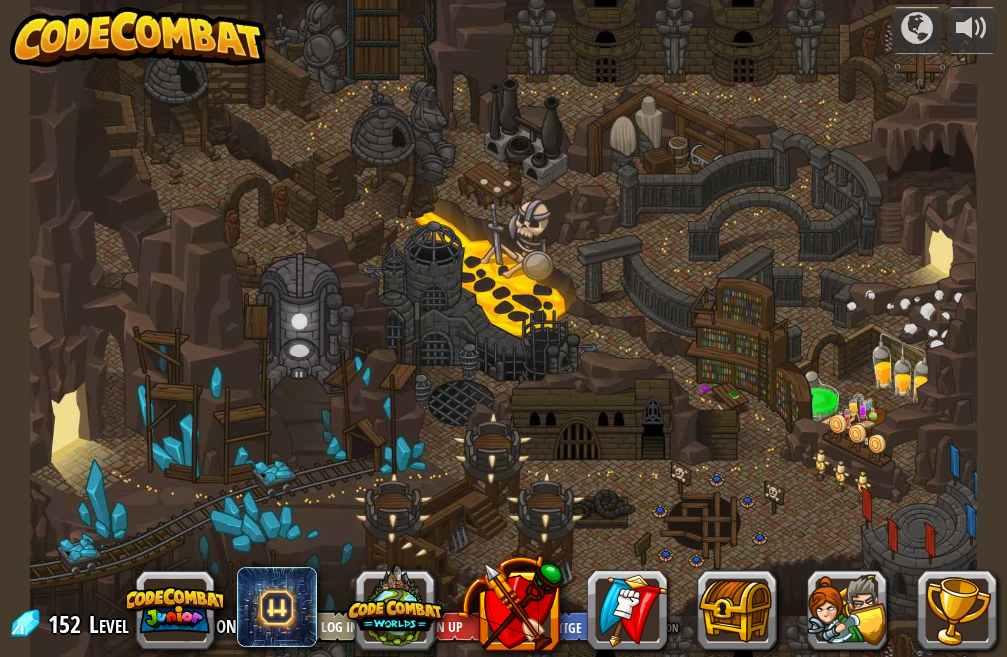 click at bounding box center (503, 328) 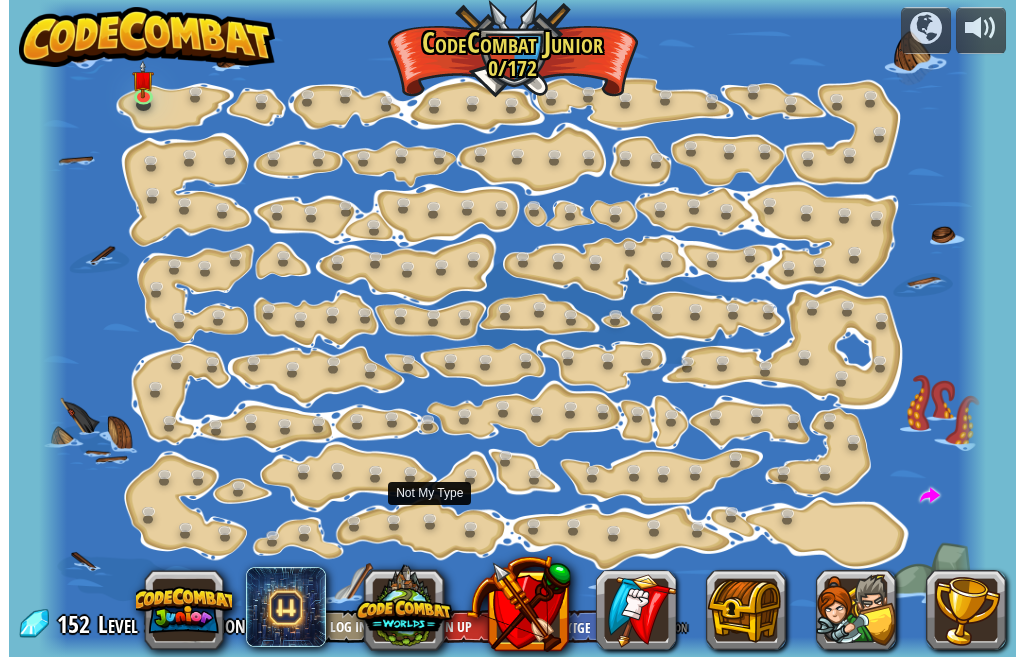 scroll, scrollTop: 1, scrollLeft: 0, axis: vertical 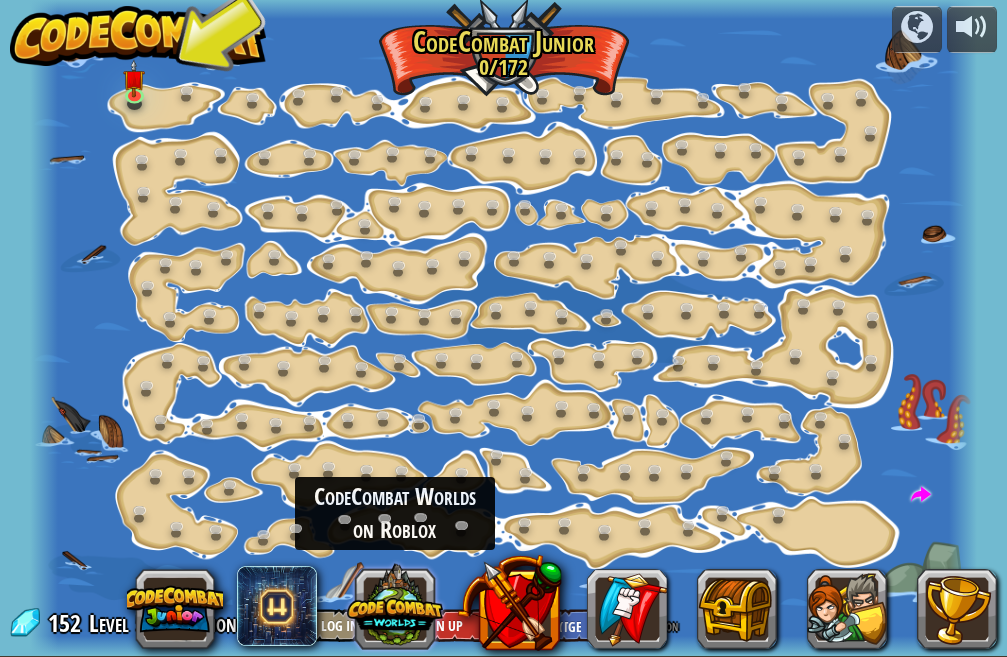 click at bounding box center [395, 606] 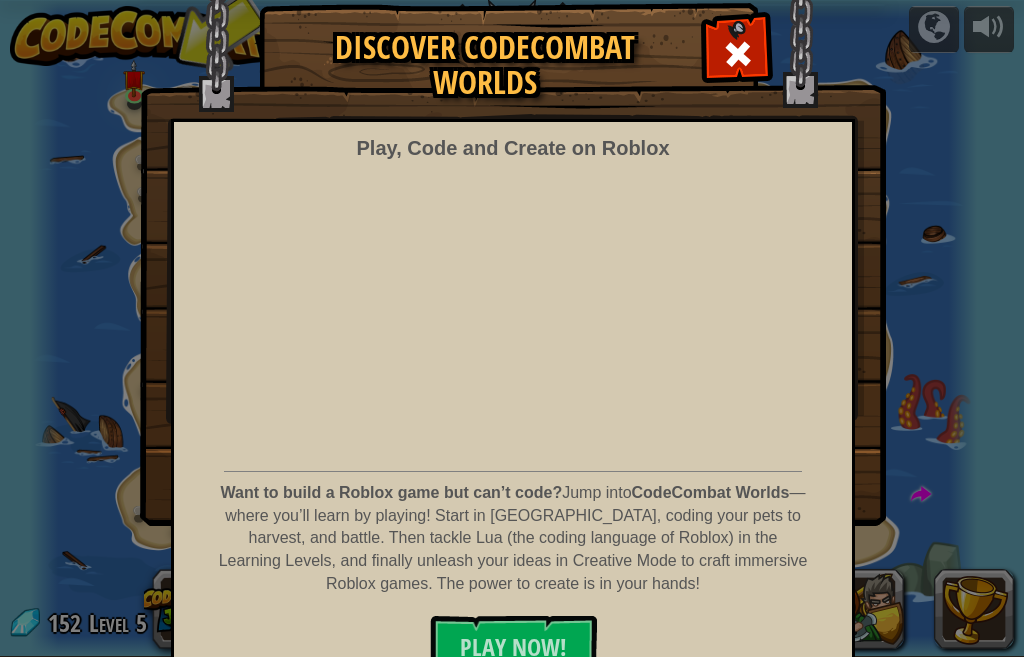scroll, scrollTop: 88, scrollLeft: 0, axis: vertical 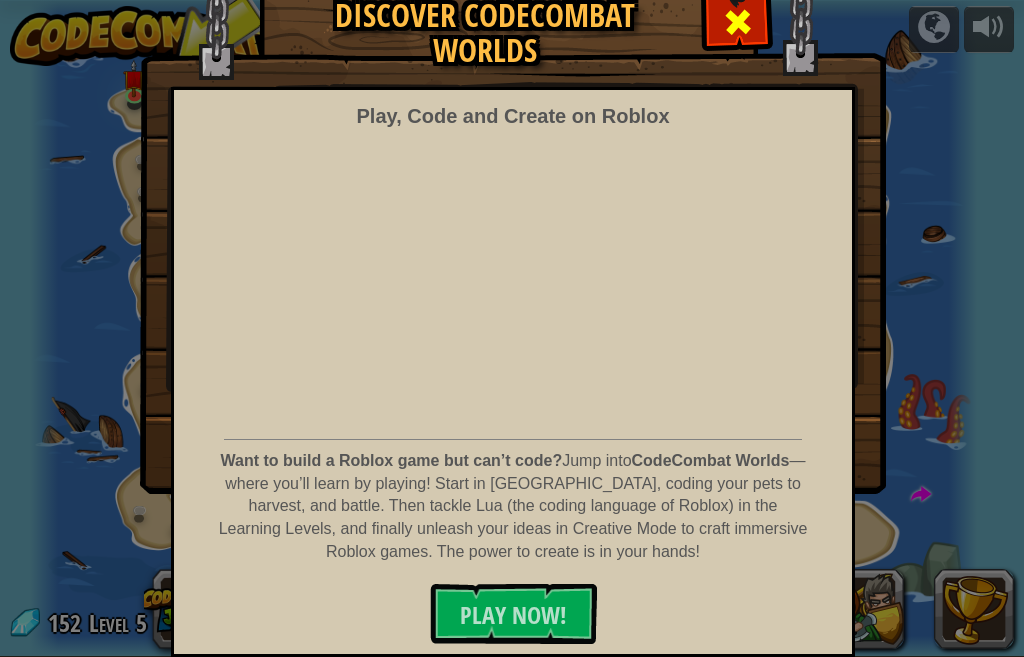 click at bounding box center [738, 22] 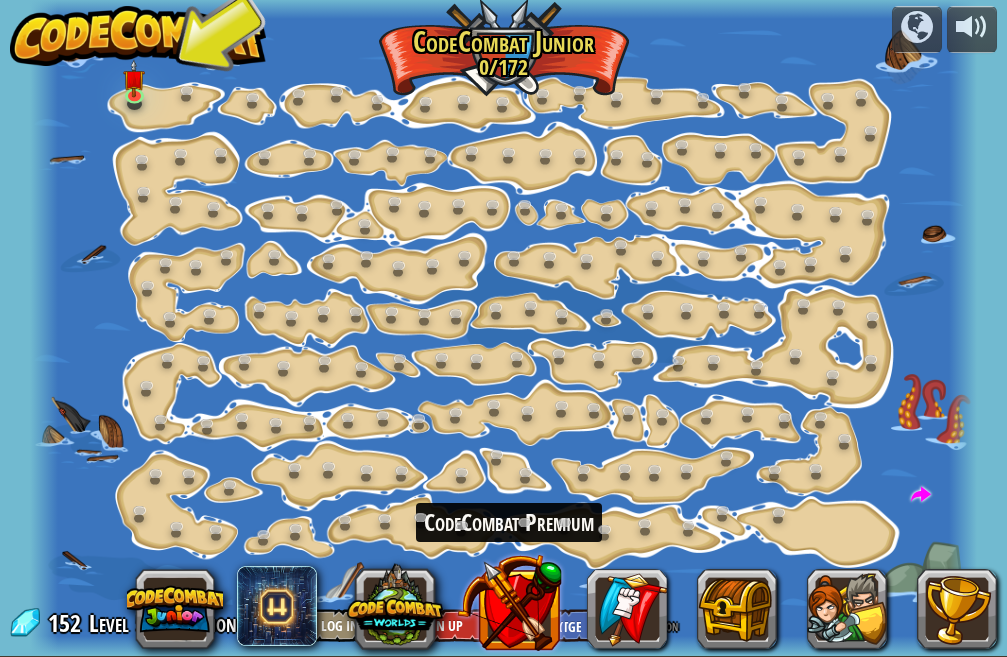 click at bounding box center (509, 602) 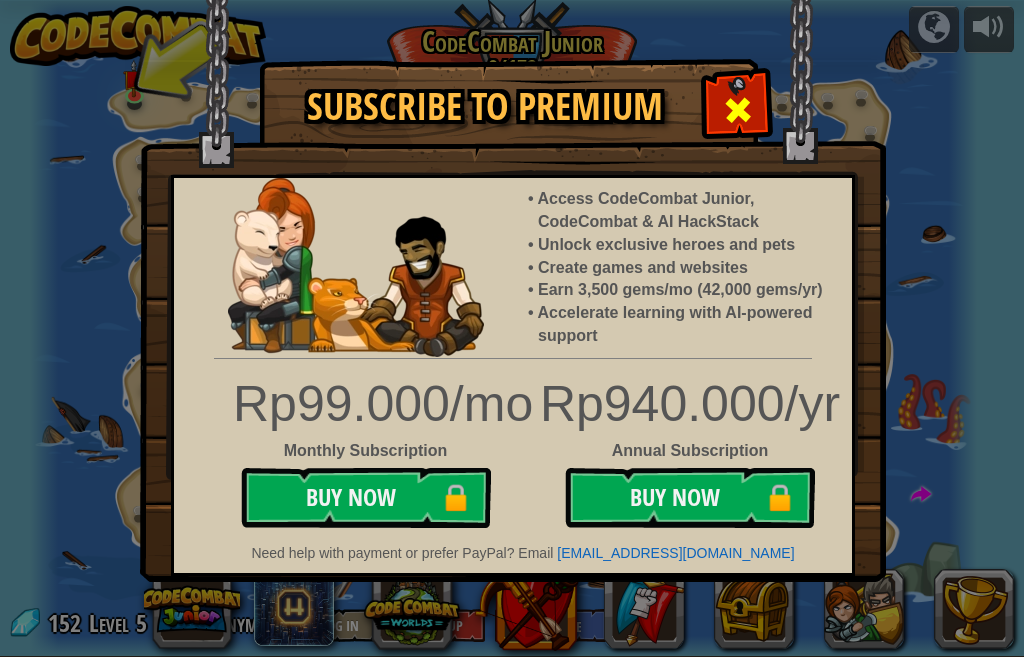 click at bounding box center (738, 110) 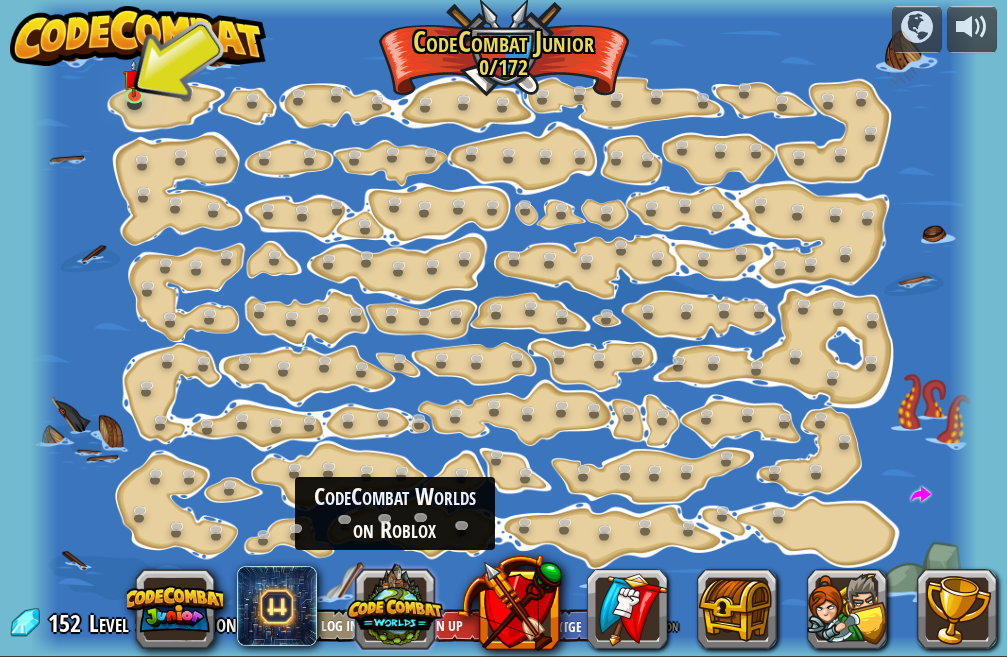 click at bounding box center (395, 606) 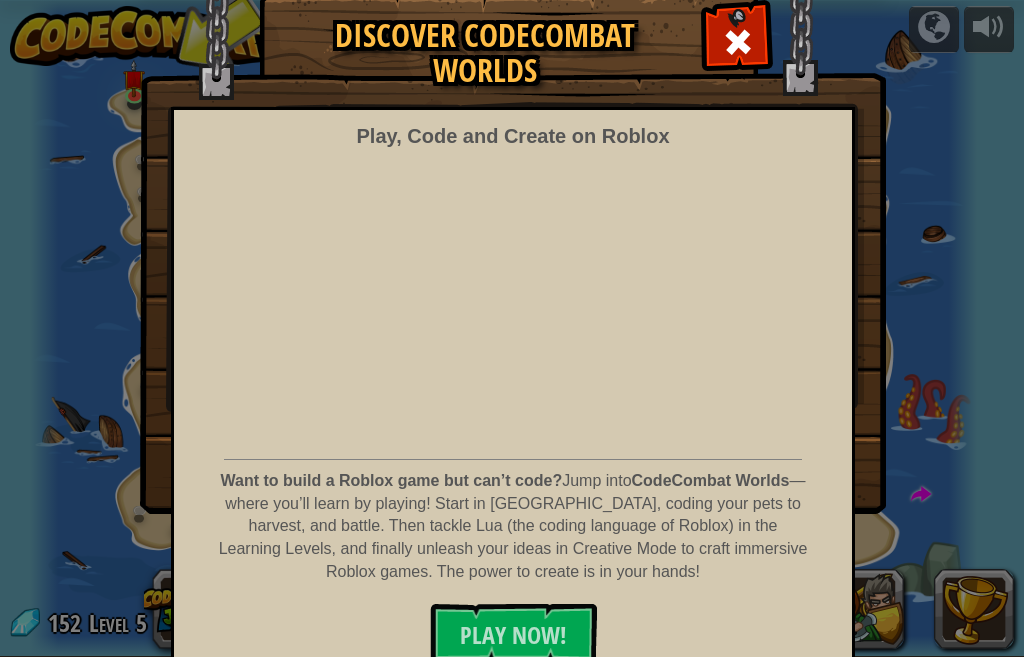 scroll, scrollTop: 88, scrollLeft: 0, axis: vertical 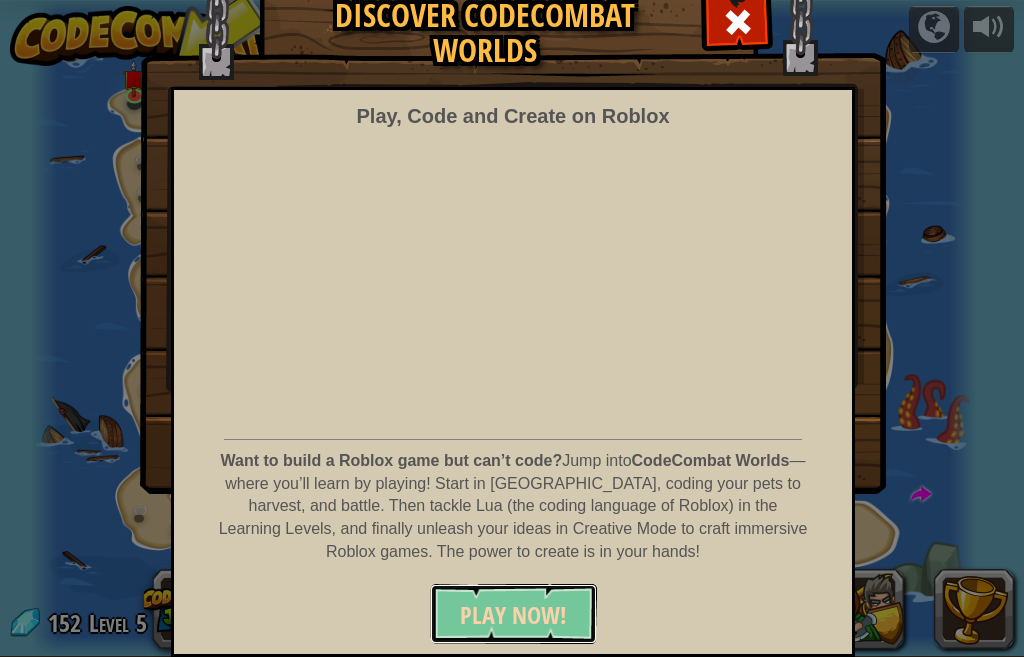 click on "PLAY NOW!" at bounding box center (513, 615) 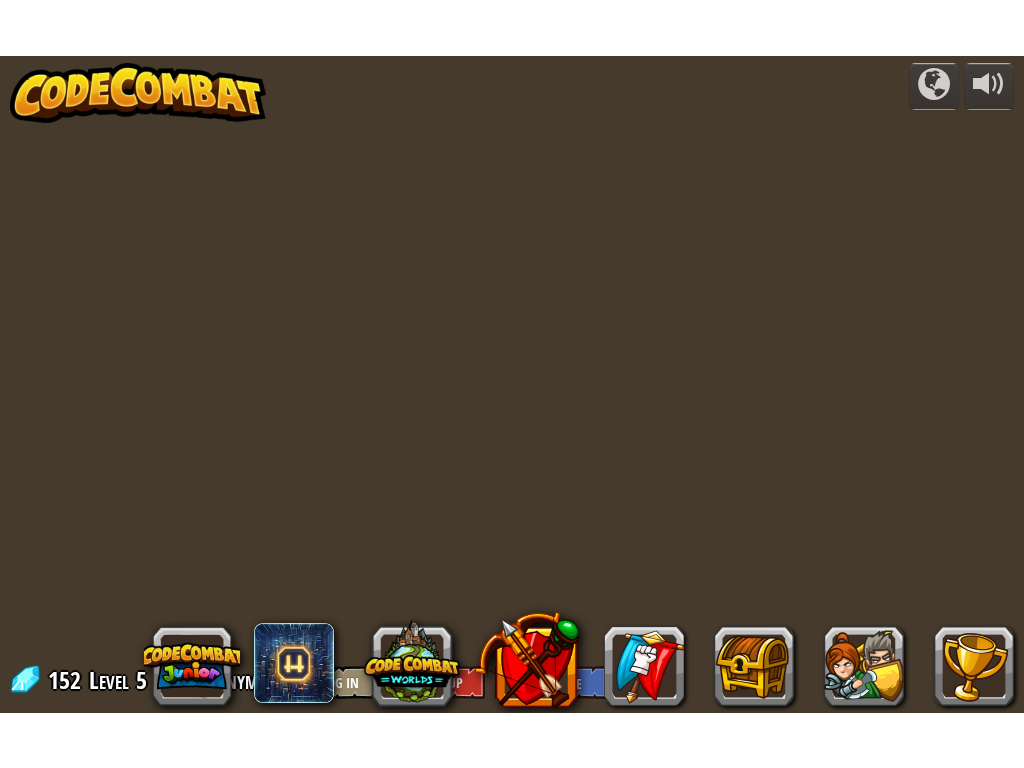 scroll, scrollTop: 0, scrollLeft: 0, axis: both 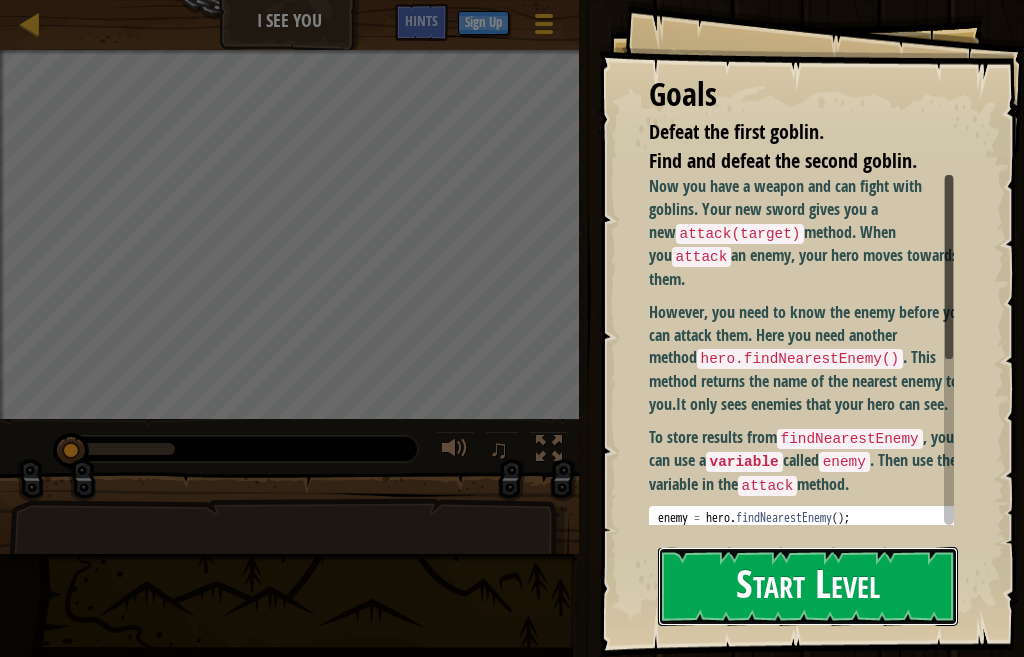click on "Start Level" at bounding box center [808, 586] 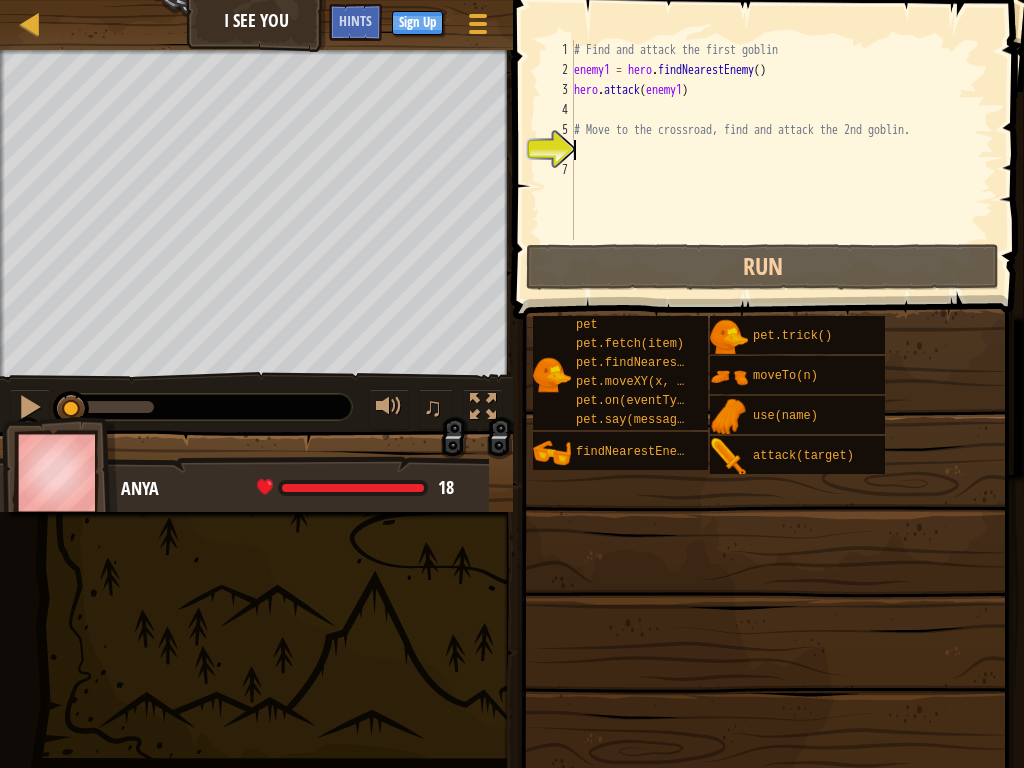 click on "# Find and attack the first goblin enemy1   =   hero . findNearestEnemy ( ) hero . attack ( enemy1 ) # Move to the crossroad, find and attack the 2nd goblin." at bounding box center (782, 160) 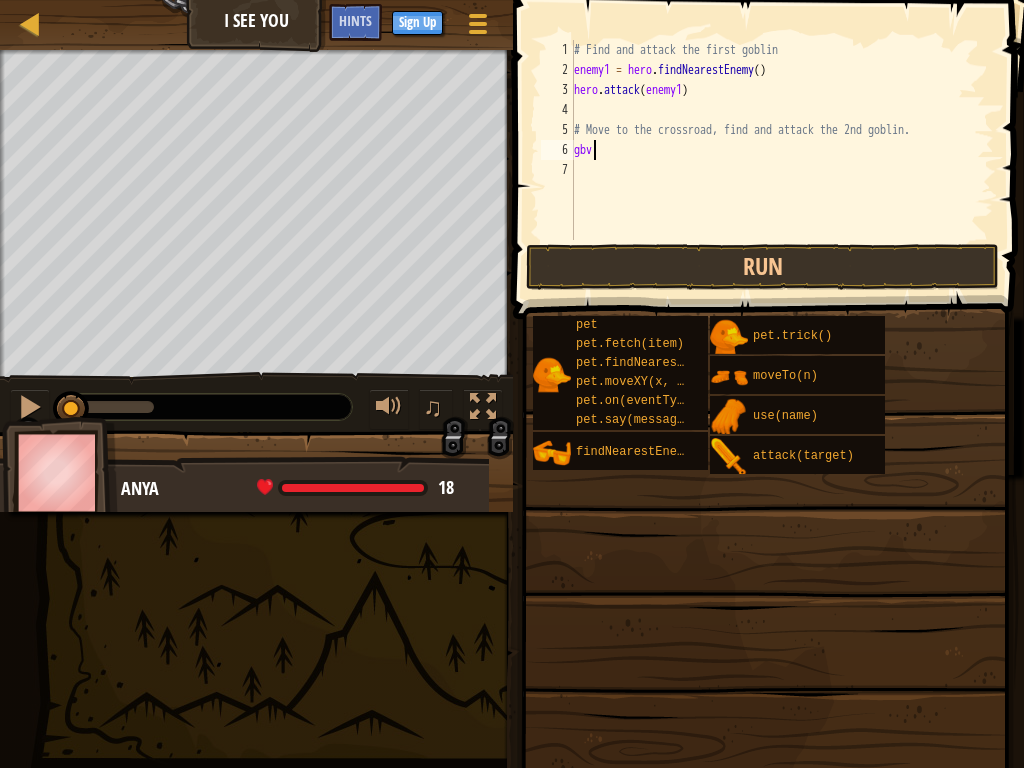 scroll, scrollTop: 9, scrollLeft: 0, axis: vertical 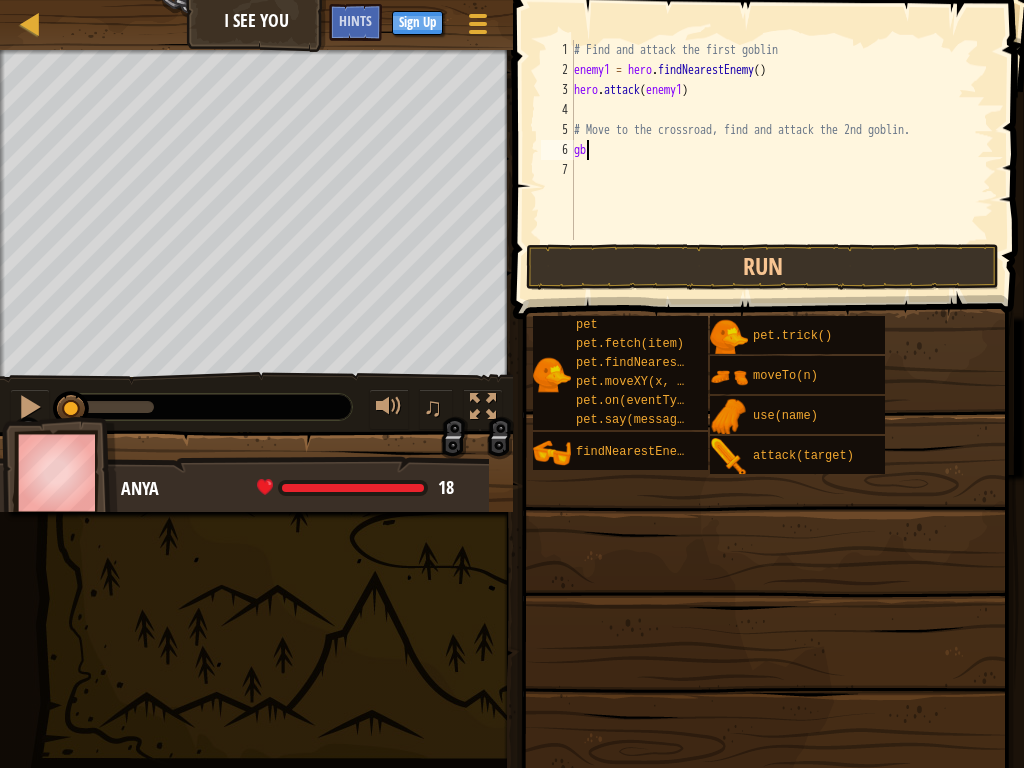 type on "g" 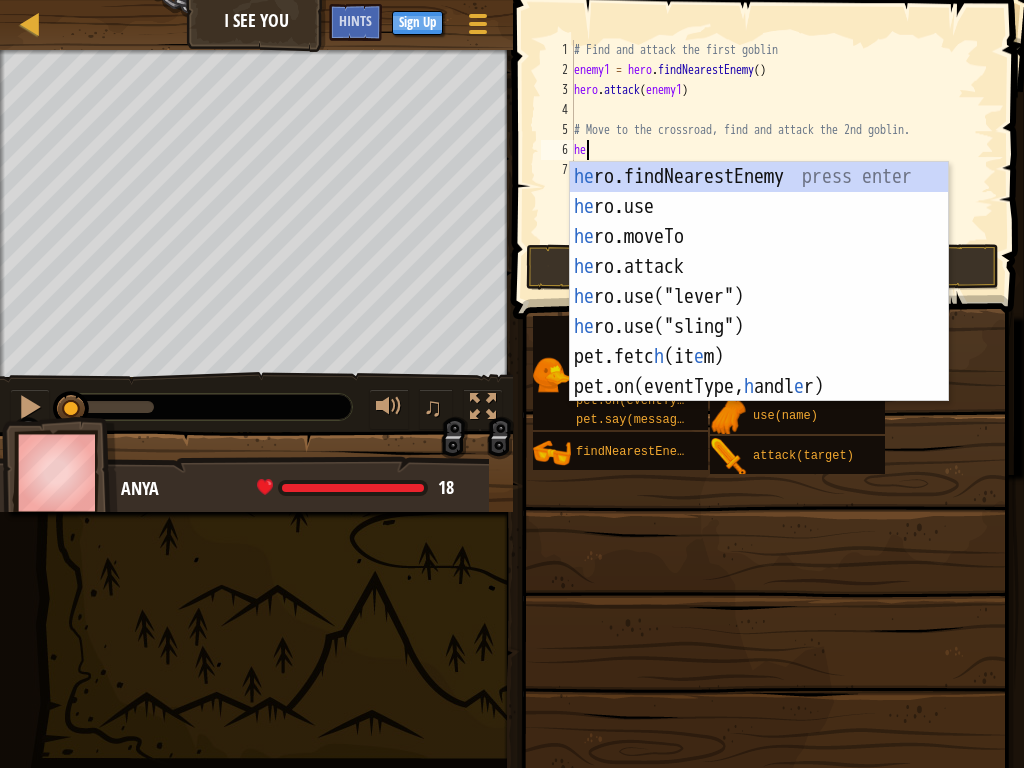 type on "he" 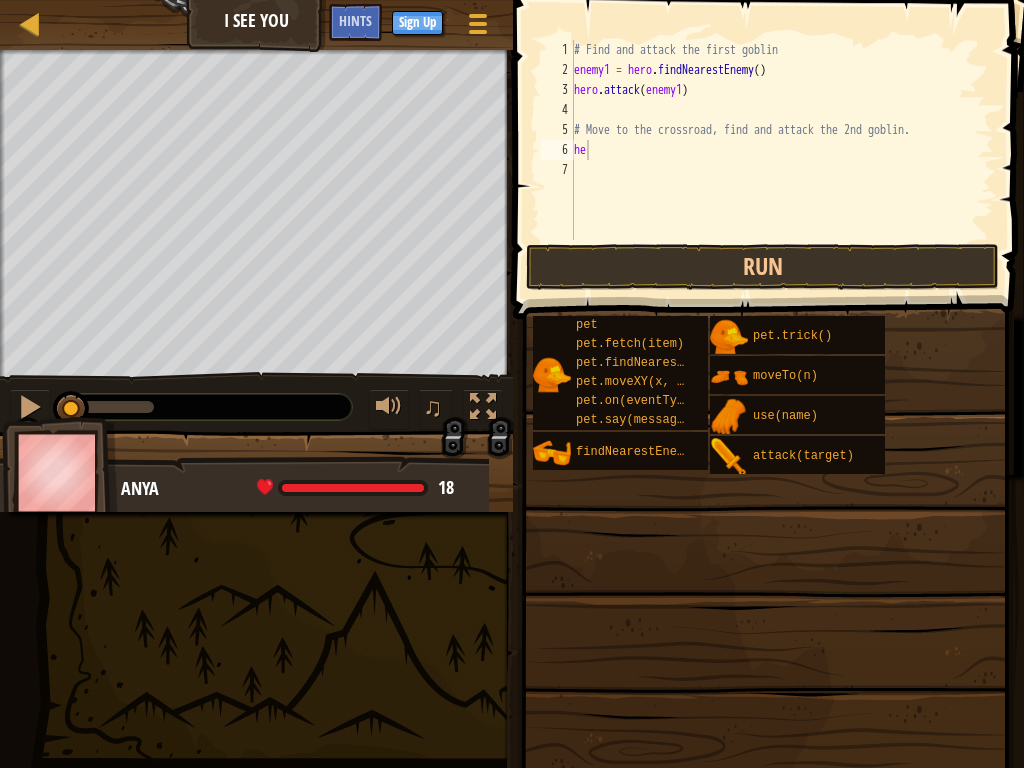 click at bounding box center [765, 591] 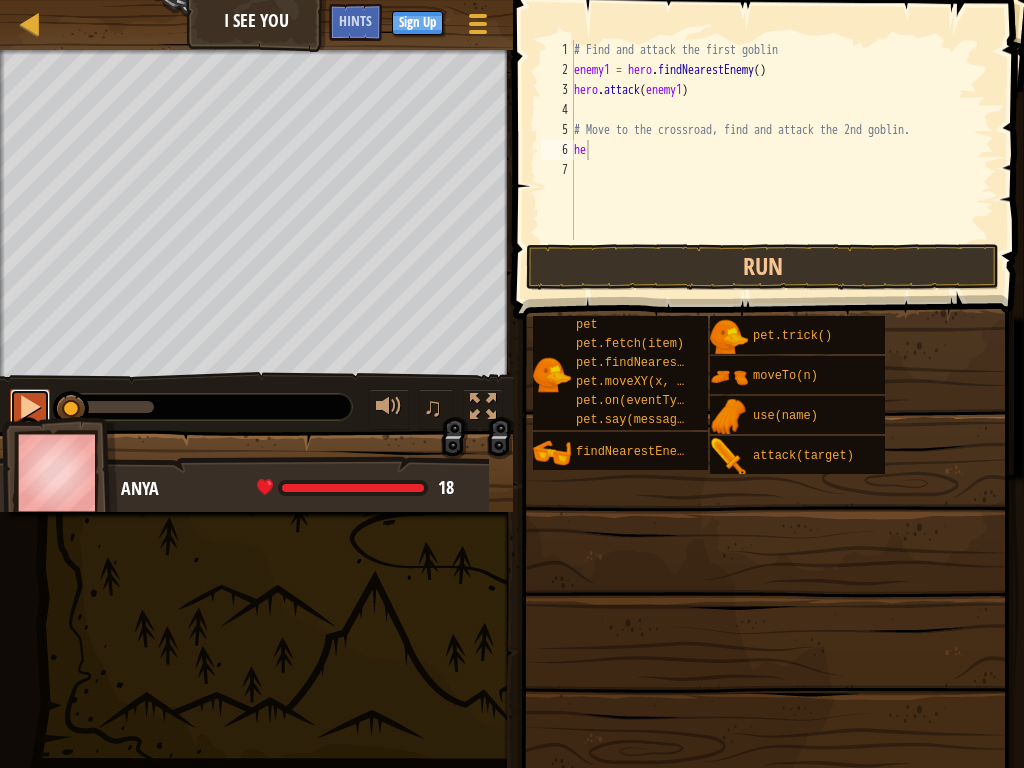 click at bounding box center (30, 407) 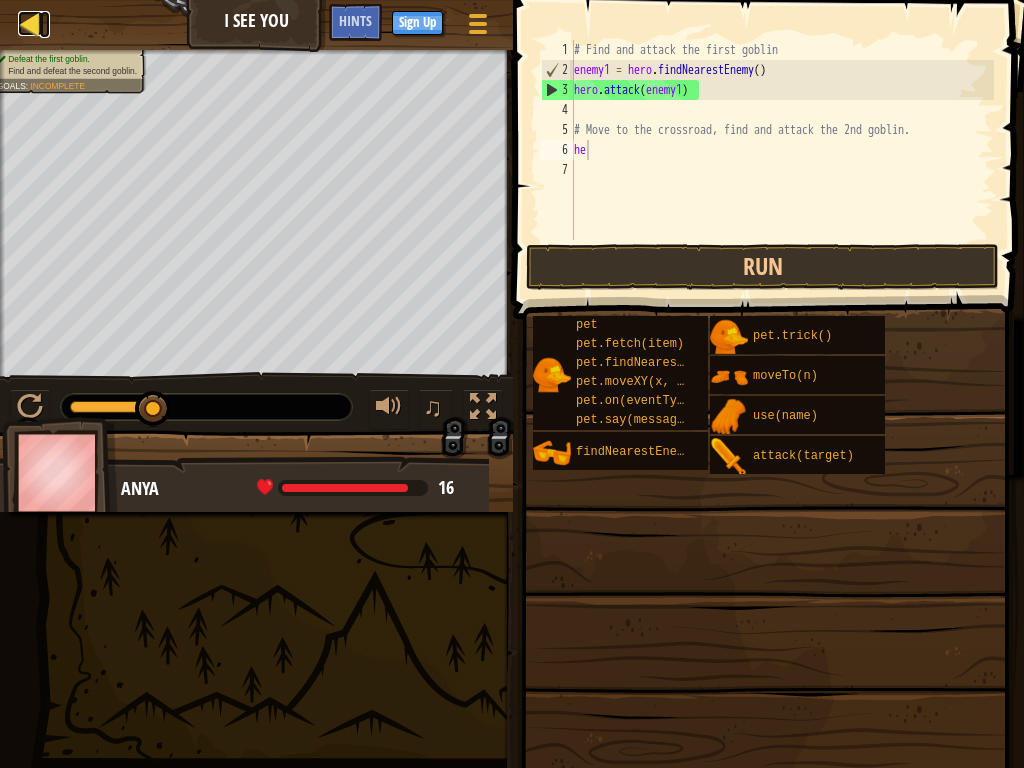 click at bounding box center (30, 23) 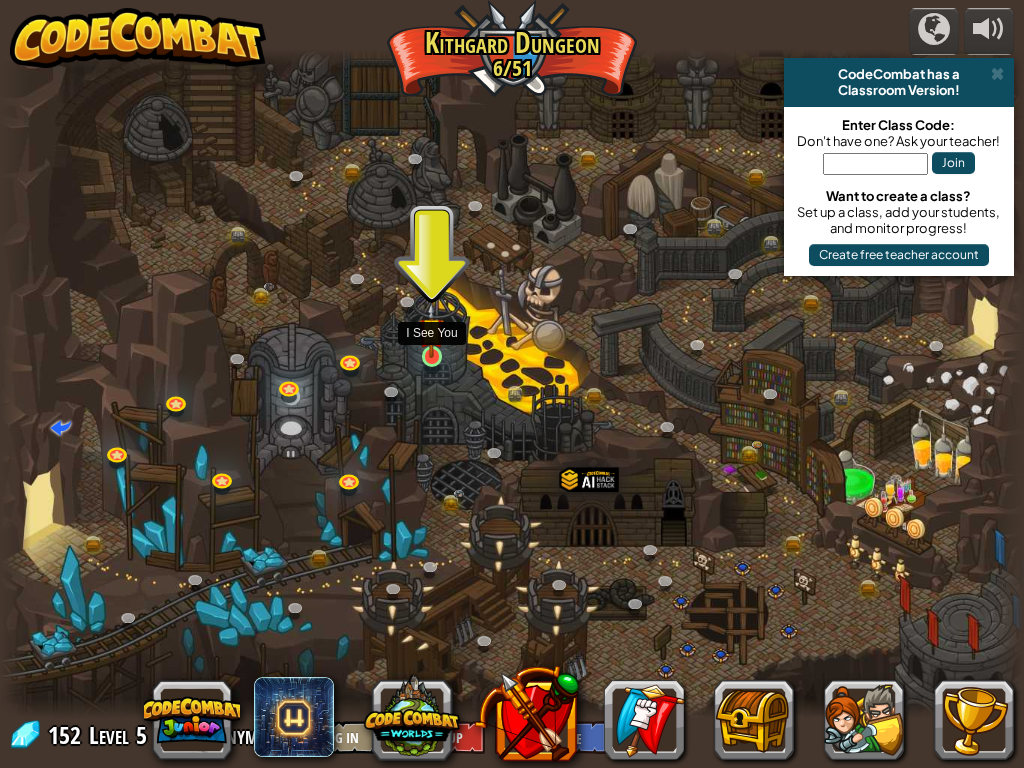 click at bounding box center [431, 330] 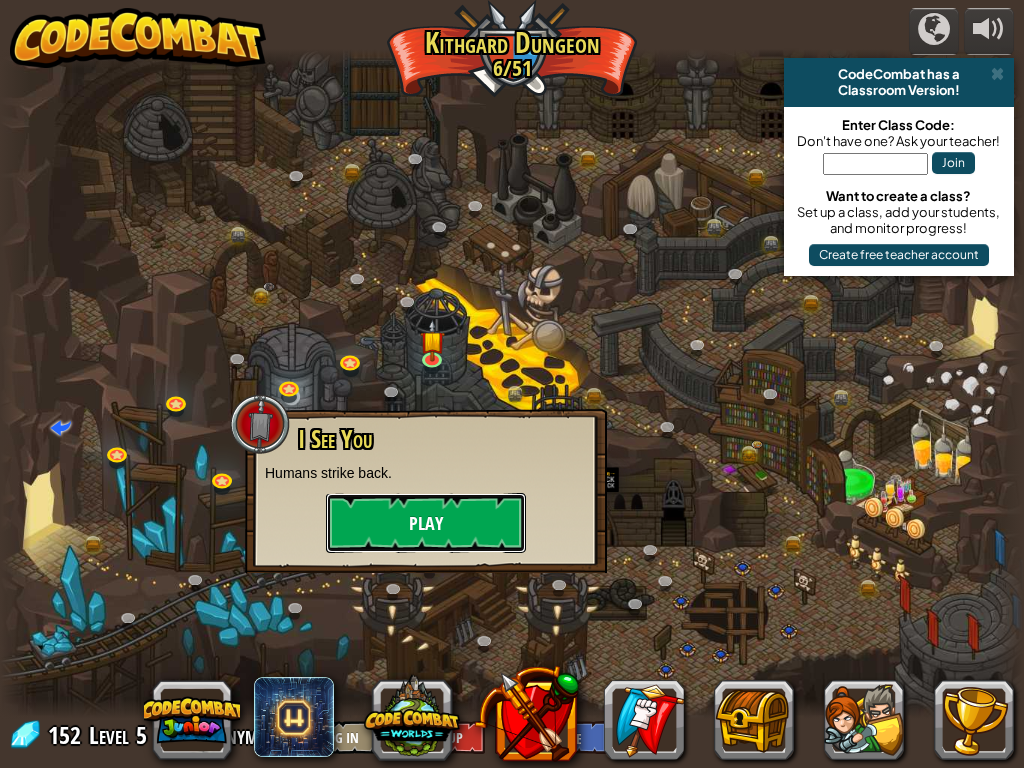 click on "Play" at bounding box center [426, 523] 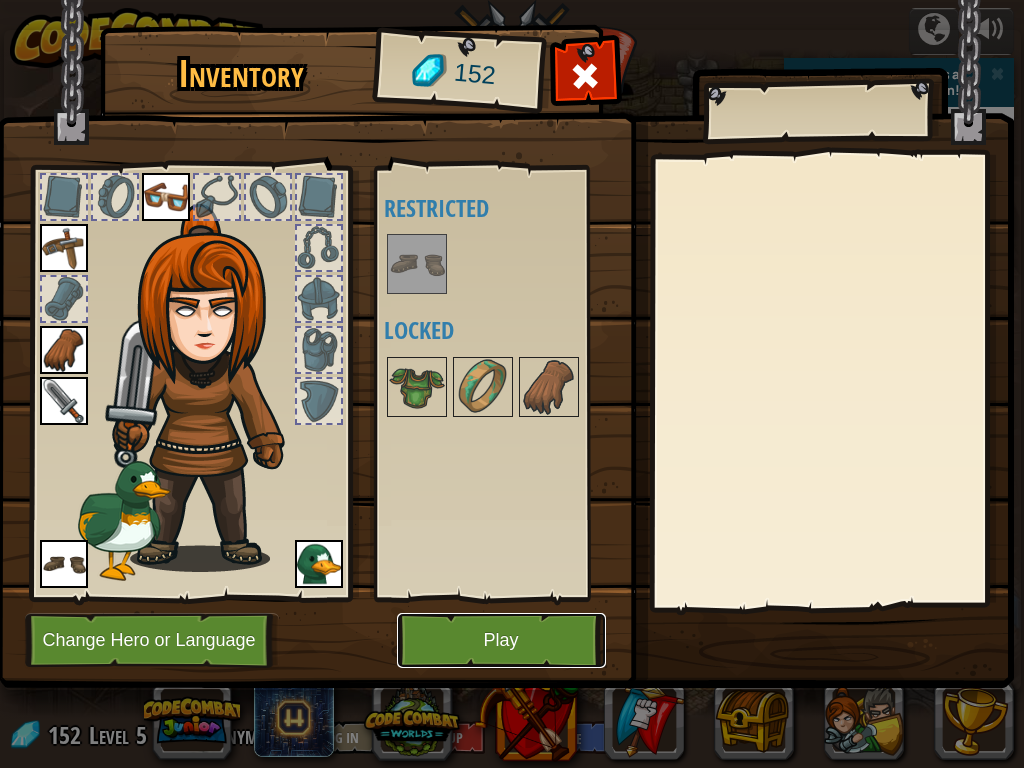 click on "Play" at bounding box center (501, 640) 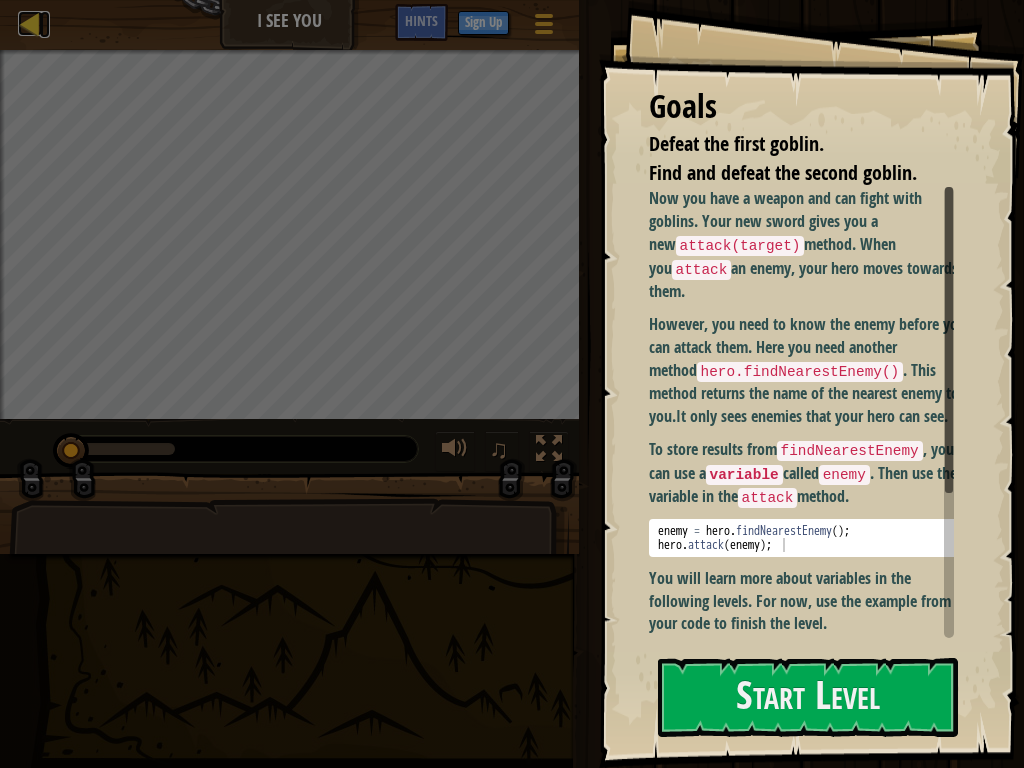 click at bounding box center [30, 23] 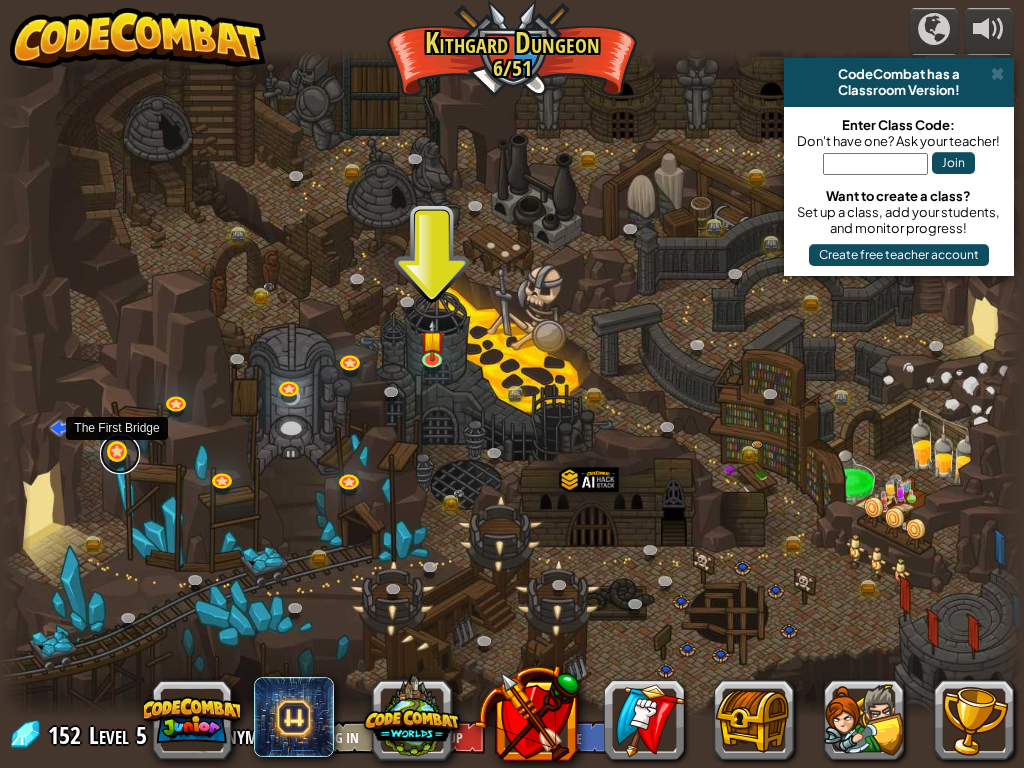 click at bounding box center [120, 454] 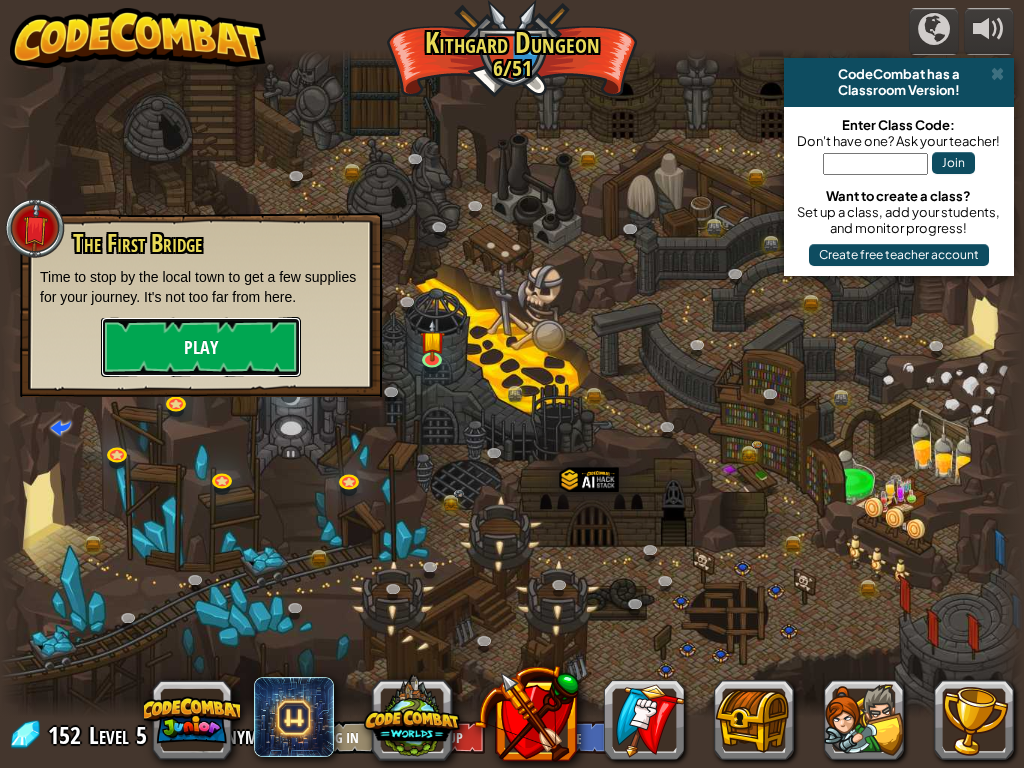 click on "Play" at bounding box center [201, 347] 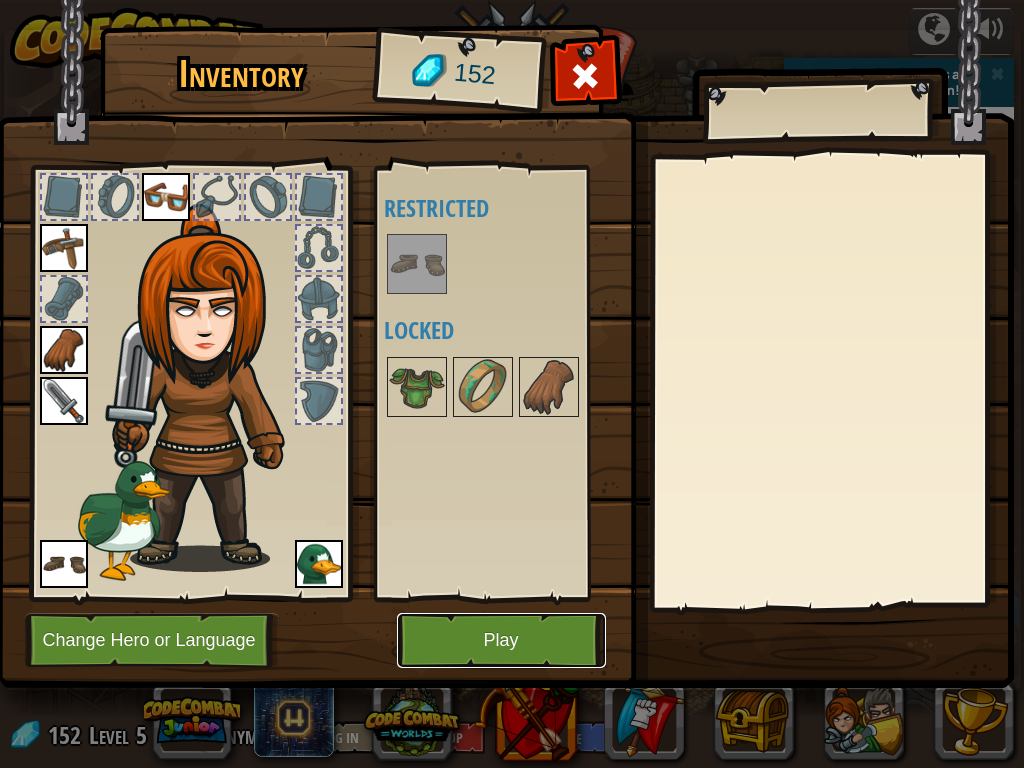 click on "Play" at bounding box center [501, 640] 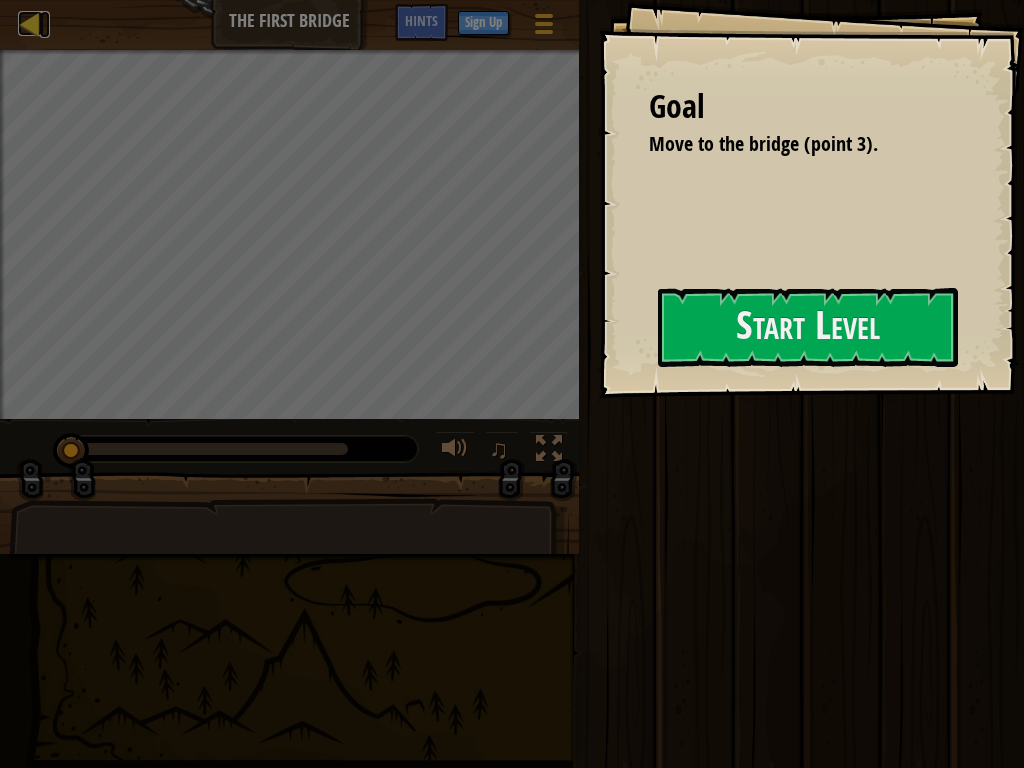 click at bounding box center (30, 23) 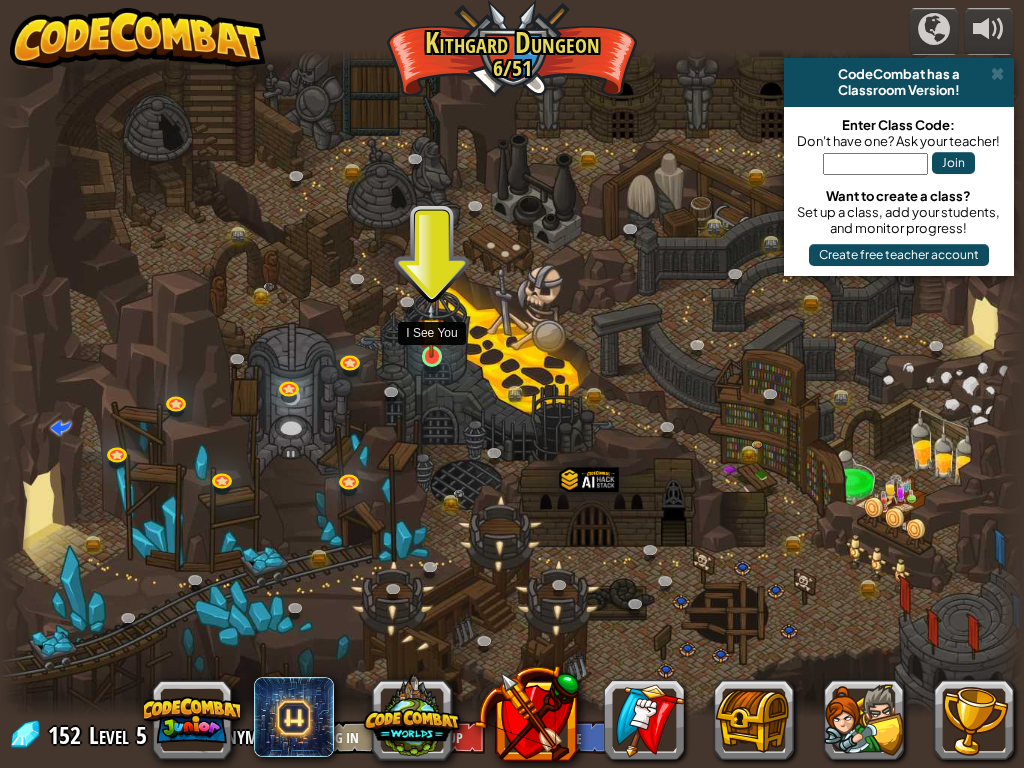 click at bounding box center (431, 330) 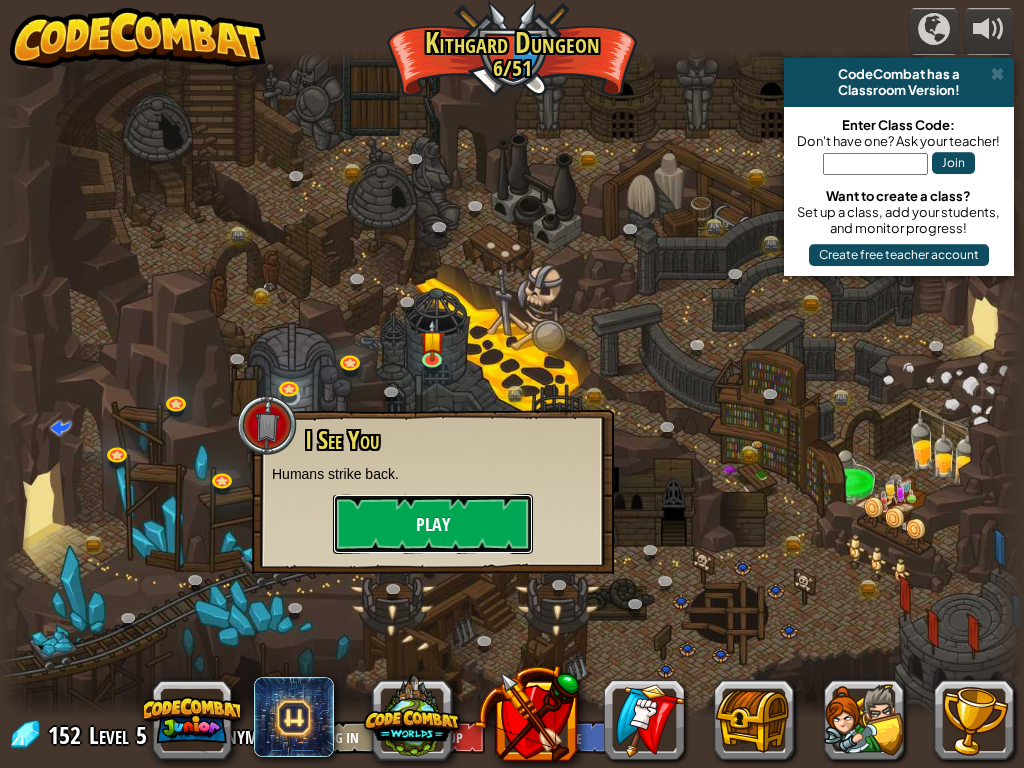 click on "Play" at bounding box center [433, 524] 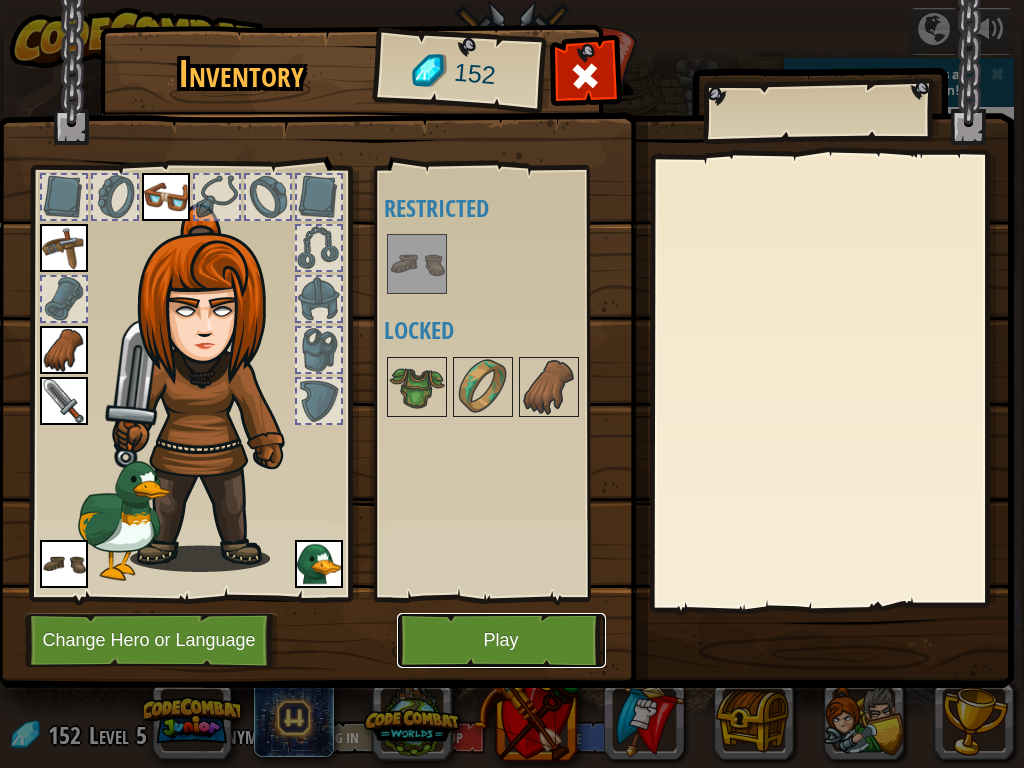 click on "Play" at bounding box center [501, 640] 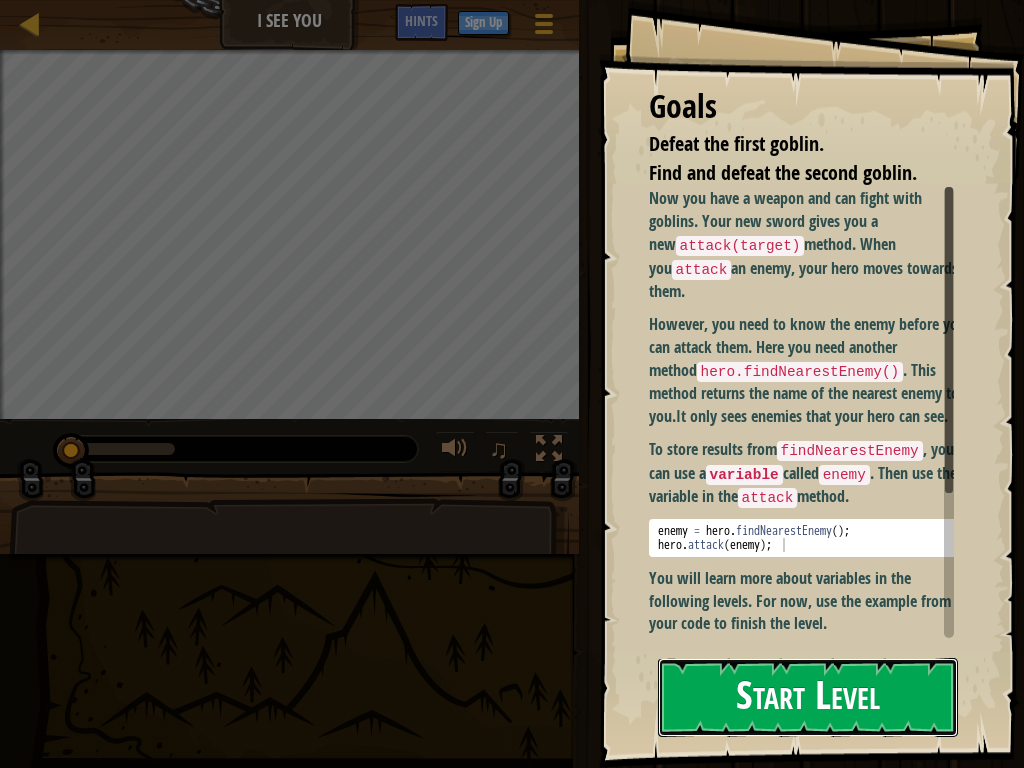 click on "Start Level" at bounding box center [808, 697] 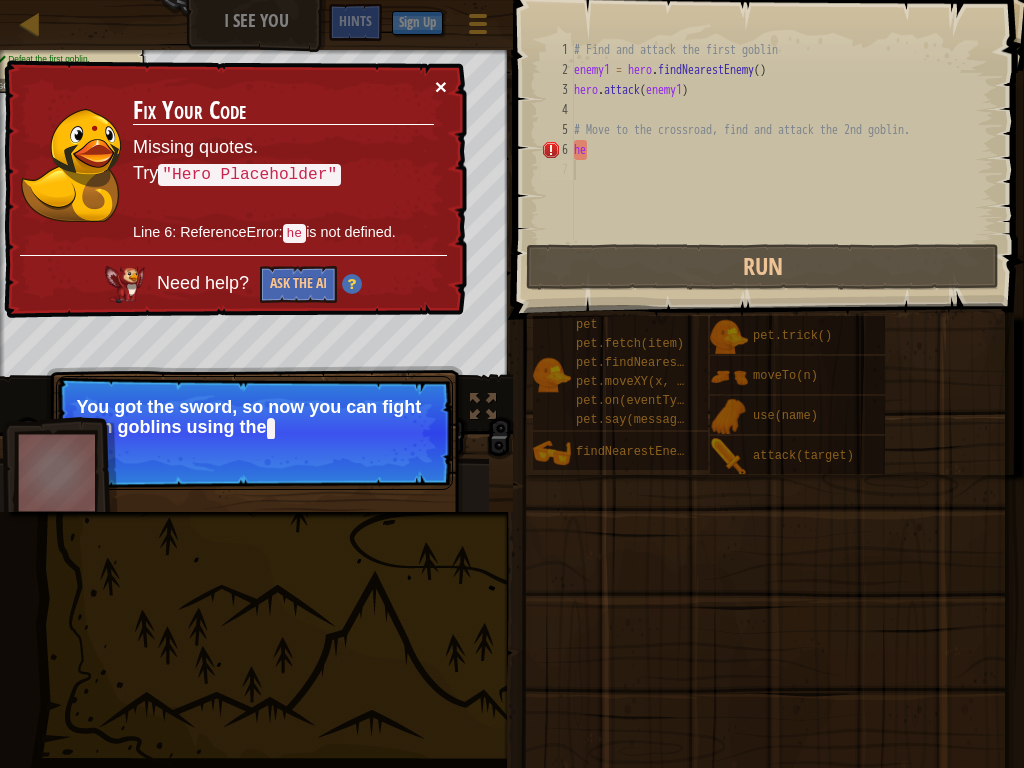 click on "×" at bounding box center (441, 86) 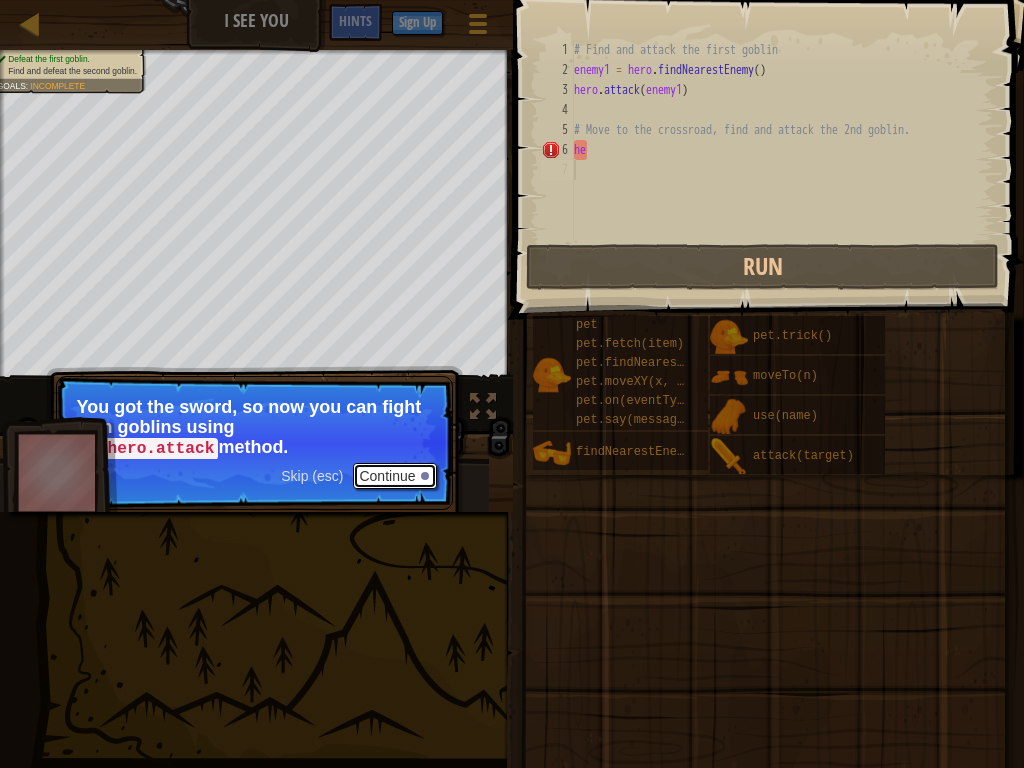 click on "Continue" at bounding box center (394, 476) 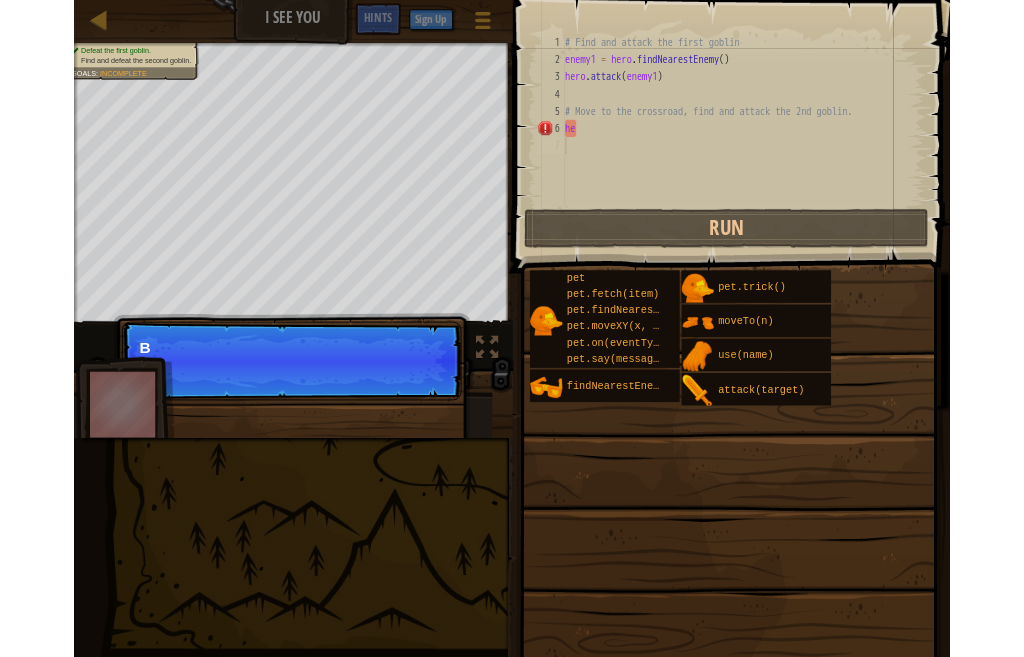 scroll, scrollTop: 9, scrollLeft: 0, axis: vertical 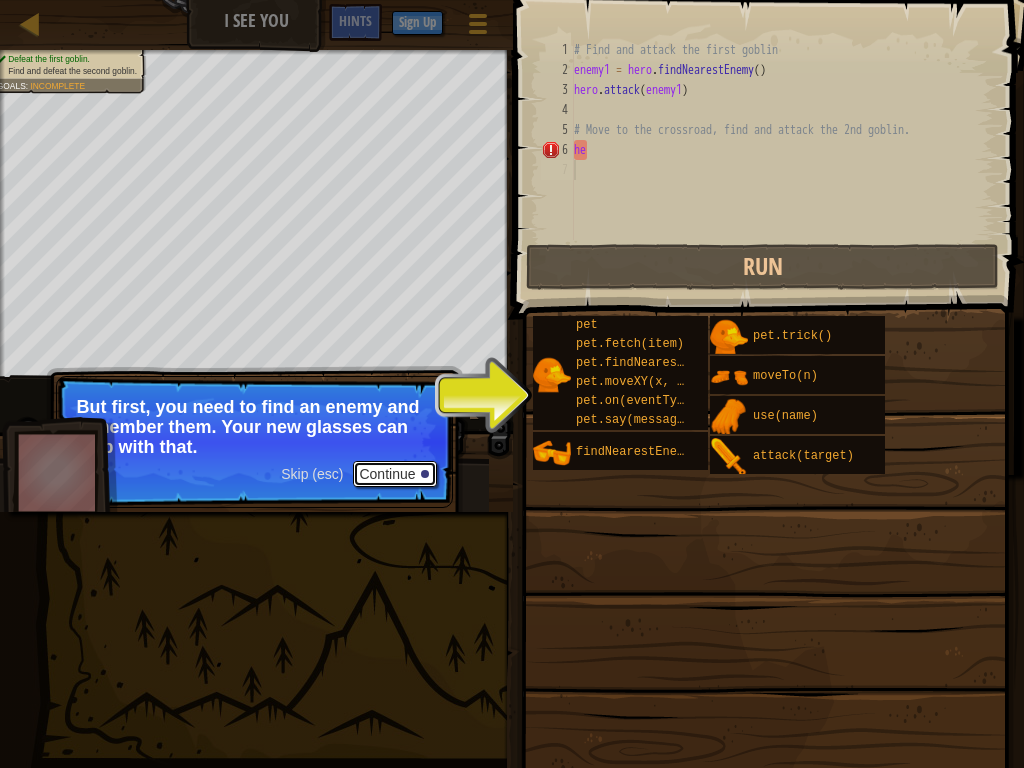 click on "Continue" at bounding box center [394, 474] 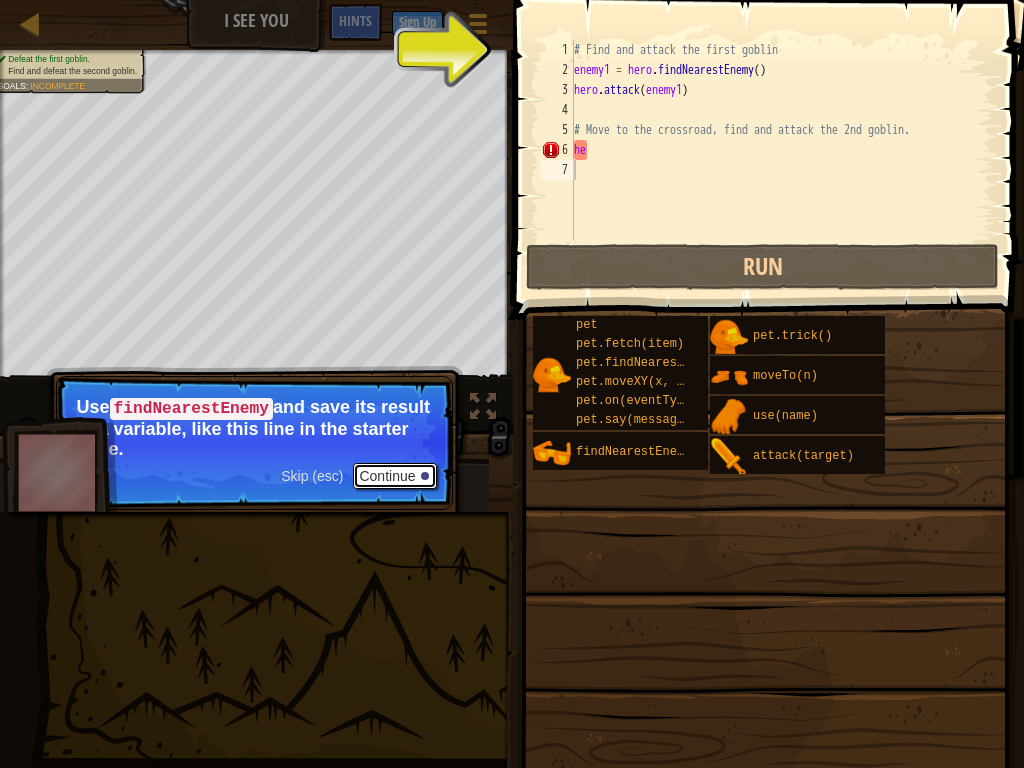click on "Continue" at bounding box center (394, 476) 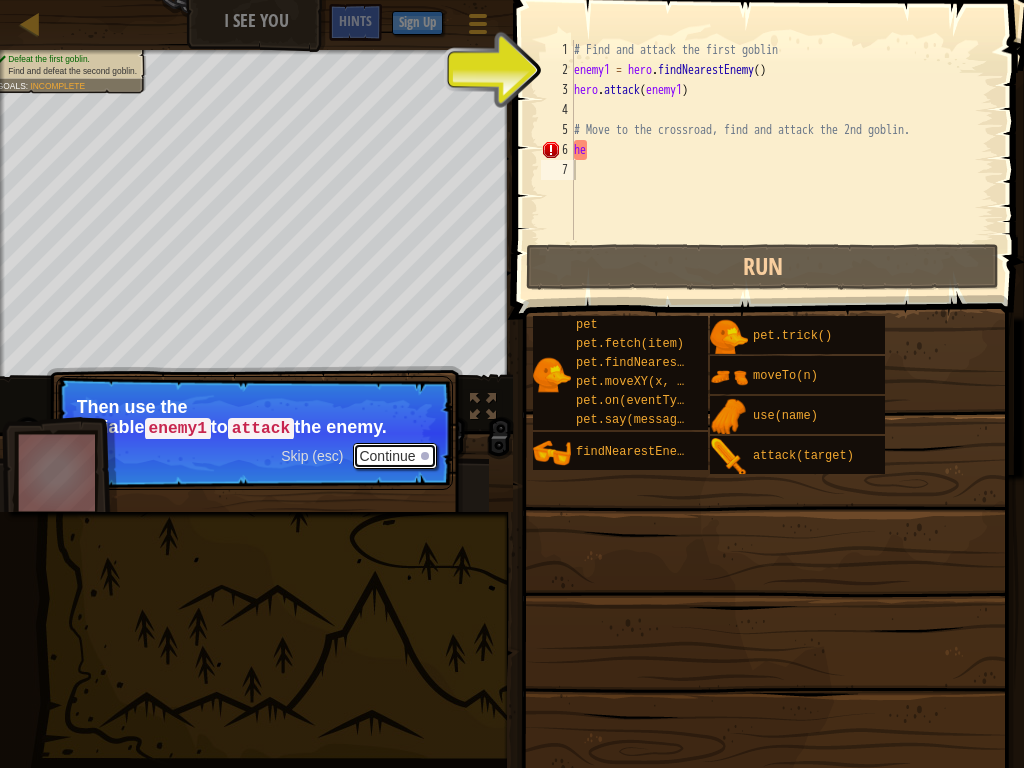 click on "Continue" at bounding box center [394, 456] 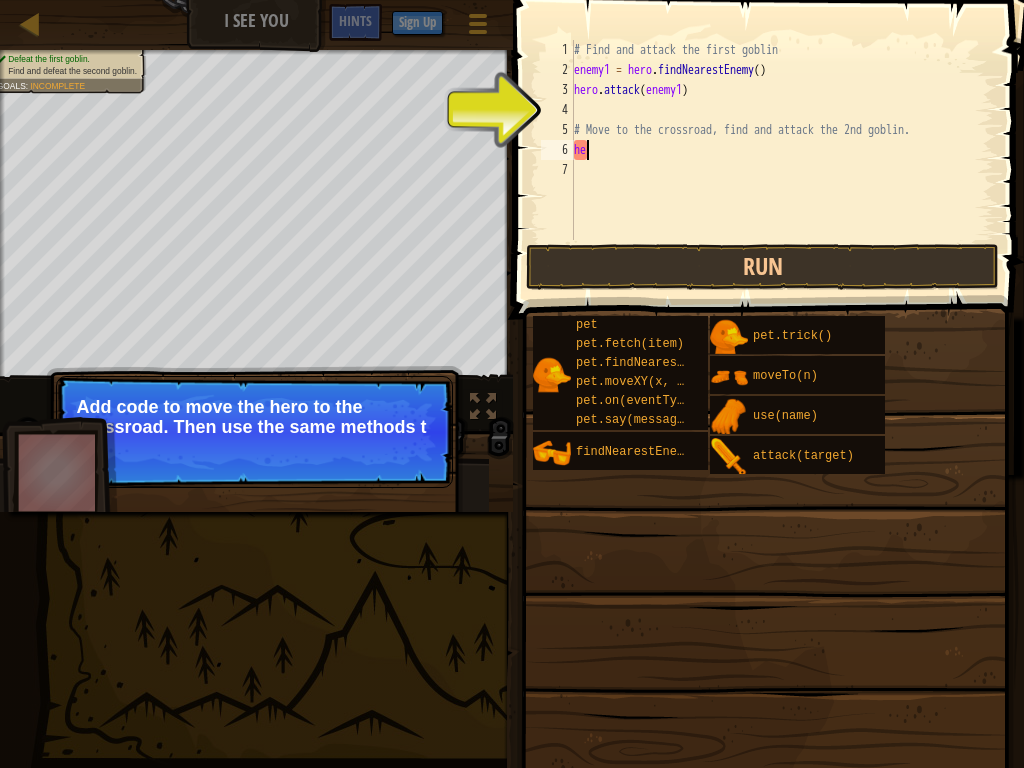 type on "h" 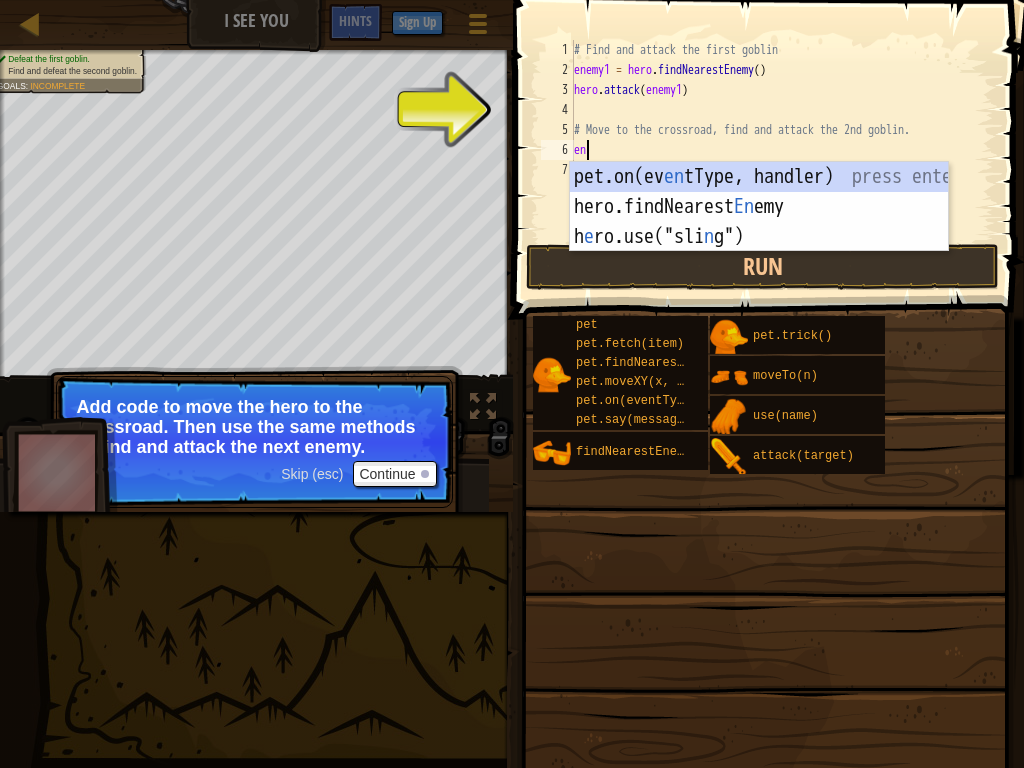 type on "e" 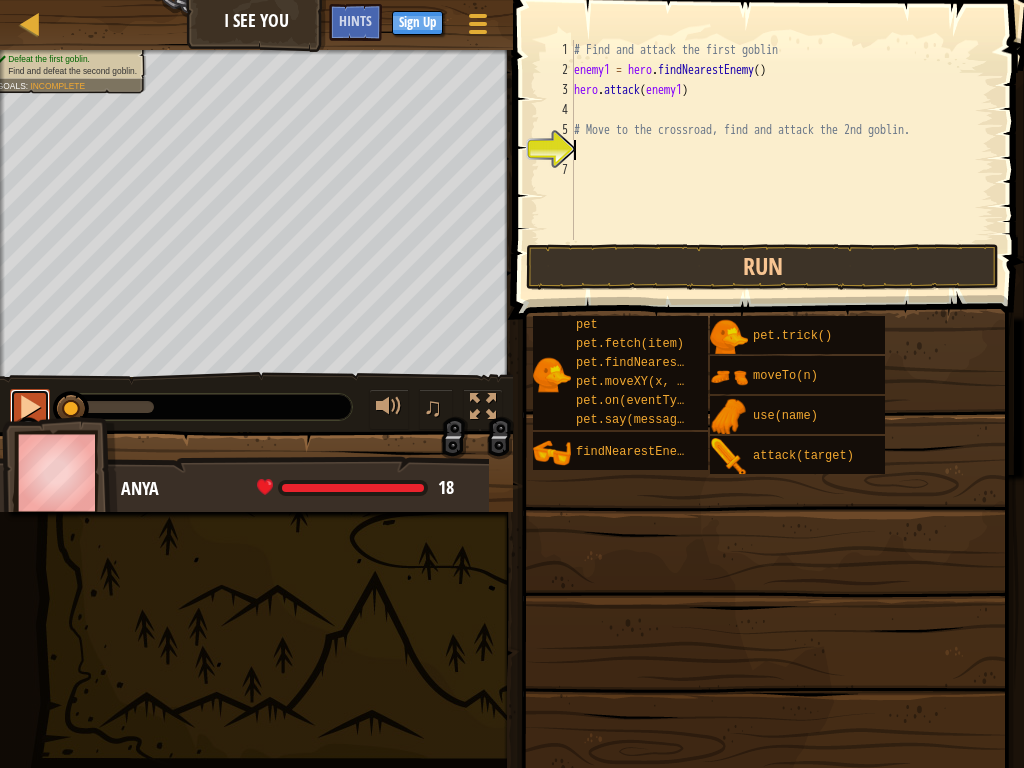 click at bounding box center (30, 409) 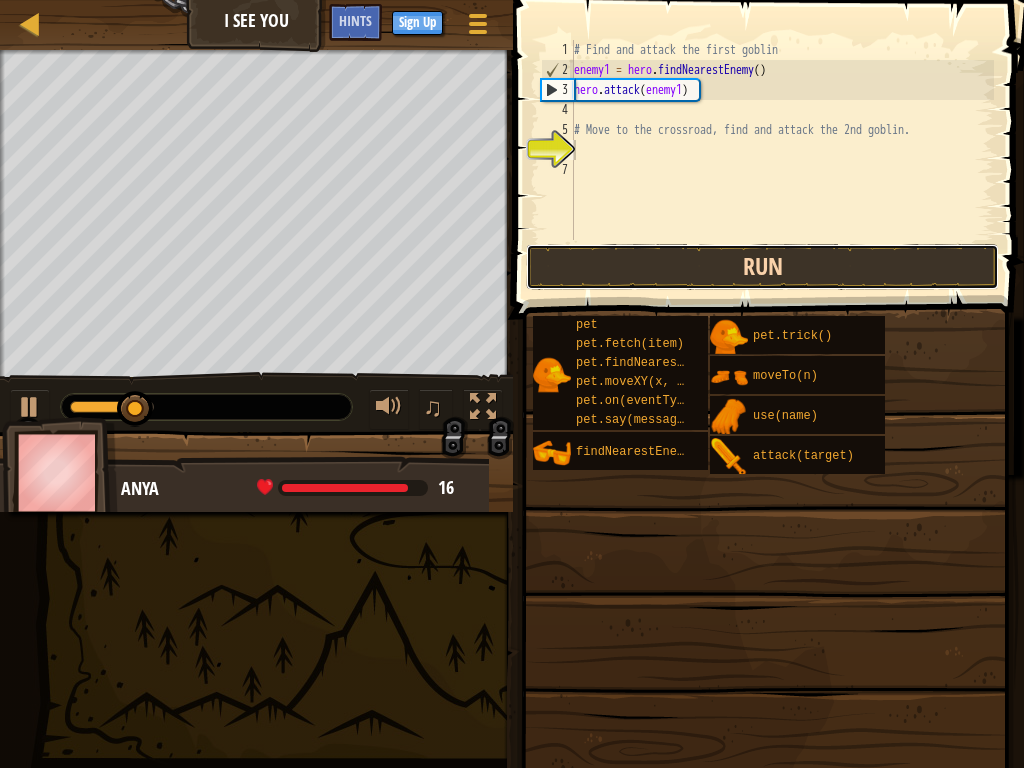 click on "Run" at bounding box center [762, 267] 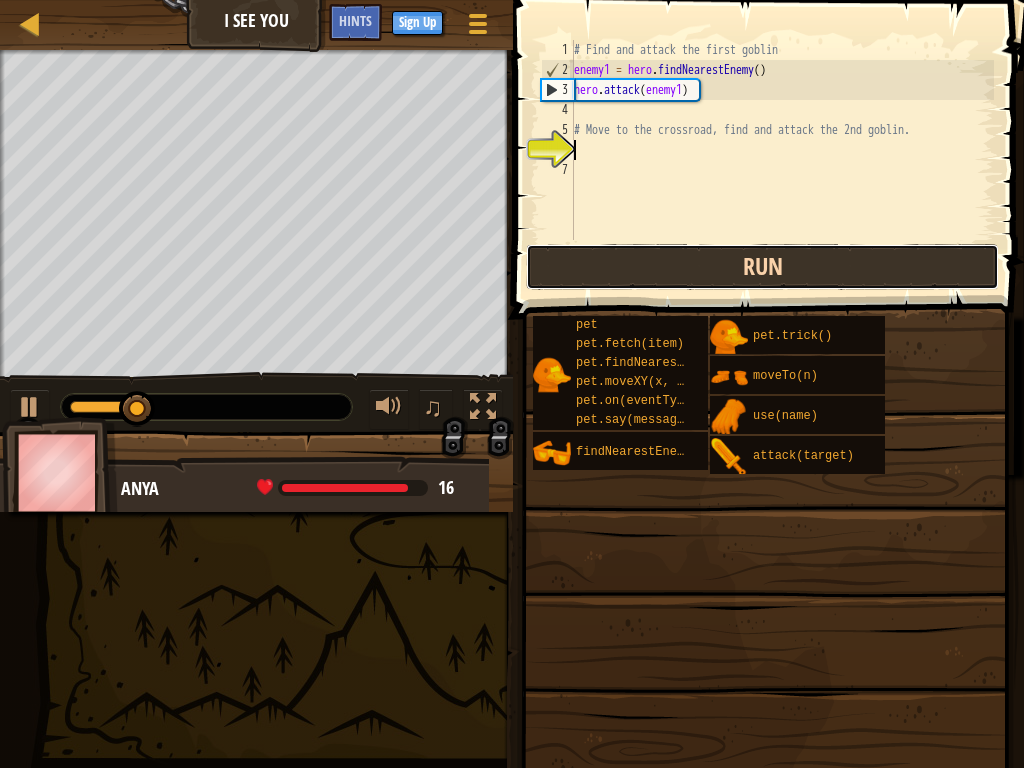 click on "Run" at bounding box center [762, 267] 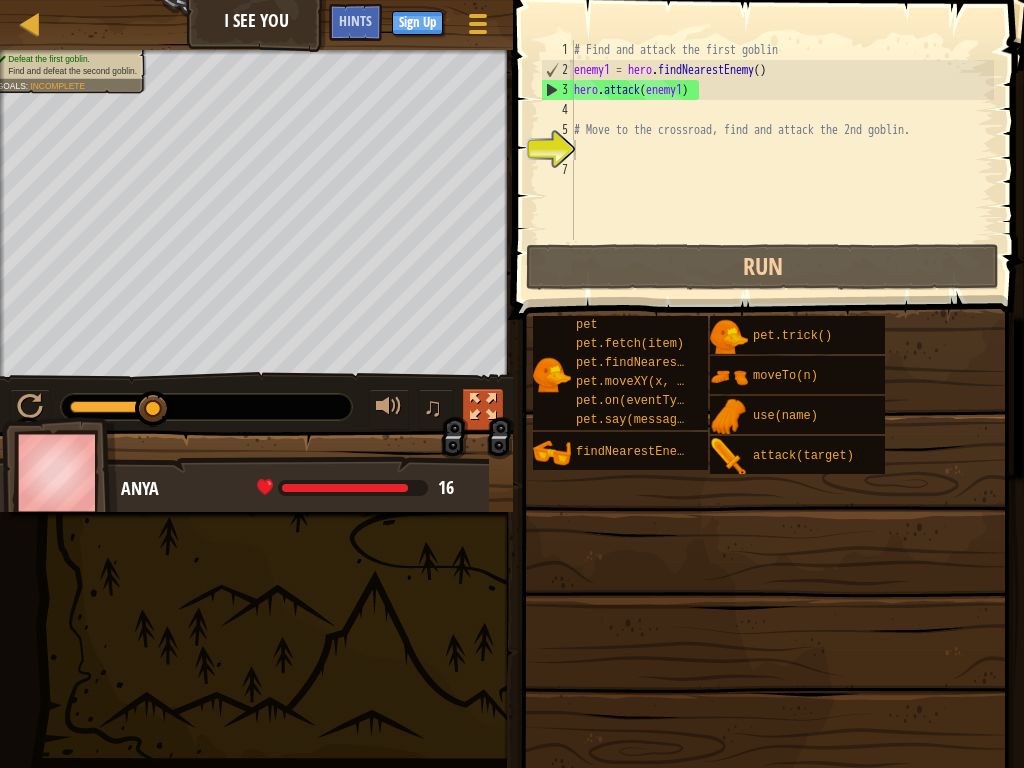 click at bounding box center [483, 407] 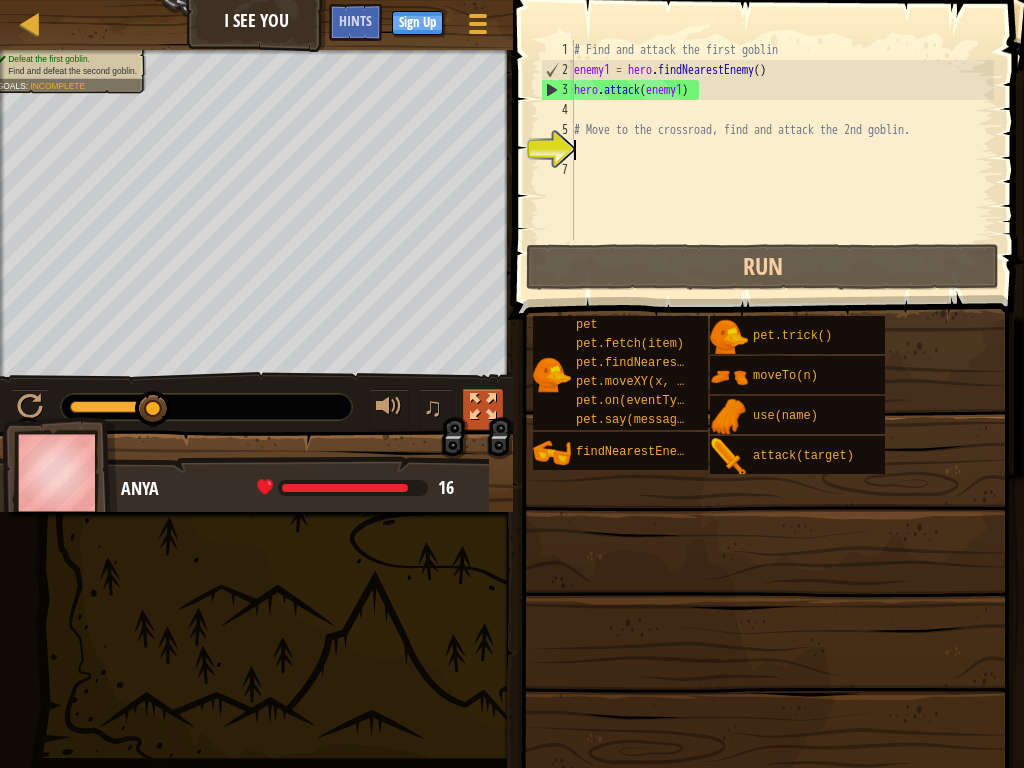 click at bounding box center (483, 407) 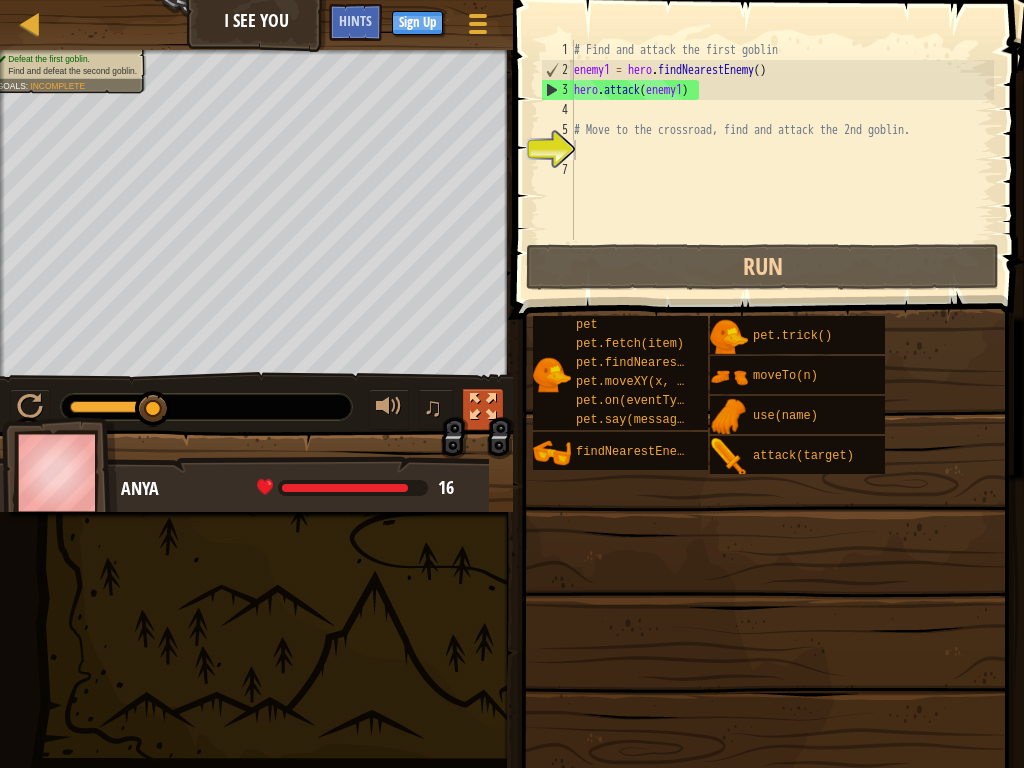 click at bounding box center (483, 407) 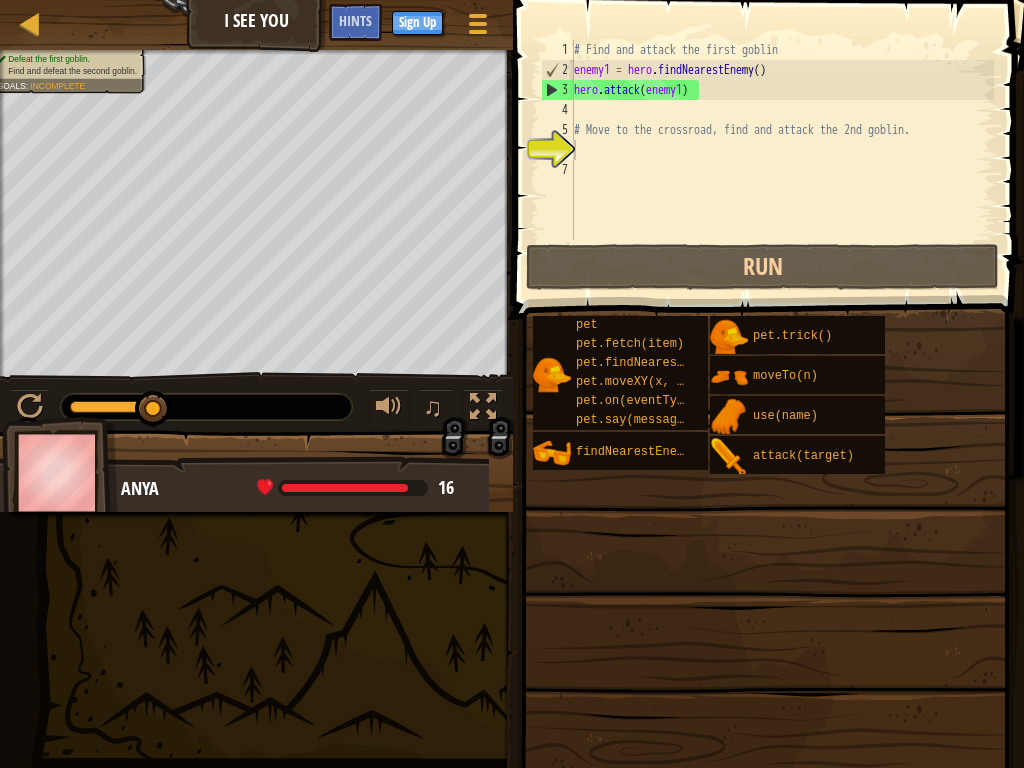 click on "Map I See You Game Menu Done Sign Up Hints 1     הההההההההההההההההההההההההההההההההההההההההההההההההההההההההההההההההההההההההההההההההההההההההההההההההההההההההההההההההההההההההההההההההההההההההההההההההההההההההההההההההההההההההההההההההההההההההההההההההההההההההההההההההההההההההההההההההההההההההההההההההההההההההההההההה XXXXXXXXXXXXXXXXXXXXXXXXXXXXXXXXXXXXXXXXXXXXXXXXXXXXXXXXXXXXXXXXXXXXXXXXXXXXXXXXXXXXXXXXXXXXXXXXXXXXXXXXXXXXXXXXXXXXXXXXXXXXXXXXXXXXXXXXXXXXXXXXXXXXXXXXXXXXXXXXXXXXXXXXXXXXXXXXXXXXXXXXXXXXXXXXXXXXXXXXXXXXXXXXXXXXXXXXXXXXXXXXXXXXXXXXXXXXXXXXXXXXXXXXXXXXXXXX Solution × Hints 1 2 3 4 5 6 7 # Find and attack the first goblin enemy1   =   hero . findNearestEnemy ( ) hero . attack ( enemy1 ) # Move to the crossroad, find and attack the 2nd goblin.     : Run" at bounding box center (512, 384) 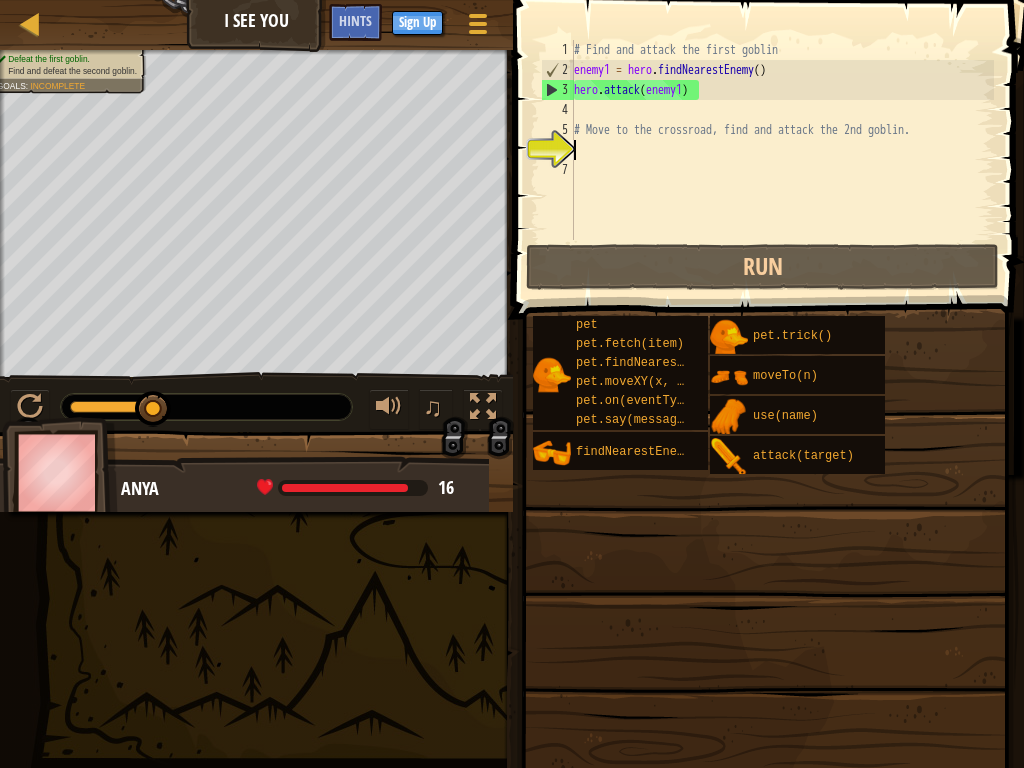 click on "Hints 1 2 3 4 5 6 7 # Find and attack the first goblin enemy1   =   hero . findNearestEnemy ( ) hero . attack ( enemy1 ) # Move to the crossroad, find and attack the 2nd goblin.     הההההההההההההההההההההההההההההההההההההההההההההההההההההההההההההההההההההההההההההההההההההההההההההההההההההההההההההההההההההההההההההההההההההההההההההההההההההההההההההההההההההההההההההההההההההההההההההההההההההההההההההההההההההההההההההההההההההההההההההההההההההההההההההההה XXXXXXXXXXXXXXXXXXXXXXXXXXXXXXXXXXXXXXXXXXXXXXXXXXXXXXXXXXXXXXXXXXXXXXXXXXXXXXXXXXXXXXXXXXXXXXXXXXXXXXXXXXXXXXXXXXXXXXXXXXXXXXXXXXXXXXXXXXXXXXXXXXXXXXXXXXXXXXXXXXXXXXXXXXXXXXXXXXXXXXXXXXXXXXXXXXXXXXXXXXXXXXXXXXXXXXXXXXXXXXXXXXXXXXXXXXXXXXXXXXXXXXXXXXXXXXXX Code Saved Programming language : Python Run Submit Done Statement" at bounding box center (765, 379) 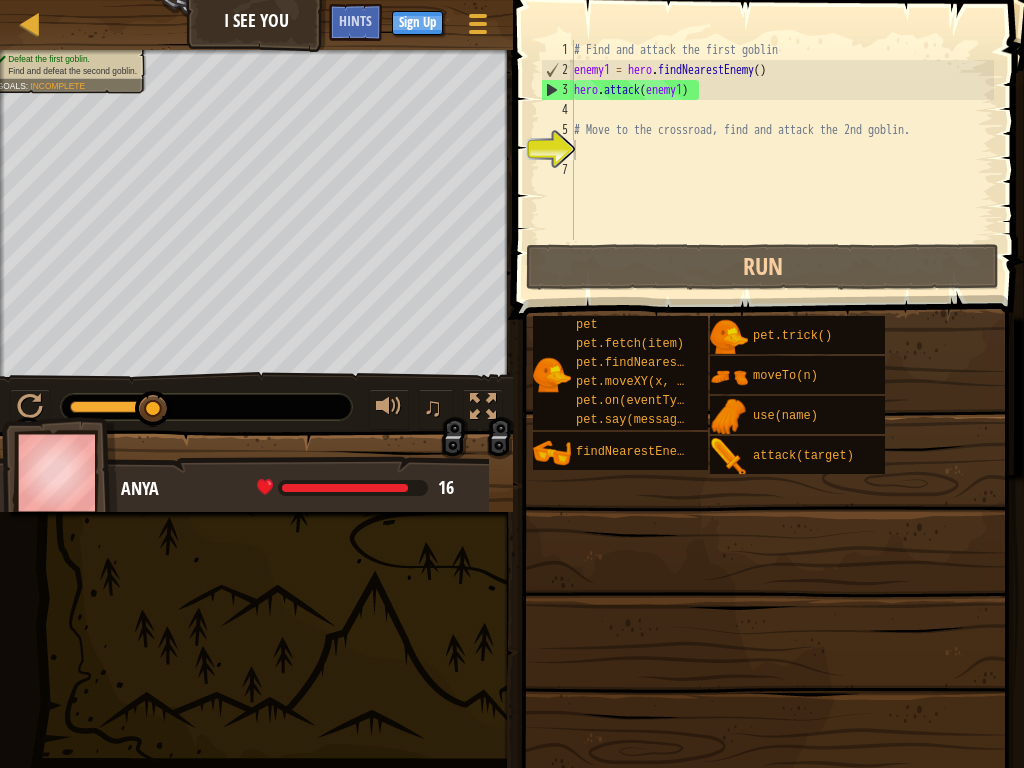 drag, startPoint x: 935, startPoint y: 648, endPoint x: 939, endPoint y: 638, distance: 10.770329 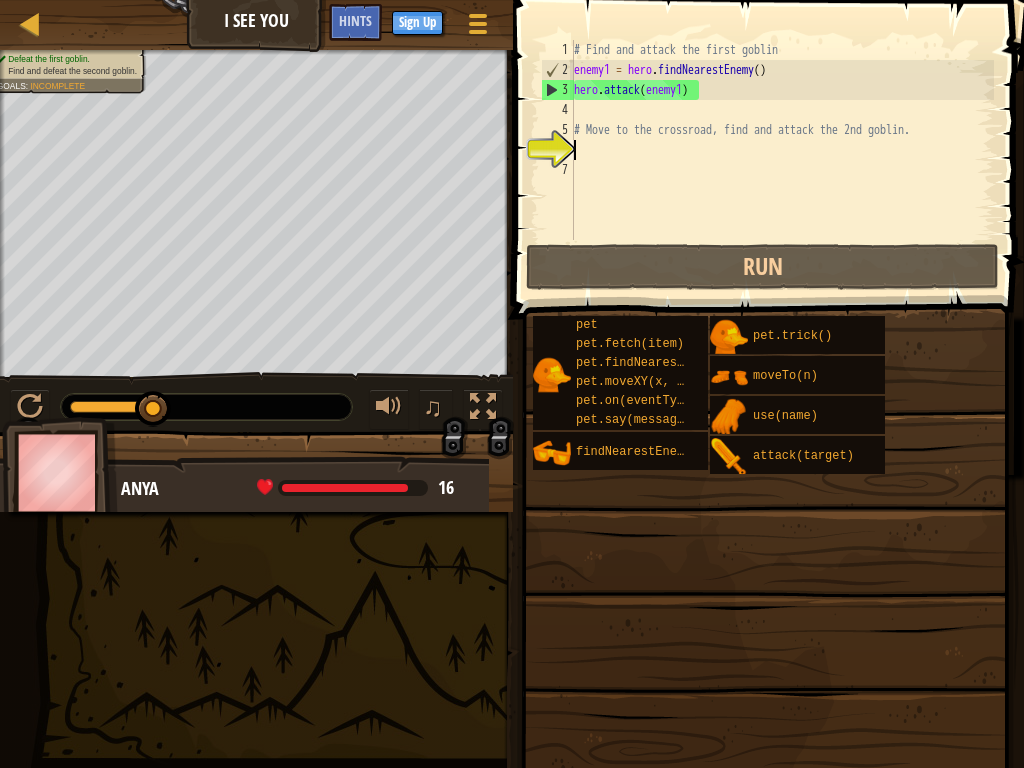 click at bounding box center (765, 591) 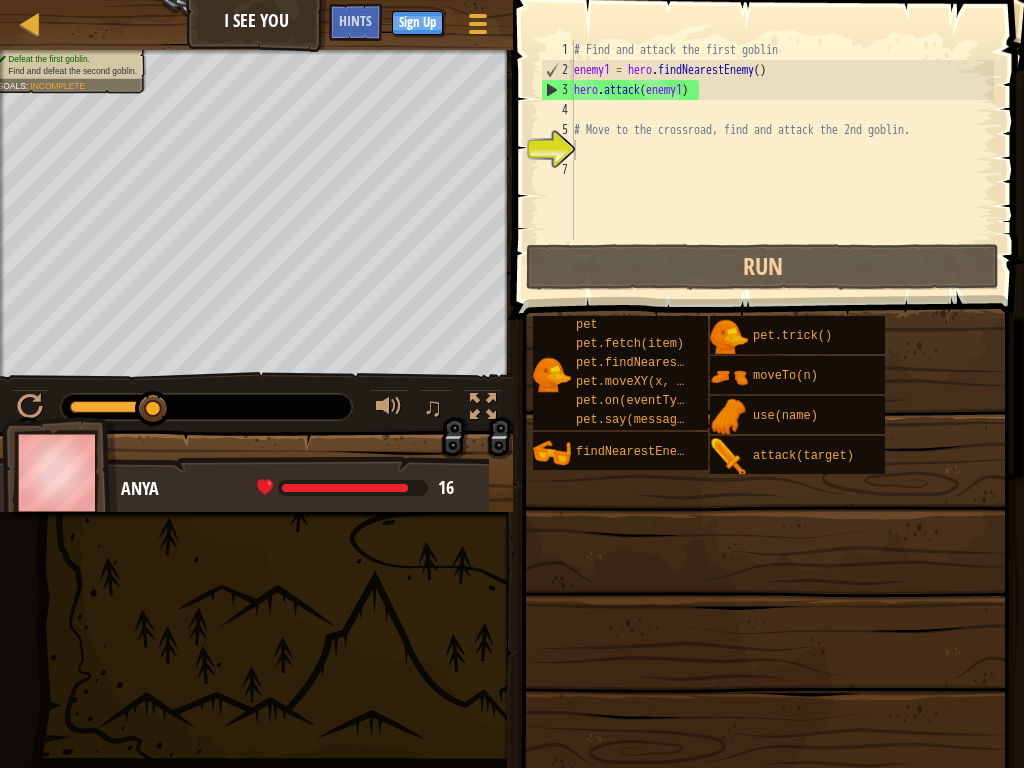 click at bounding box center [765, 591] 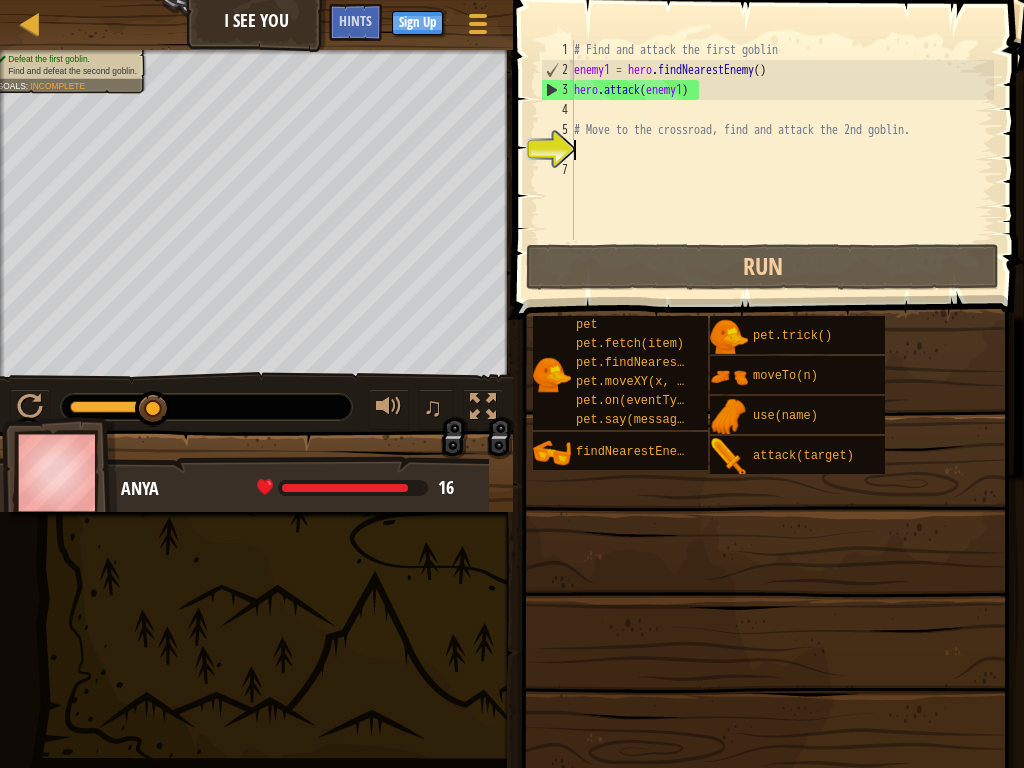 click at bounding box center (765, 591) 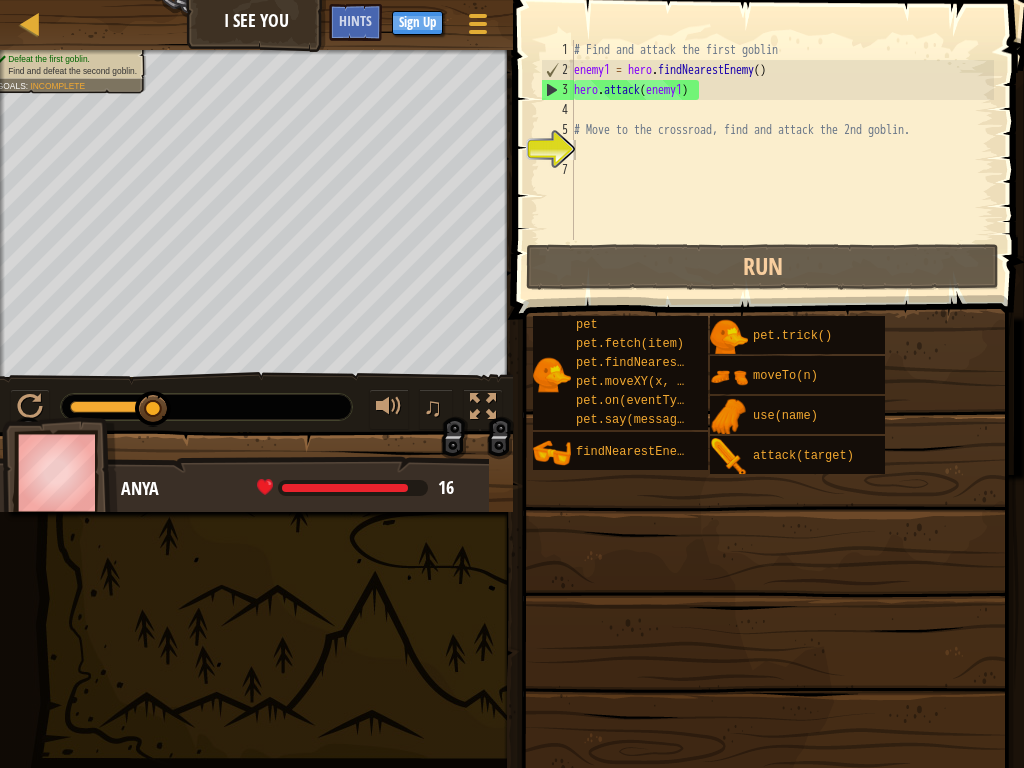 drag, startPoint x: 924, startPoint y: 540, endPoint x: 934, endPoint y: 553, distance: 16.40122 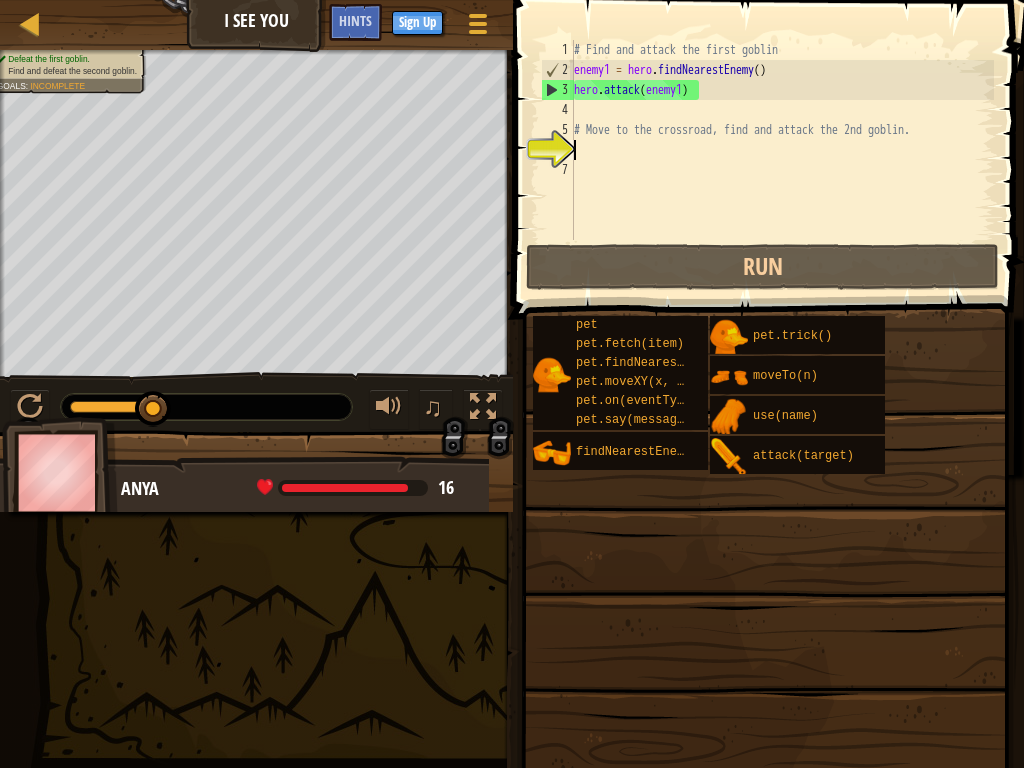 drag, startPoint x: 940, startPoint y: 553, endPoint x: 993, endPoint y: 566, distance: 54.571056 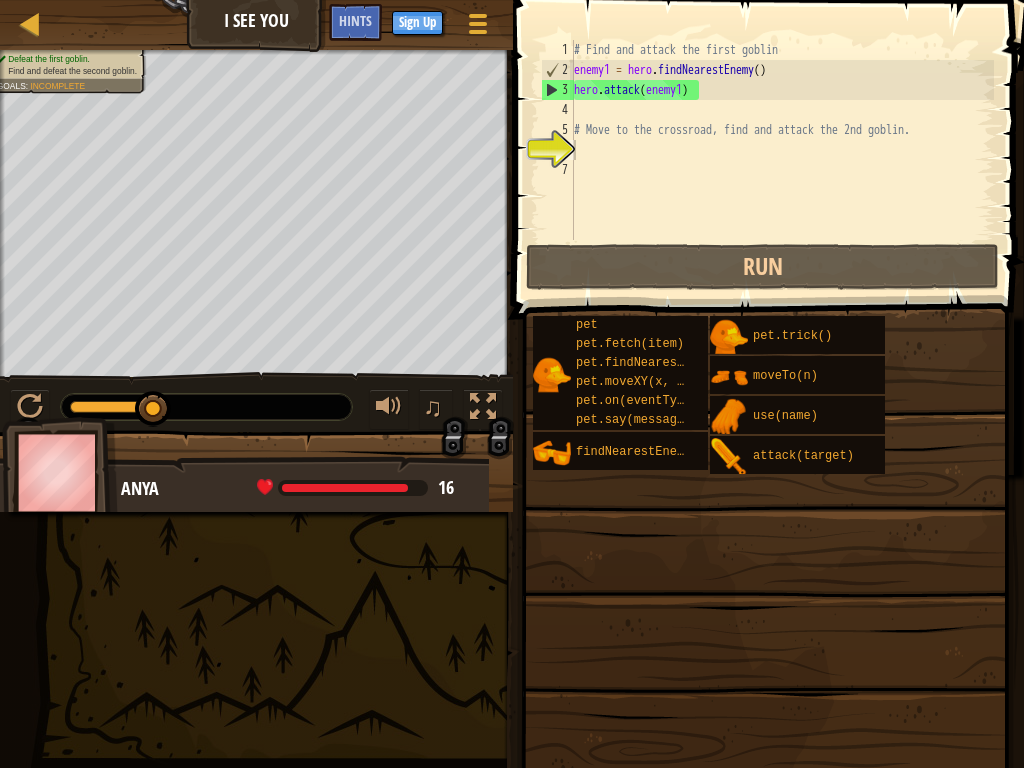 click on "Hints 1 2 3 4 5 6 7 # Find and attack the first goblin enemy1   =   hero . findNearestEnemy ( ) hero . attack ( enemy1 ) # Move to the crossroad, find and attack the 2nd goblin.     הההההההההההההההההההההההההההההההההההההההההההההההההההההההההההההההההההההההההההההההההההההההההההההההההההההההההההההההההההההההההההההההההההההההההההההההההההההההההההההההההההההההההההההההההההההההההההההההההההההההההההההההההההההההההההההההההההההההההההההההההההההההההההההההה XXXXXXXXXXXXXXXXXXXXXXXXXXXXXXXXXXXXXXXXXXXXXXXXXXXXXXXXXXXXXXXXXXXXXXXXXXXXXXXXXXXXXXXXXXXXXXXXXXXXXXXXXXXXXXXXXXXXXXXXXXXXXXXXXXXXXXXXXXXXXXXXXXXXXXXXXXXXXXXXXXXXXXXXXXXXXXXXXXXXXXXXXXXXXXXXXXXXXXXXXXXXXXXXXXXXXXXXXXXXXXXXXXXXXXXXXXXXXXXXXXXXXXXXXXXXXXXX Code Saved Programming language : Python Run Submit Done Statement" at bounding box center (765, 379) 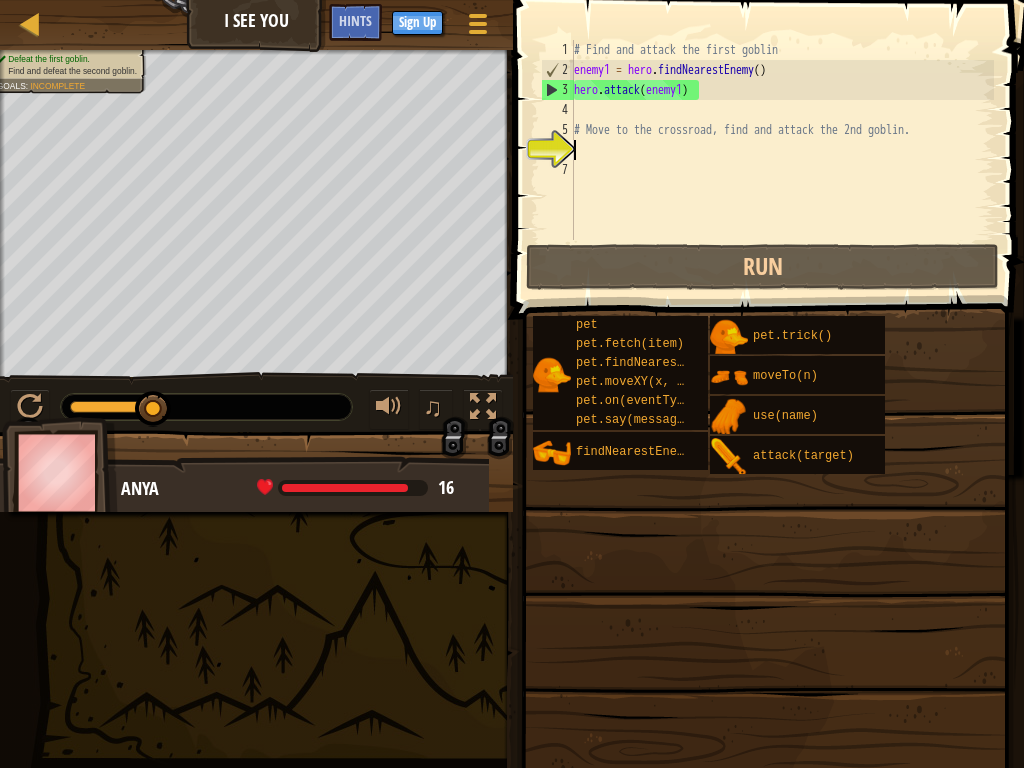 click on "Hints 1 2 3 4 5 6 7 # Find and attack the first goblin enemy1   =   hero . findNearestEnemy ( ) hero . attack ( enemy1 ) # Move to the crossroad, find and attack the 2nd goblin.     הההההההההההההההההההההההההההההההההההההההההההההההההההההההההההההההההההההההההההההההההההההההההההההההההההההההההההההההההההההההההההההההההההההההההההההההההההההההההההההההההההההההההההההההההההההההההההההההההההההההההההההההההההההההההההההההההההההההההההההההההההההההההההההההה XXXXXXXXXXXXXXXXXXXXXXXXXXXXXXXXXXXXXXXXXXXXXXXXXXXXXXXXXXXXXXXXXXXXXXXXXXXXXXXXXXXXXXXXXXXXXXXXXXXXXXXXXXXXXXXXXXXXXXXXXXXXXXXXXXXXXXXXXXXXXXXXXXXXXXXXXXXXXXXXXXXXXXXXXXXXXXXXXXXXXXXXXXXXXXXXXXXXXXXXXXXXXXXXXXXXXXXXXXXXXXXXXXXXXXXXXXXXXXXXXXXXXXXXXXXXXXXX Code Saved Programming language : Python Run Submit Done Statement" at bounding box center (765, 379) 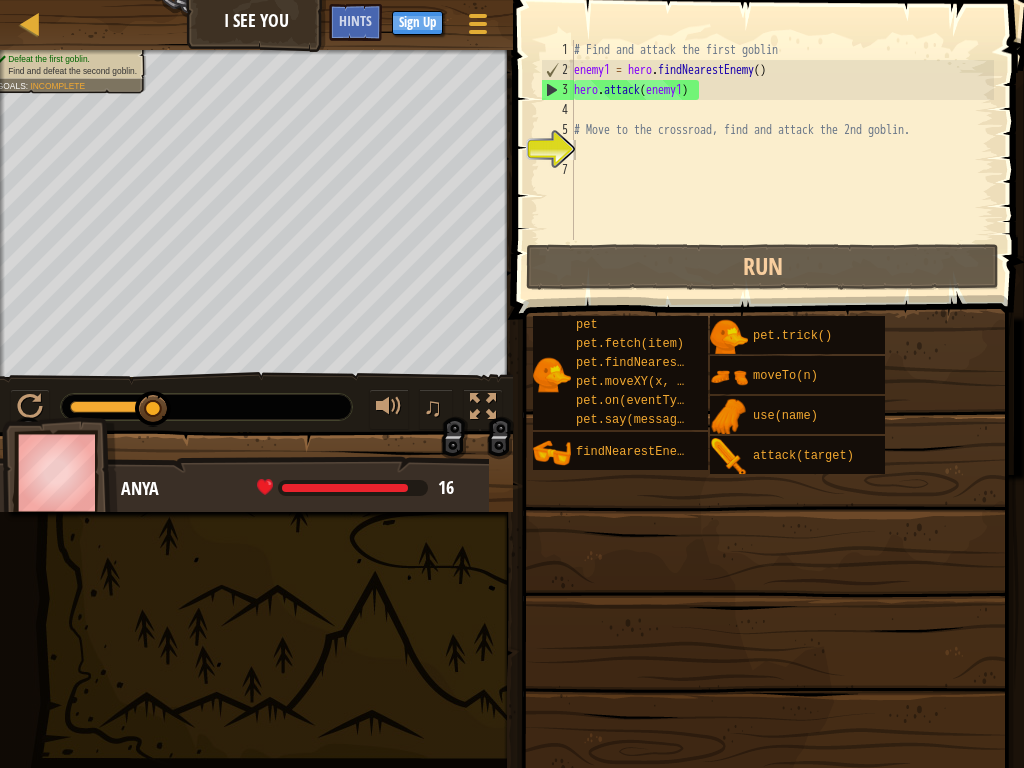 click on "Hints 1 2 3 4 5 6 7 # Find and attack the first goblin enemy1   =   hero . findNearestEnemy ( ) hero . attack ( enemy1 ) # Move to the crossroad, find and attack the 2nd goblin.     הההההההההההההההההההההההההההההההההההההההההההההההההההההההההההההההההההההההההההההההההההההההההההההההההההההההההההההההההההההההההההההההההההההההההההההההההההההההההההההההההההההההההההההההההההההההההההההההההההההההההההההההההההההההההההההההההההההההההההההההההההההההההההההההה XXXXXXXXXXXXXXXXXXXXXXXXXXXXXXXXXXXXXXXXXXXXXXXXXXXXXXXXXXXXXXXXXXXXXXXXXXXXXXXXXXXXXXXXXXXXXXXXXXXXXXXXXXXXXXXXXXXXXXXXXXXXXXXXXXXXXXXXXXXXXXXXXXXXXXXXXXXXXXXXXXXXXXXXXXXXXXXXXXXXXXXXXXXXXXXXXXXXXXXXXXXXXXXXXXXXXXXXXXXXXXXXXXXXXXXXXXXXXXXXXXXXXXXXXXXXXXXX Code Saved Programming language : Python Run Submit Done Statement" at bounding box center [765, 379] 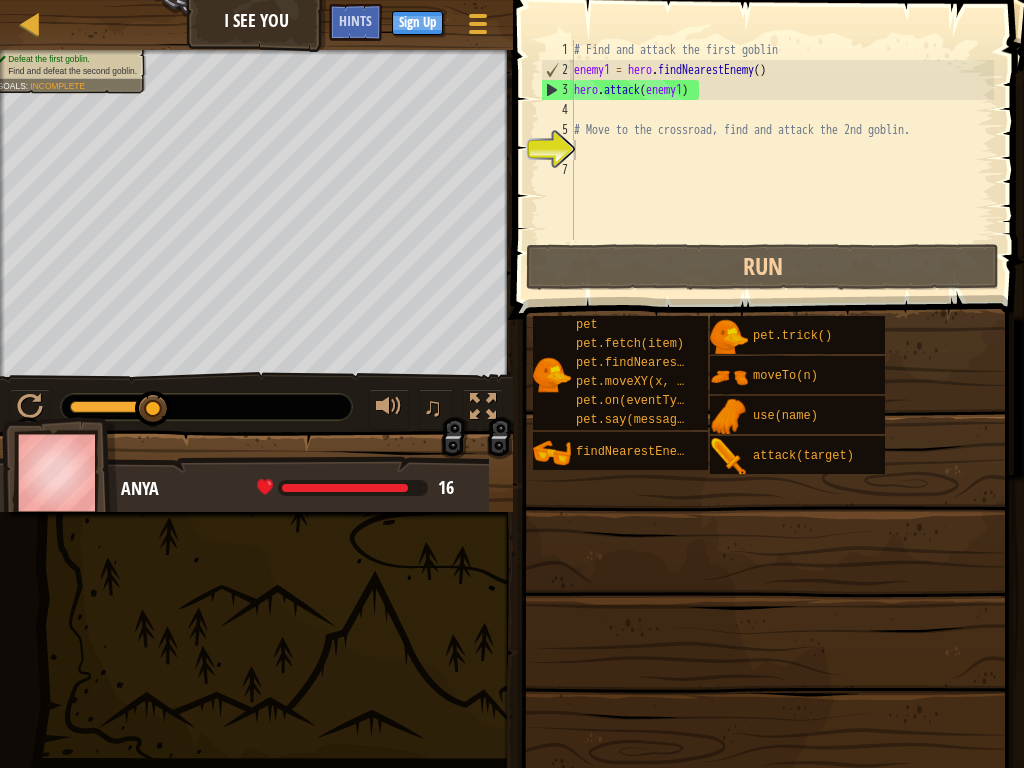 click on "Hints 1 2 3 4 5 6 7 # Find and attack the first goblin enemy1   =   hero . findNearestEnemy ( ) hero . attack ( enemy1 ) # Move to the crossroad, find and attack the 2nd goblin.     הההההההההההההההההההההההההההההההההההההההההההההההההההההההההההההההההההההההההההההההההההההההההההההההההההההההההההההההההההההההההההההההההההההההההההההההההההההההההההההההההההההההההההההההההההההההההההההההההההההההההההההההההההההההההההההההההההההההההההההההההההההההההההההההה XXXXXXXXXXXXXXXXXXXXXXXXXXXXXXXXXXXXXXXXXXXXXXXXXXXXXXXXXXXXXXXXXXXXXXXXXXXXXXXXXXXXXXXXXXXXXXXXXXXXXXXXXXXXXXXXXXXXXXXXXXXXXXXXXXXXXXXXXXXXXXXXXXXXXXXXXXXXXXXXXXXXXXXXXXXXXXXXXXXXXXXXXXXXXXXXXXXXXXXXXXXXXXXXXXXXXXXXXXXXXXXXXXXXXXXXXXXXXXXXXXXXXXXXXXXXXXXX Code Saved Programming language : Python Run Submit Done Statement" at bounding box center (765, 379) 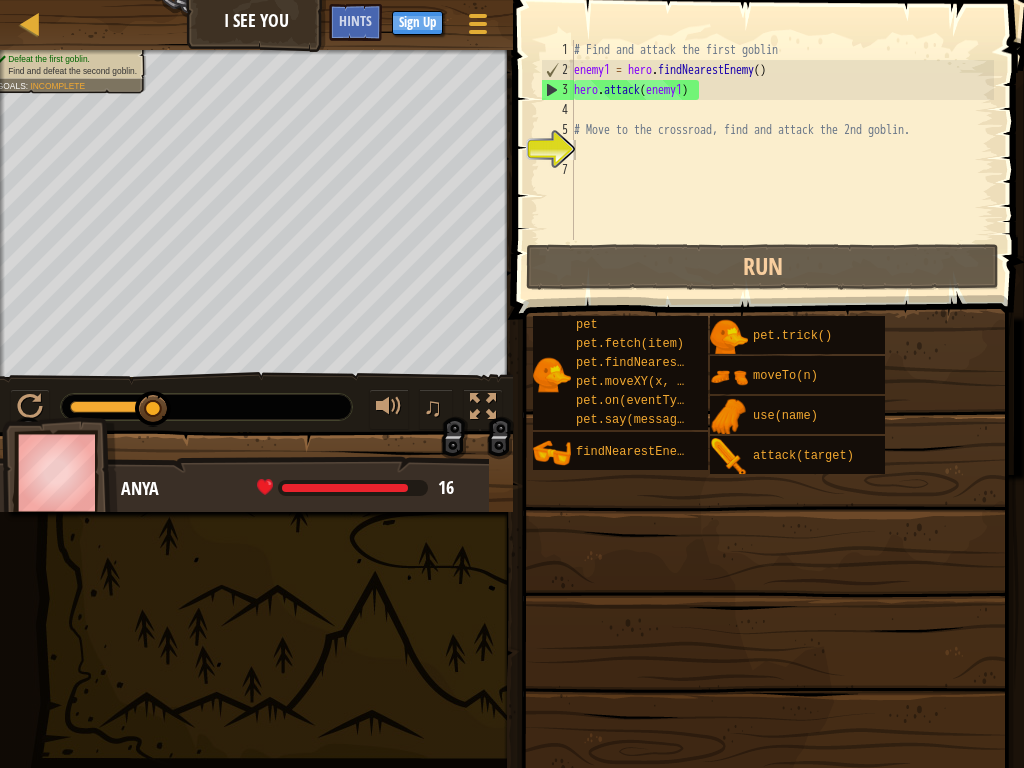 click on "Hints 1 2 3 4 5 6 7 # Find and attack the first goblin enemy1   =   hero . findNearestEnemy ( ) hero . attack ( enemy1 ) # Move to the crossroad, find and attack the 2nd goblin.     הההההההההההההההההההההההההההההההההההההההההההההההההההההההההההההההההההההההההההההההההההההההההההההההההההההההההההההההההההההההההההההההההההההההההההההההההההההההההההההההההההההההההההההההההההההההההההההההההההההההההההההההההההההההההההההההההההההההההההההההההההההההההההההההה XXXXXXXXXXXXXXXXXXXXXXXXXXXXXXXXXXXXXXXXXXXXXXXXXXXXXXXXXXXXXXXXXXXXXXXXXXXXXXXXXXXXXXXXXXXXXXXXXXXXXXXXXXXXXXXXXXXXXXXXXXXXXXXXXXXXXXXXXXXXXXXXXXXXXXXXXXXXXXXXXXXXXXXXXXXXXXXXXXXXXXXXXXXXXXXXXXXXXXXXXXXXXXXXXXXXXXXXXXXXXXXXXXXXXXXXXXXXXXXXXXXXXXXXXXXXXXXX Code Saved Programming language : Python Run Submit Done Statement" at bounding box center (765, 379) 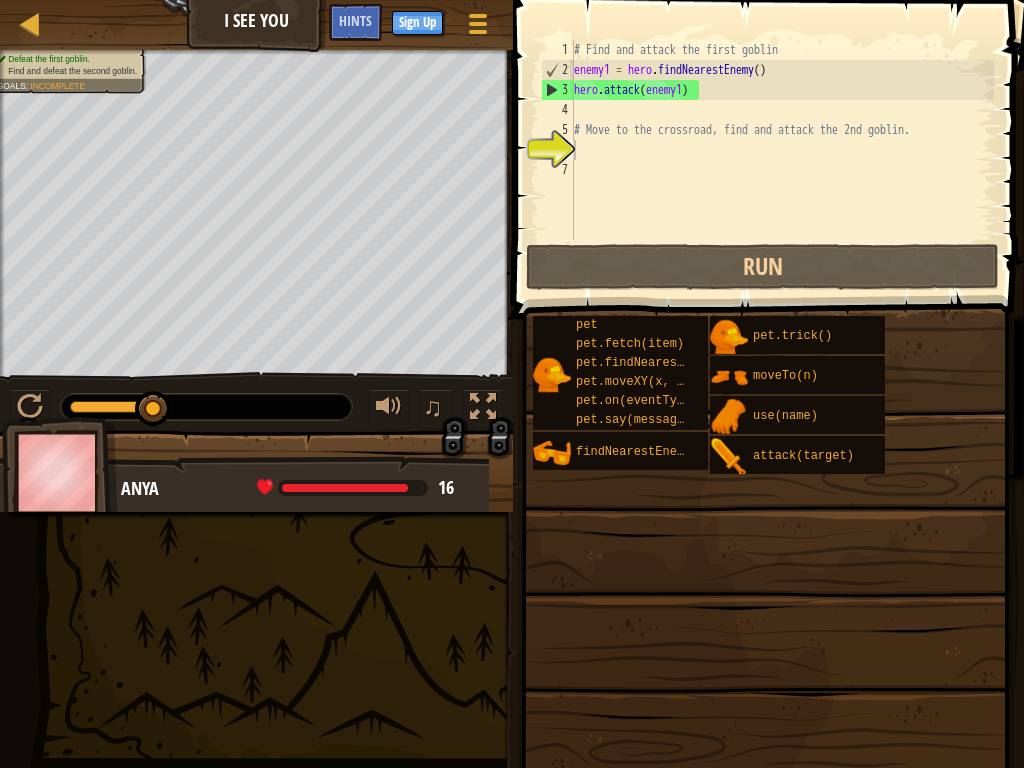 click on "Hints 1 2 3 4 5 6 7 # Find and attack the first goblin enemy1   =   hero . findNearestEnemy ( ) hero . attack ( enemy1 ) # Move to the crossroad, find and attack the 2nd goblin.     הההההההההההההההההההההההההההההההההההההההההההההההההההההההההההההההההההההההההההההההההההההההההההההההההההההההההההההההההההההההההההההההההההההההההההההההההההההההההההההההההההההההההההההההההההההההההההההההההההההההההההההההההההההההההההההההההההההההההההההההההההההההההההההההה XXXXXXXXXXXXXXXXXXXXXXXXXXXXXXXXXXXXXXXXXXXXXXXXXXXXXXXXXXXXXXXXXXXXXXXXXXXXXXXXXXXXXXXXXXXXXXXXXXXXXXXXXXXXXXXXXXXXXXXXXXXXXXXXXXXXXXXXXXXXXXXXXXXXXXXXXXXXXXXXXXXXXXXXXXXXXXXXXXXXXXXXXXXXXXXXXXXXXXXXXXXXXXXXXXXXXXXXXXXXXXXXXXXXXXXXXXXXXXXXXXXXXXXXXXXXXXXX Code Saved Programming language : Python Run Submit Done Statement" at bounding box center [765, 379] 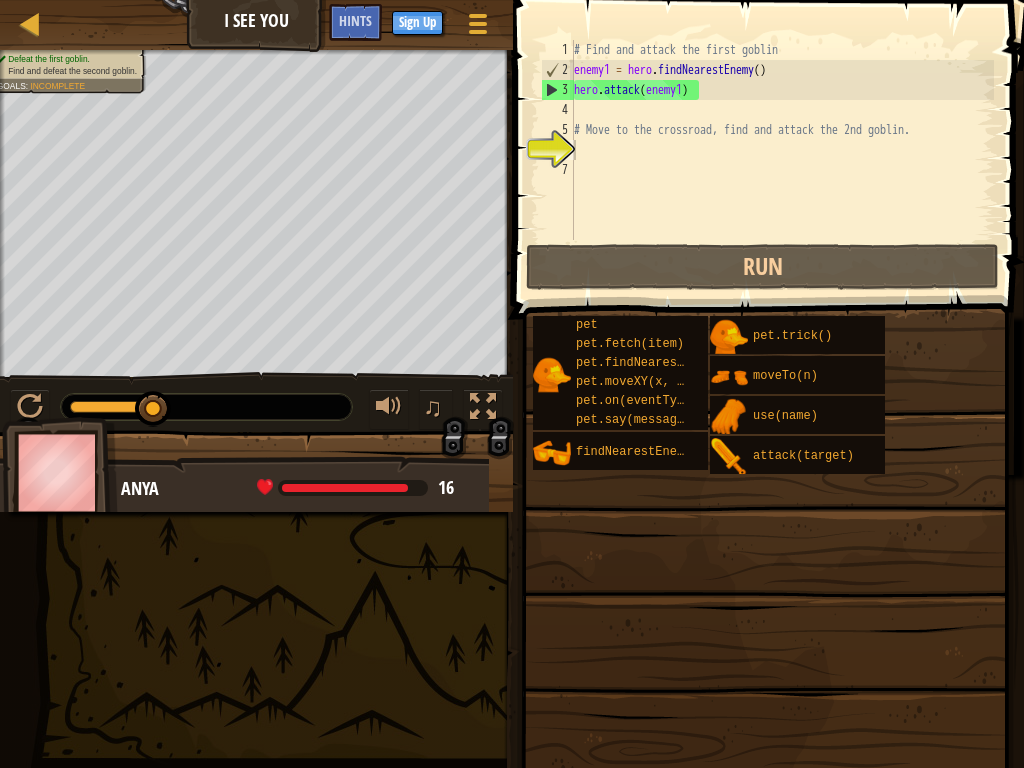 click on "Hints 1 2 3 4 5 6 7 # Find and attack the first goblin enemy1   =   hero . findNearestEnemy ( ) hero . attack ( enemy1 ) # Move to the crossroad, find and attack the 2nd goblin.     הההההההההההההההההההההההההההההההההההההההההההההההההההההההההההההההההההההההההההההההההההההההההההההההההההההההההההההההההההההההההההההההההההההההההההההההההההההההההההההההההההההההההההההההההההההההההההההההההההההההההההההההההההההההההההההההההההההההההההההההההההההההההההההההה XXXXXXXXXXXXXXXXXXXXXXXXXXXXXXXXXXXXXXXXXXXXXXXXXXXXXXXXXXXXXXXXXXXXXXXXXXXXXXXXXXXXXXXXXXXXXXXXXXXXXXXXXXXXXXXXXXXXXXXXXXXXXXXXXXXXXXXXXXXXXXXXXXXXXXXXXXXXXXXXXXXXXXXXXXXXXXXXXXXXXXXXXXXXXXXXXXXXXXXXXXXXXXXXXXXXXXXXXXXXXXXXXXXXXXXXXXXXXXXXXXXXXXXXXXXXXXXX Code Saved Programming language : Python Run Submit Done Statement" at bounding box center [765, 379] 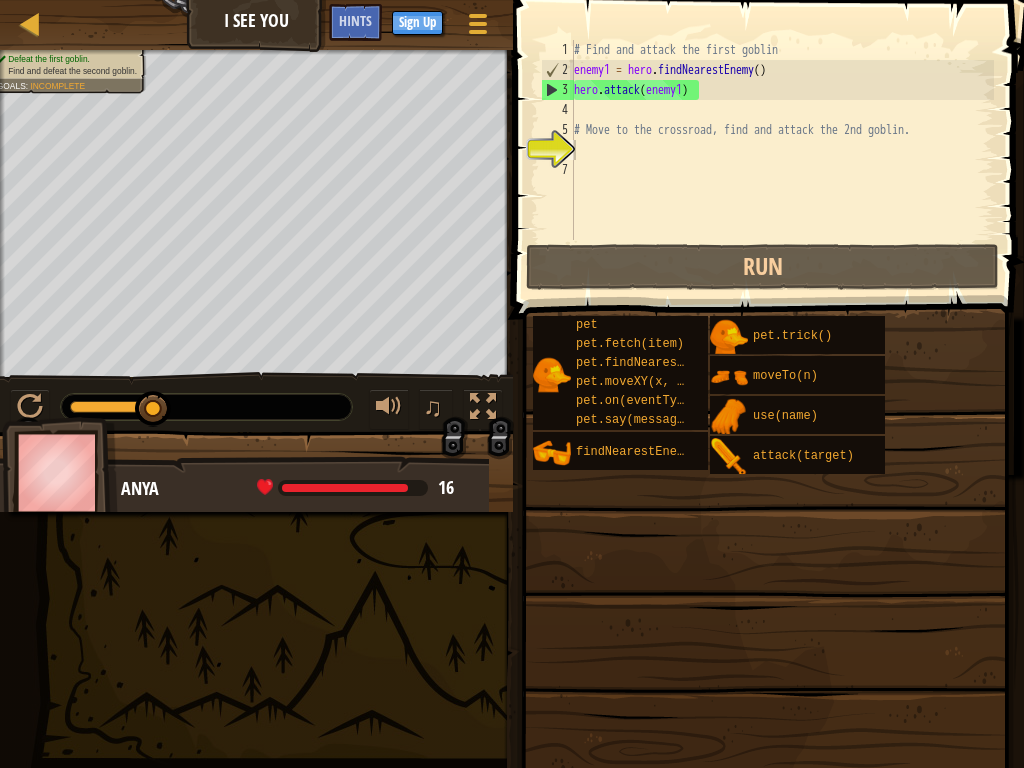 click on "Hints 1 2 3 4 5 6 7 # Find and attack the first goblin enemy1   =   hero . findNearestEnemy ( ) hero . attack ( enemy1 ) # Move to the crossroad, find and attack the 2nd goblin.     הההההההההההההההההההההההההההההההההההההההההההההההההההההההההההההההההההההההההההההההההההההההההההההההההההההההההההההההההההההההההההההההההההההההההההההההההההההההההההההההההההההההההההההההההההההההההההההההההההההההההההההההההההההההההההההההההההההההההההההההההההההההההההההההה XXXXXXXXXXXXXXXXXXXXXXXXXXXXXXXXXXXXXXXXXXXXXXXXXXXXXXXXXXXXXXXXXXXXXXXXXXXXXXXXXXXXXXXXXXXXXXXXXXXXXXXXXXXXXXXXXXXXXXXXXXXXXXXXXXXXXXXXXXXXXXXXXXXXXXXXXXXXXXXXXXXXXXXXXXXXXXXXXXXXXXXXXXXXXXXXXXXXXXXXXXXXXXXXXXXXXXXXXXXXXXXXXXXXXXXXXXXXXXXXXXXXXXXXXXXXXXXX Code Saved Programming language : Python Run Submit Done Statement" at bounding box center [765, 379] 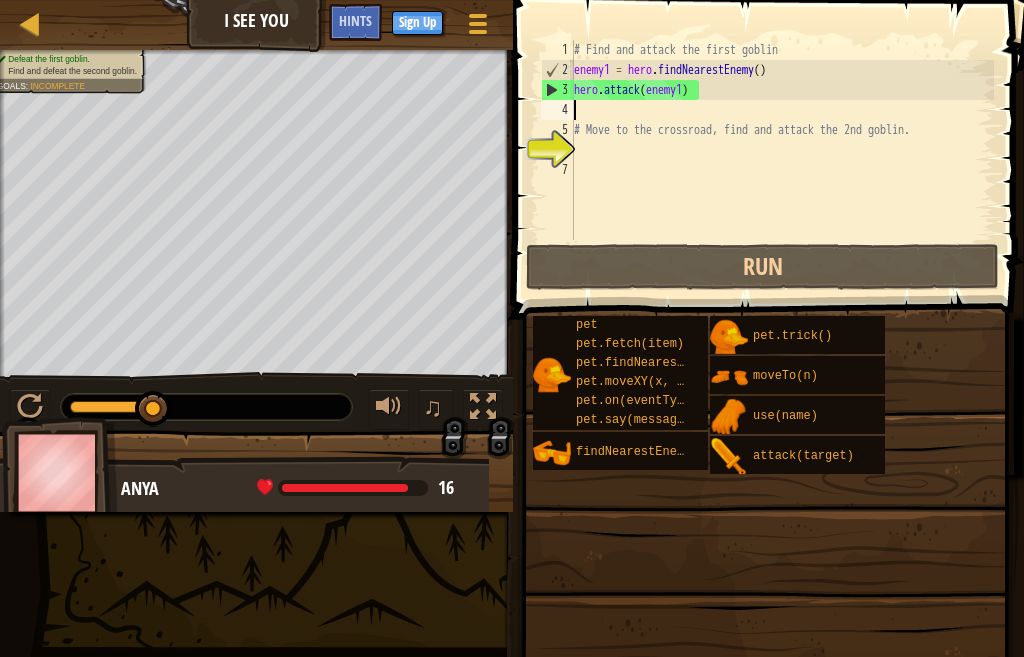click on "# Find and attack the first goblin enemy1   =   hero . findNearestEnemy ( ) hero . attack ( enemy1 ) # Move to the crossroad, find and attack the 2nd goblin." at bounding box center [782, 160] 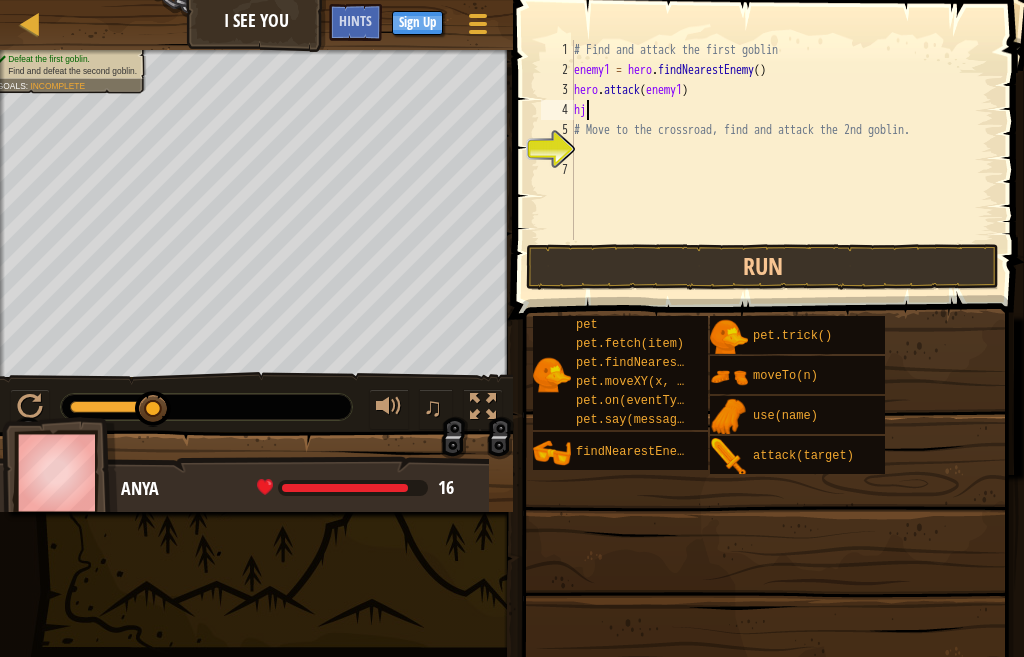type on "h" 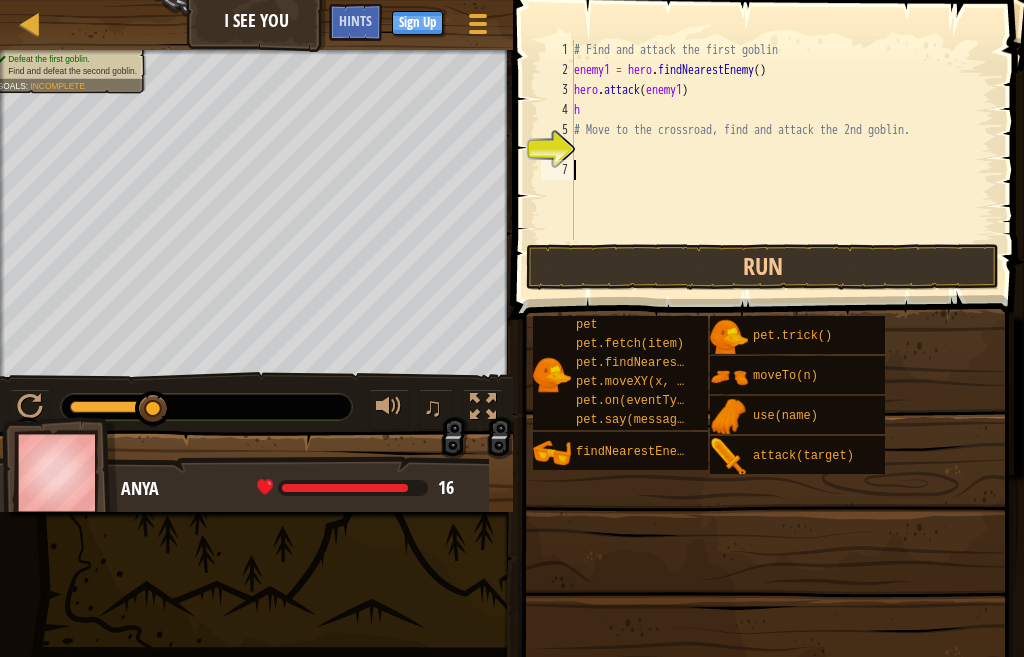 click on "# Find and attack the first goblin enemy1   =   hero . findNearestEnemy ( ) hero . attack ( enemy1 ) h # Move to the crossroad, find and attack the 2nd goblin." at bounding box center (782, 160) 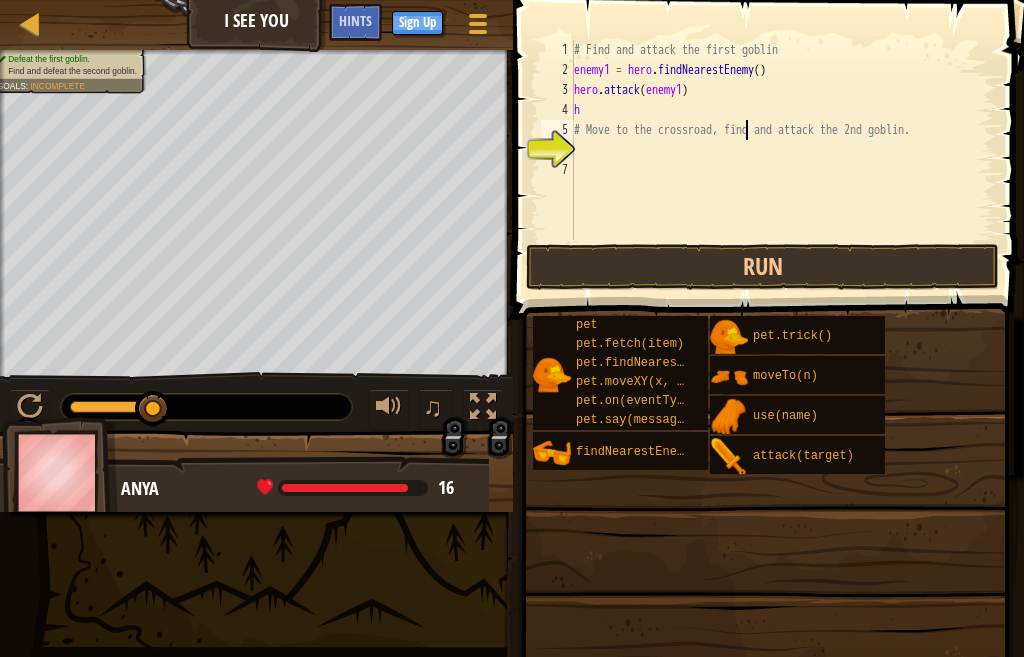 click on "# Find and attack the first goblin enemy1   =   hero . findNearestEnemy ( ) hero . attack ( enemy1 ) h # Move to the crossroad, find and attack the 2nd goblin." at bounding box center (782, 160) 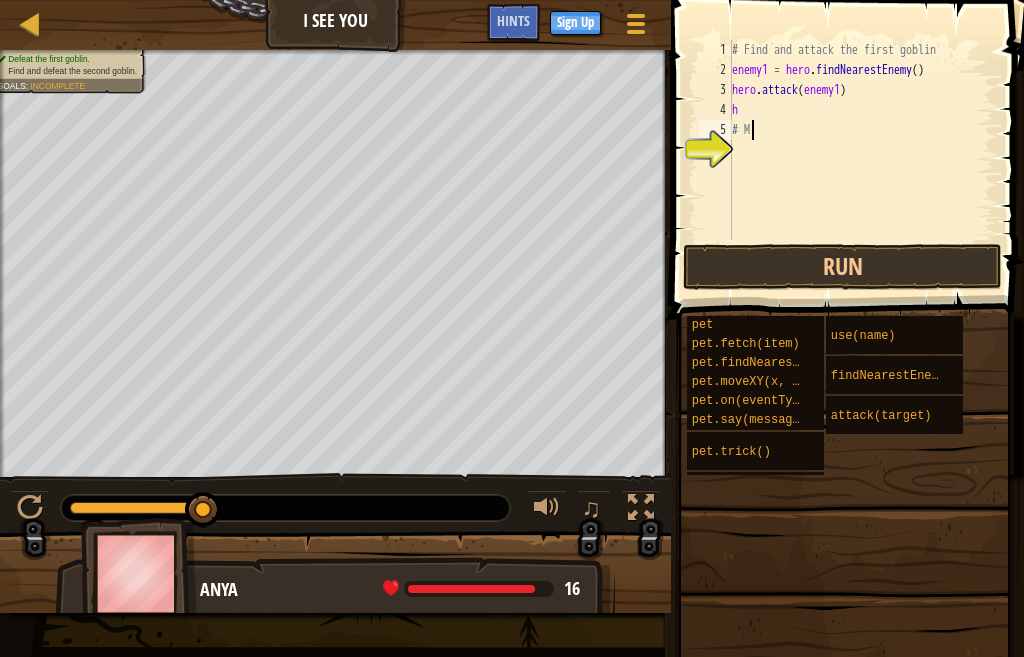 type on "#" 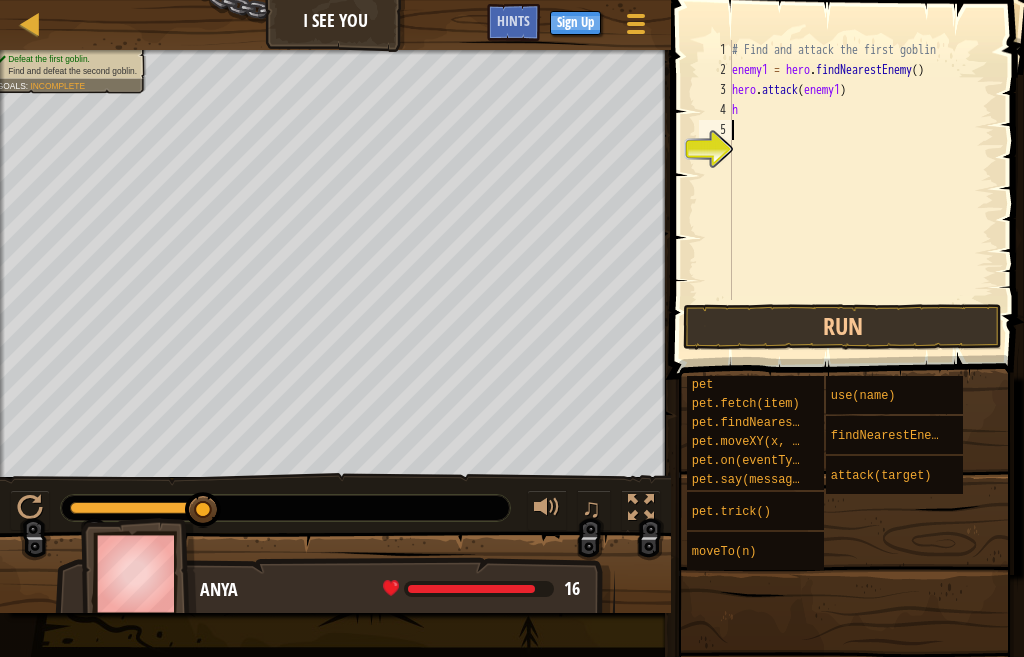type on "h" 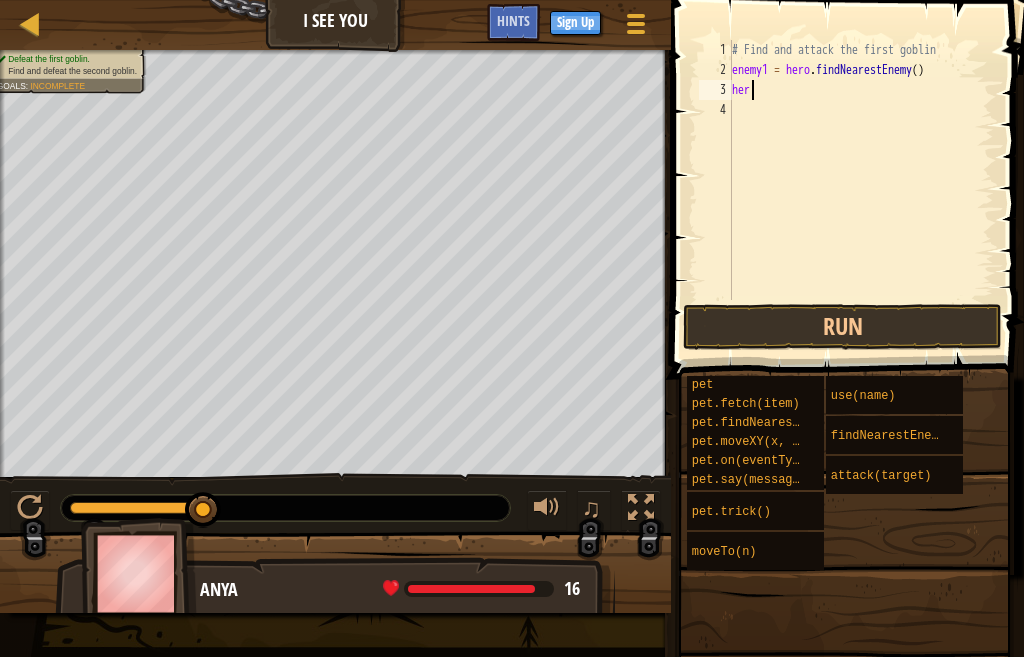 type on "h" 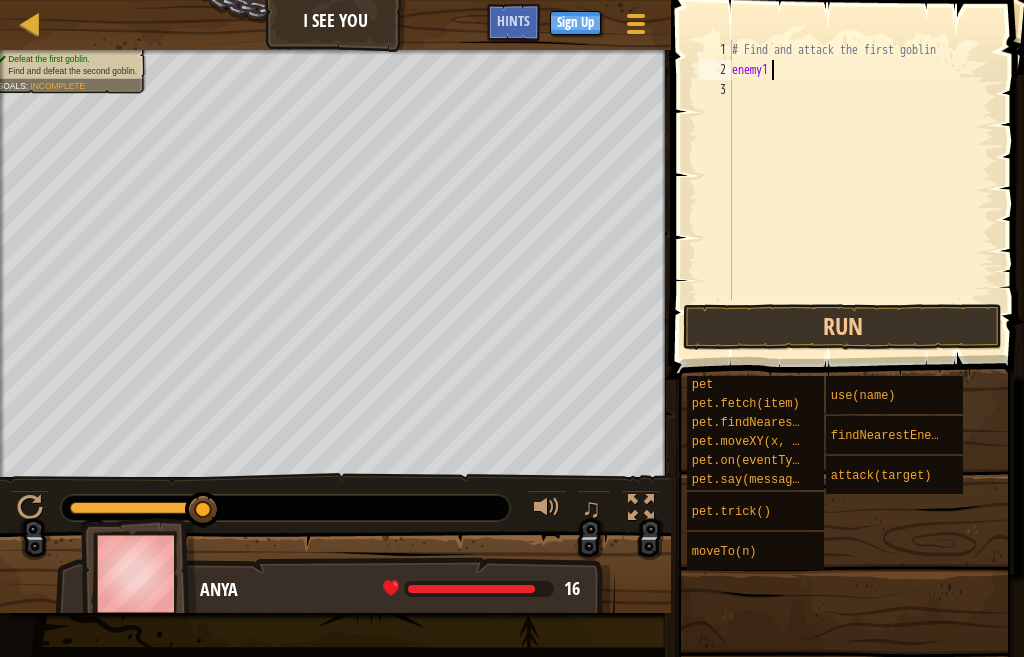 type on "e" 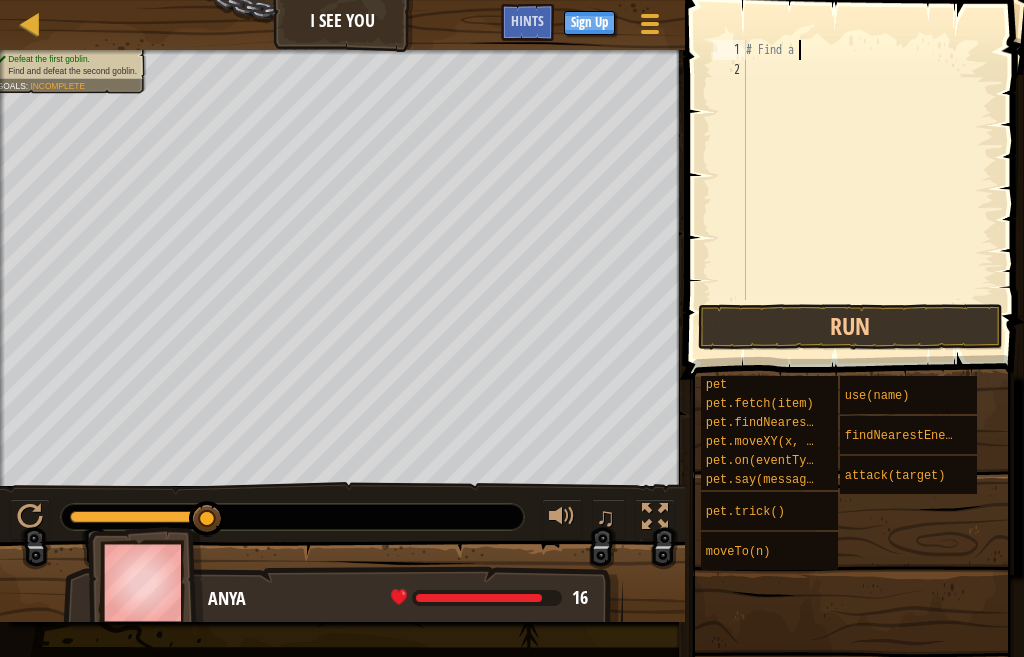 type on "#" 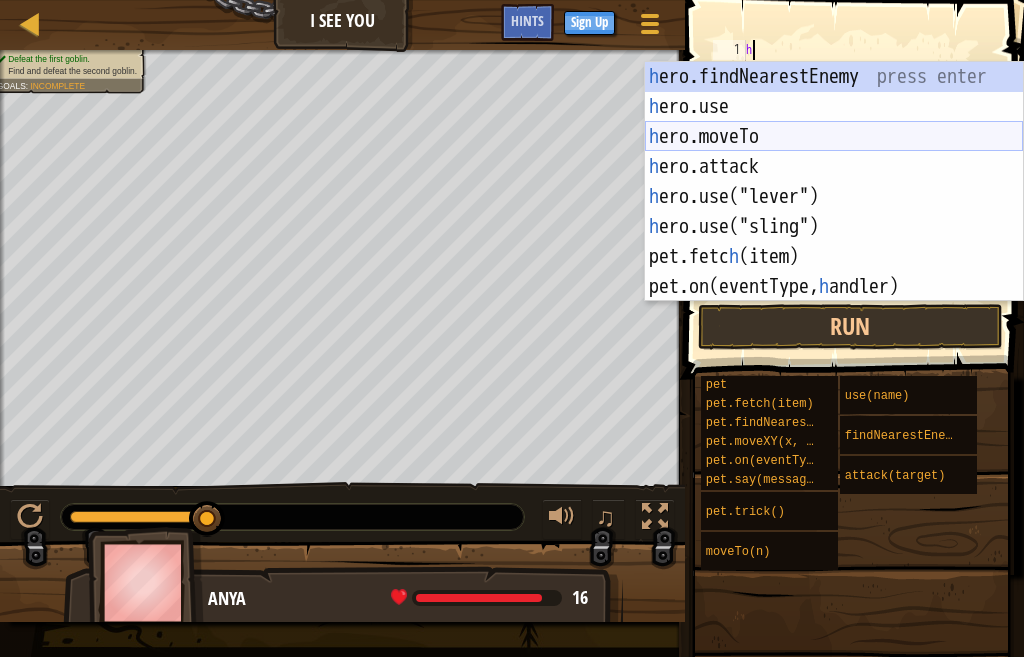 click on "h ero.findNearestEnemy press enter h ero.use press enter h ero.moveTo press enter h ero.attack press enter h ero.use("lever") press enter h ero.use("sling") press enter pet.fetc h (item) press enter pet.on(eventType,  h [PERSON_NAME]) press enter" at bounding box center [834, 212] 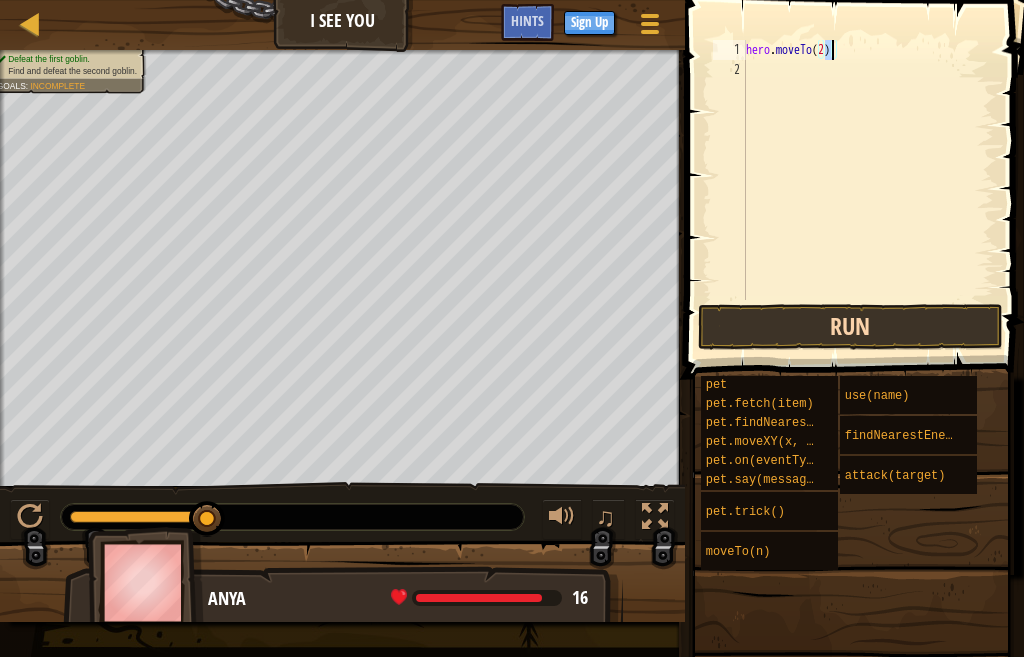 type on "hero.moveTo(2)" 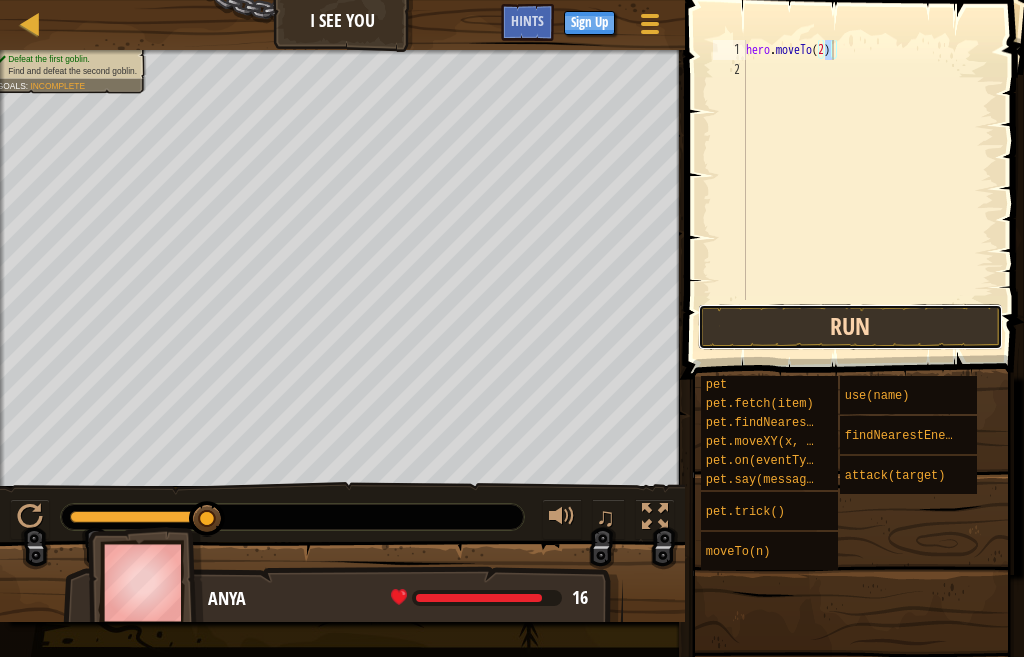 click on "Run" at bounding box center (850, 327) 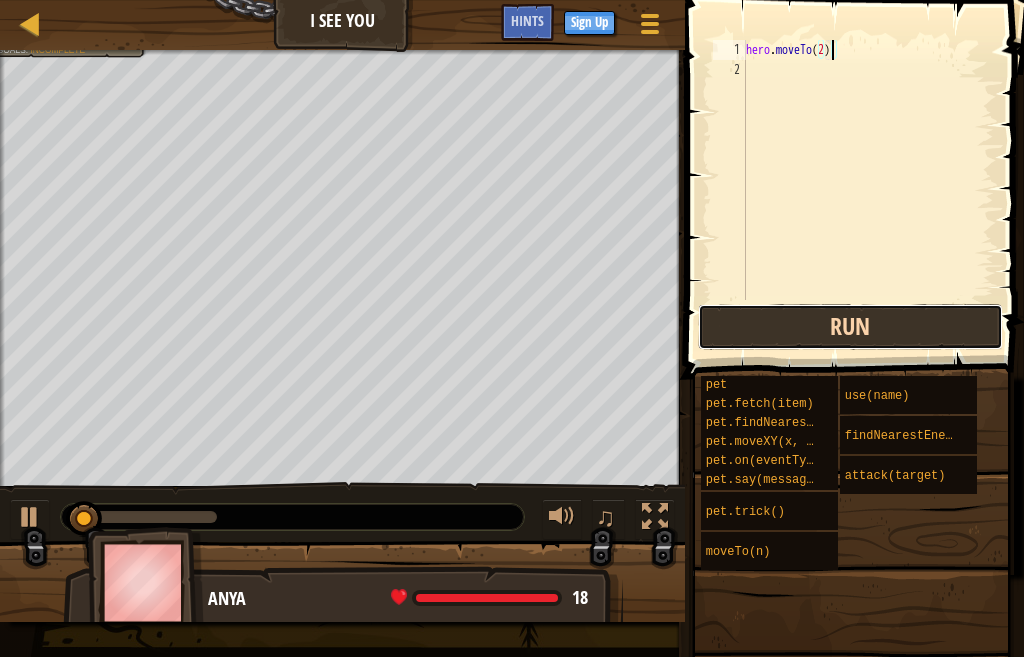 click on "Run" at bounding box center [850, 327] 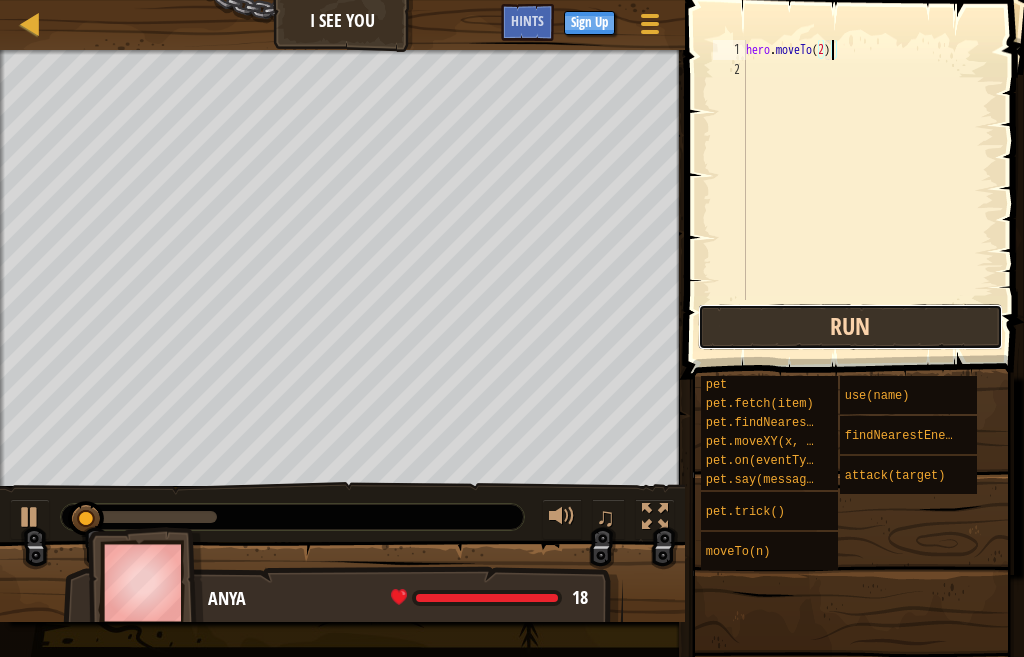 click on "Run" at bounding box center [850, 327] 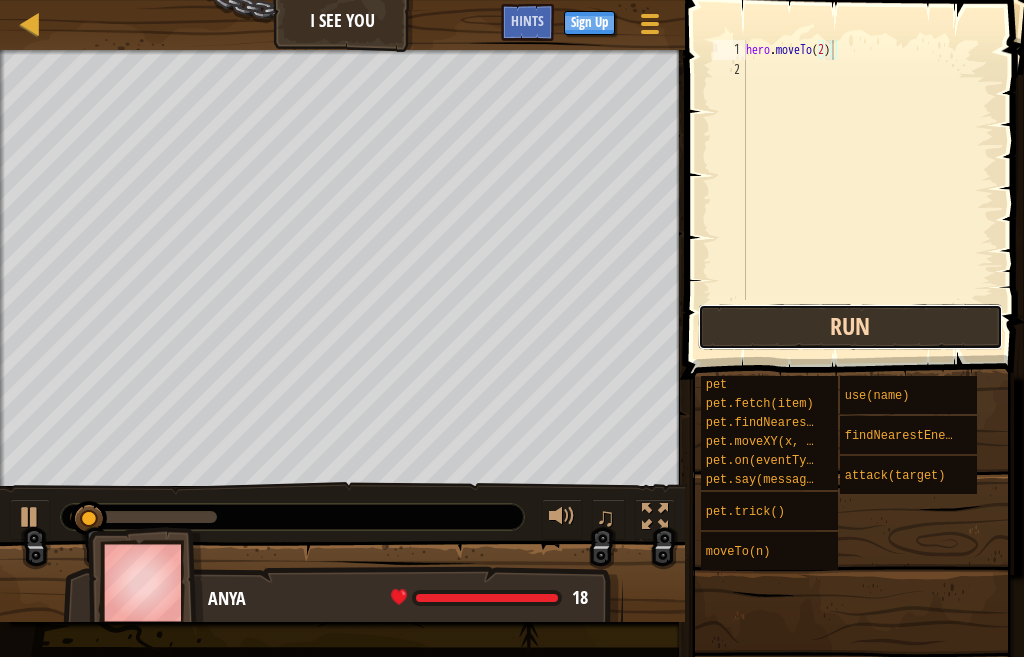 click on "Run" at bounding box center [850, 327] 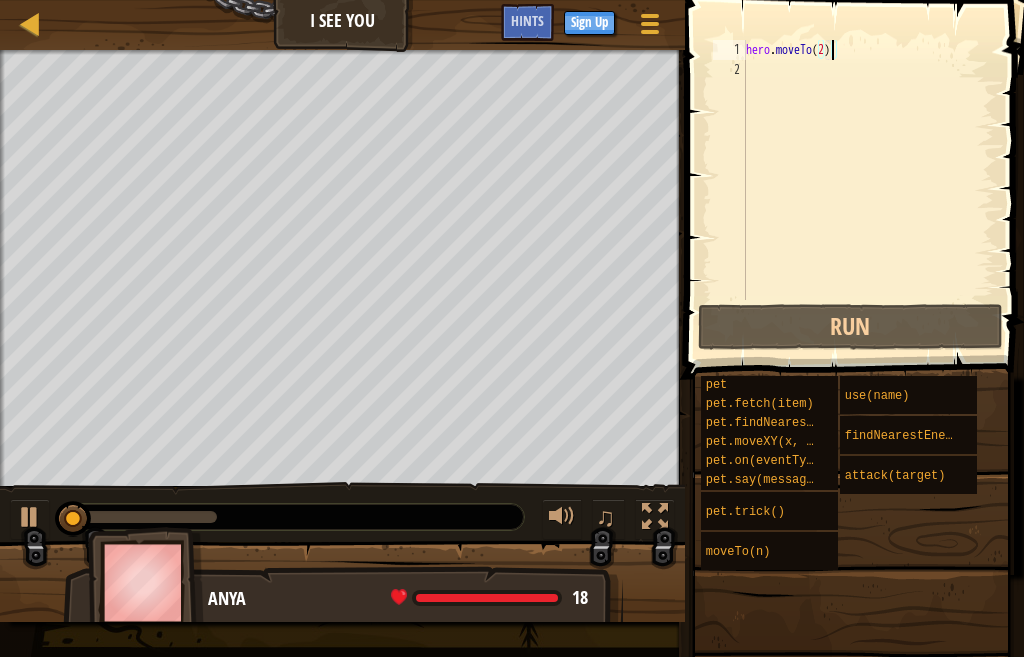 click on "hero . moveTo ( 2 )" at bounding box center (868, 190) 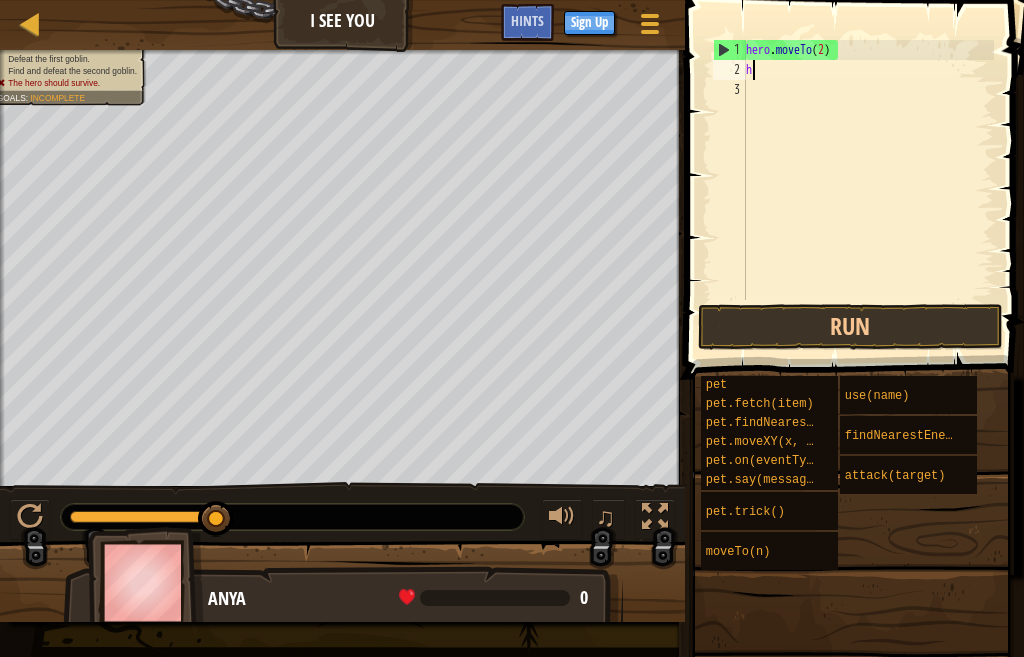 click on "hero . moveTo ( 2 ) h" at bounding box center (868, 190) 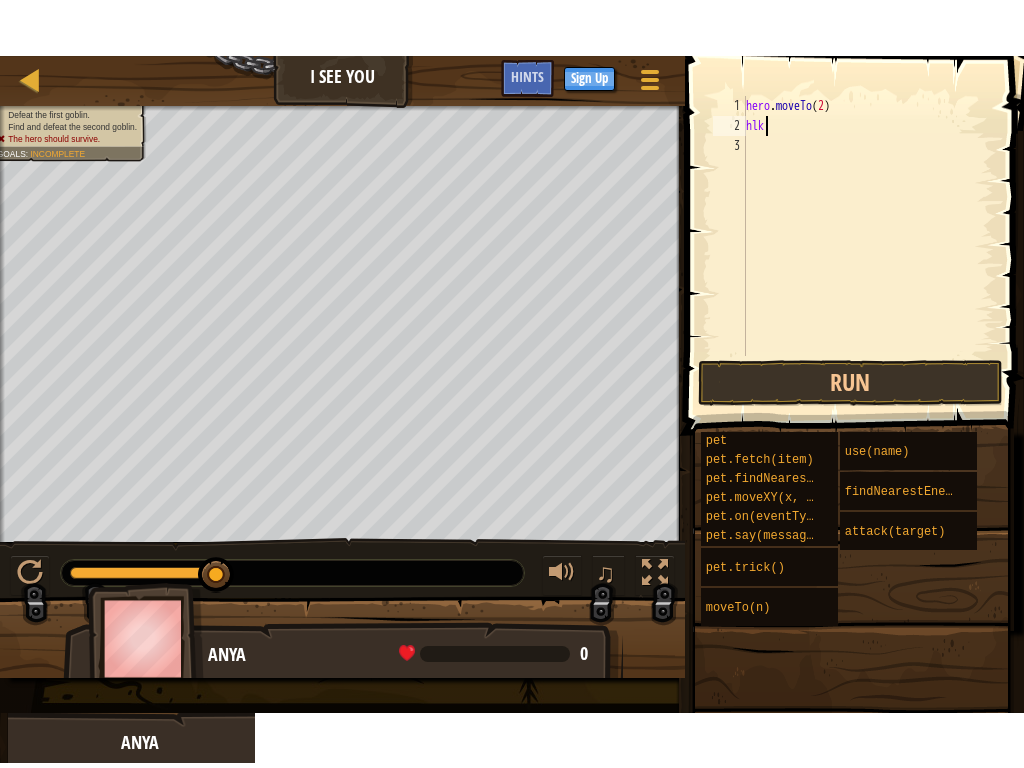 scroll, scrollTop: 9, scrollLeft: 0, axis: vertical 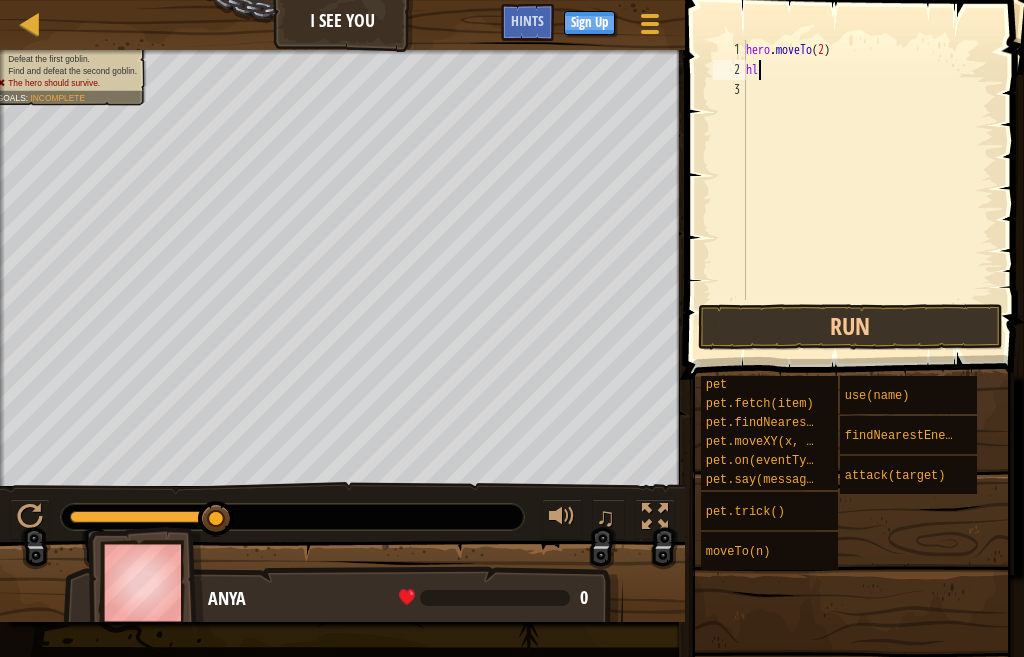 type on "h" 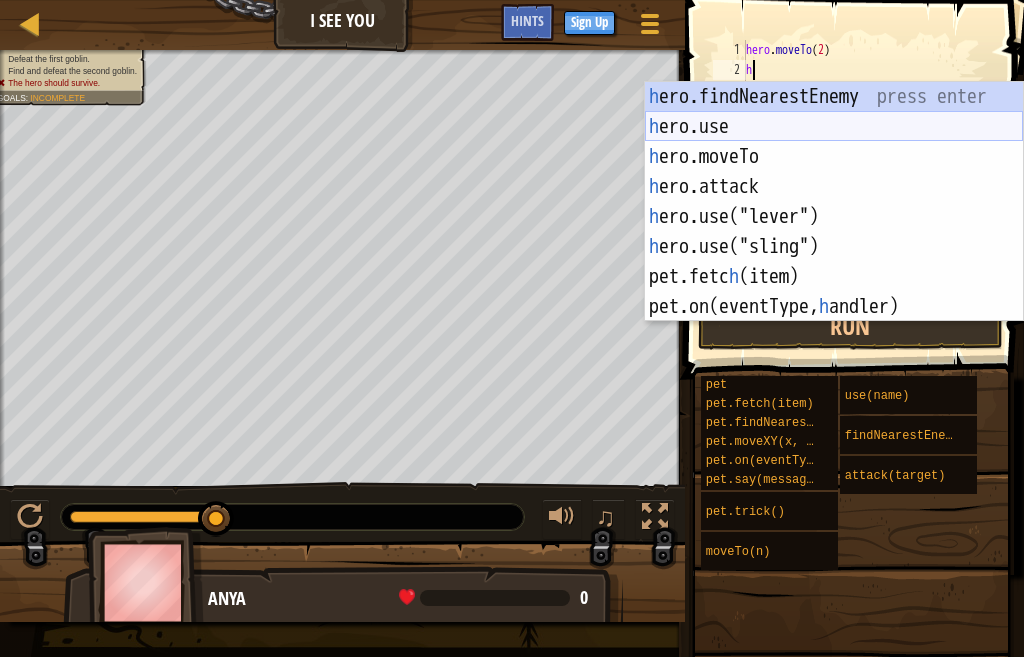 click on "h ero.findNearestEnemy press enter h ero.use press enter h ero.moveTo press enter h ero.attack press enter h ero.use("lever") press enter h ero.use("sling") press enter pet.fetc h (item) press enter pet.on(eventType,  h [PERSON_NAME]) press enter" at bounding box center [834, 232] 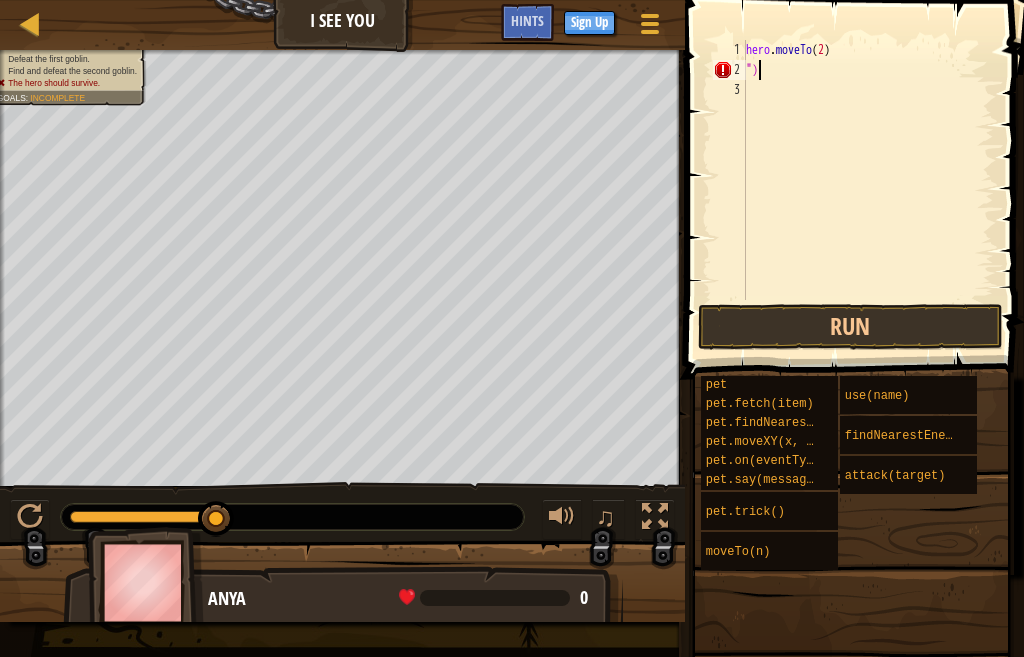 click on "hero . moveTo ( 2 ) ")" at bounding box center (868, 190) 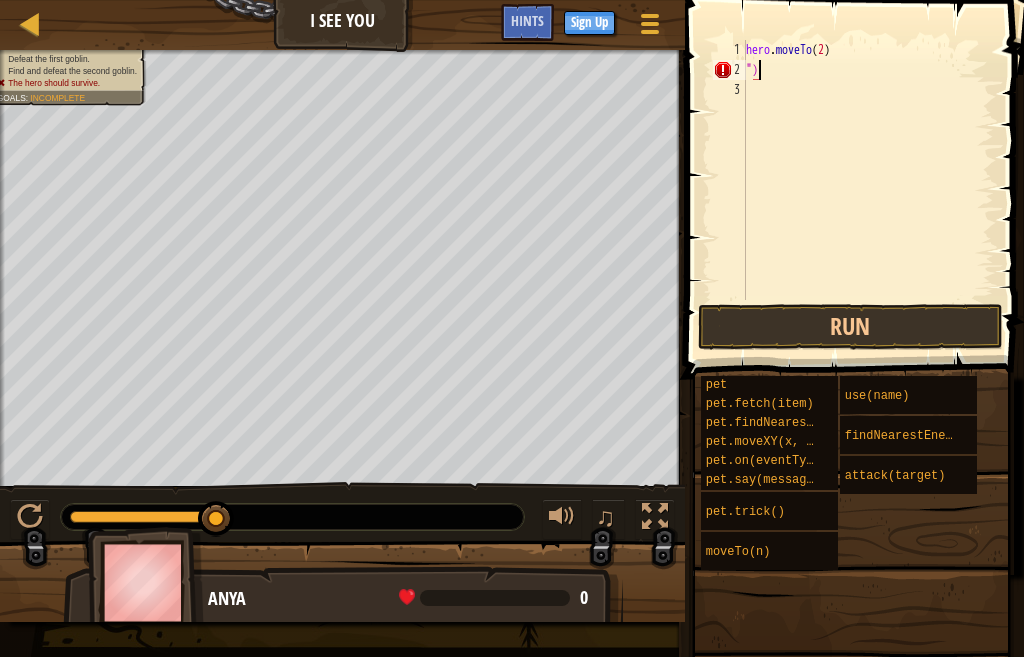 type on """ 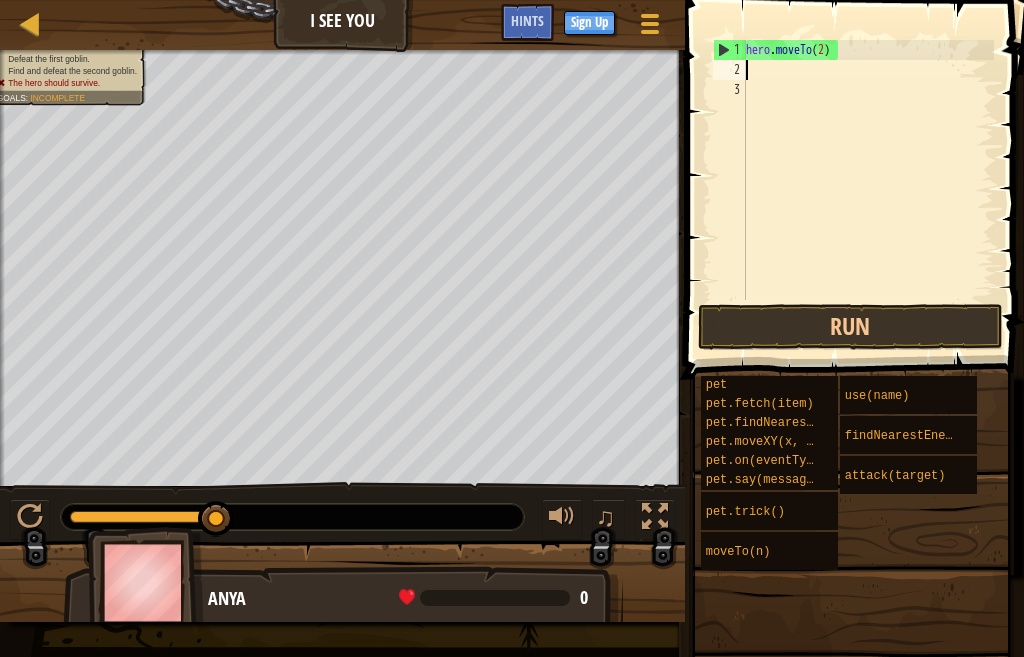 type on "hero.moveTo(2)" 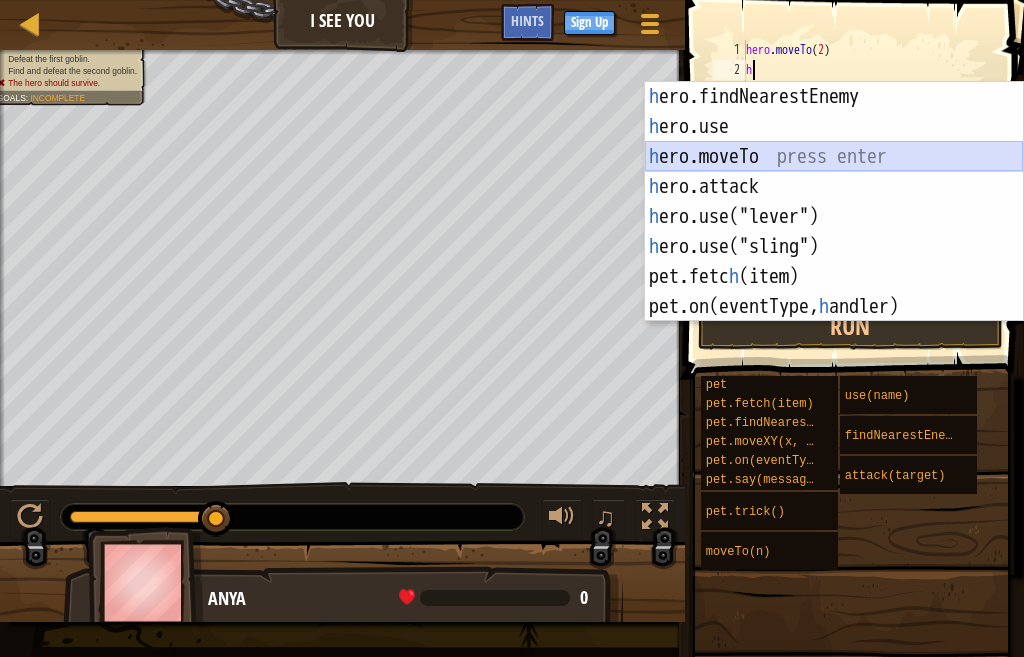 click on "h ero.findNearestEnemy press enter h ero.use press enter h ero.moveTo press enter h ero.attack press enter h ero.use("lever") press enter h ero.use("sling") press enter pet.fetc h (item) press enter pet.on(eventType,  h [PERSON_NAME]) press enter" at bounding box center [834, 232] 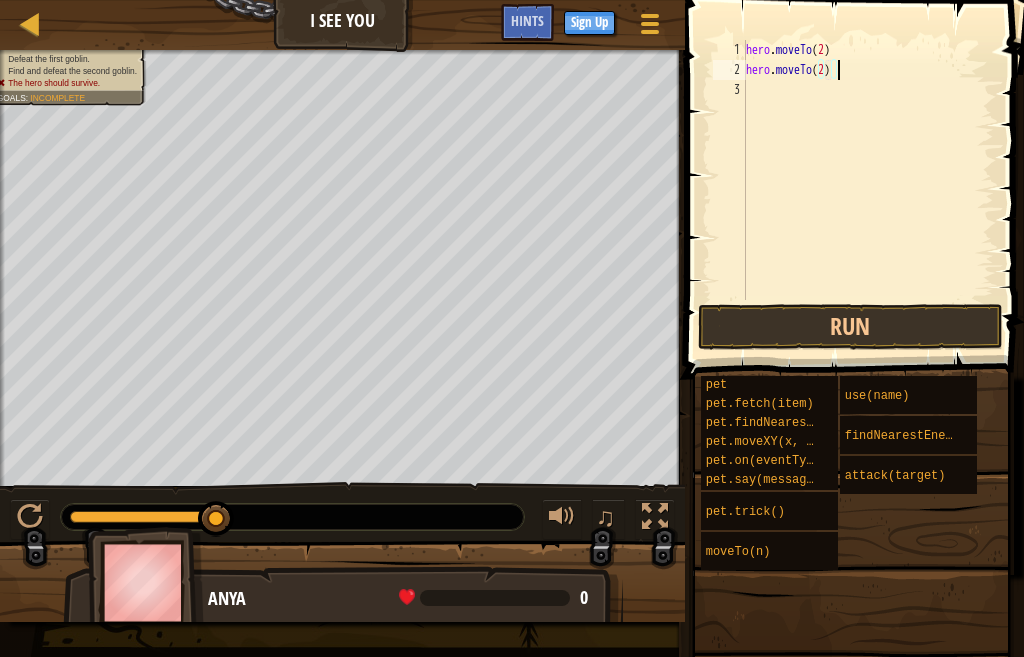 click on "hero . moveTo ( 2 ) hero . moveTo ( 2 )" at bounding box center [868, 190] 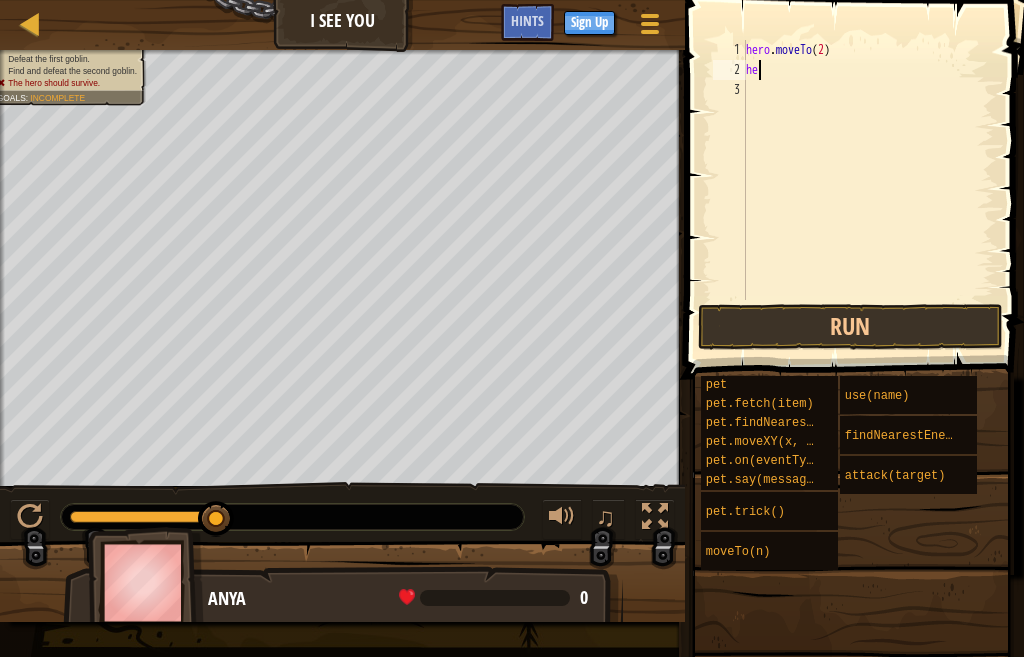 type on "h" 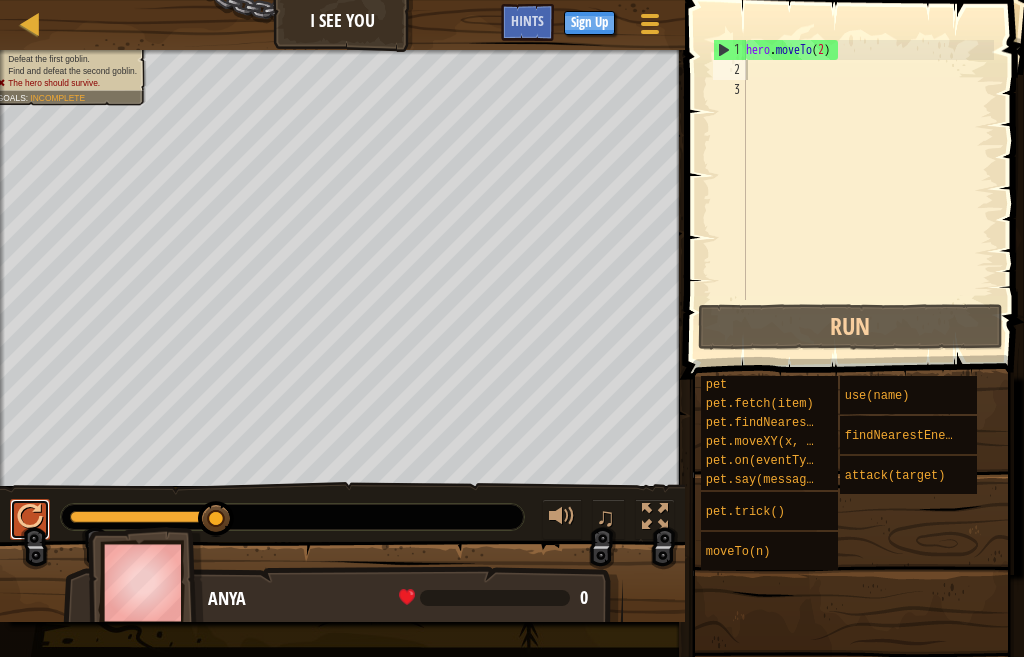 click at bounding box center (30, 519) 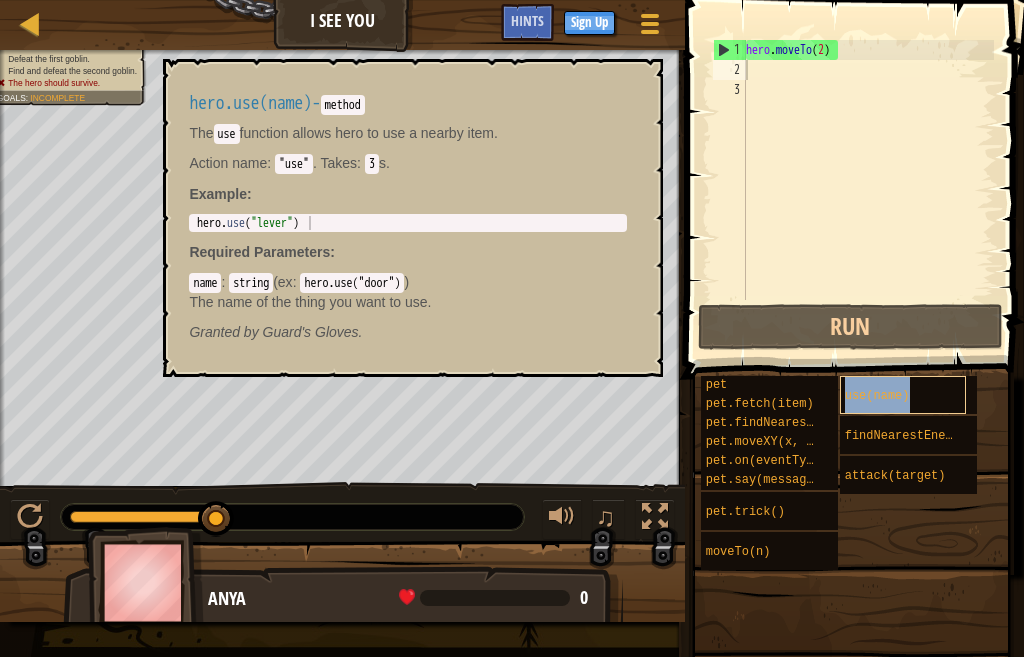 click on "use(name)" at bounding box center (877, 396) 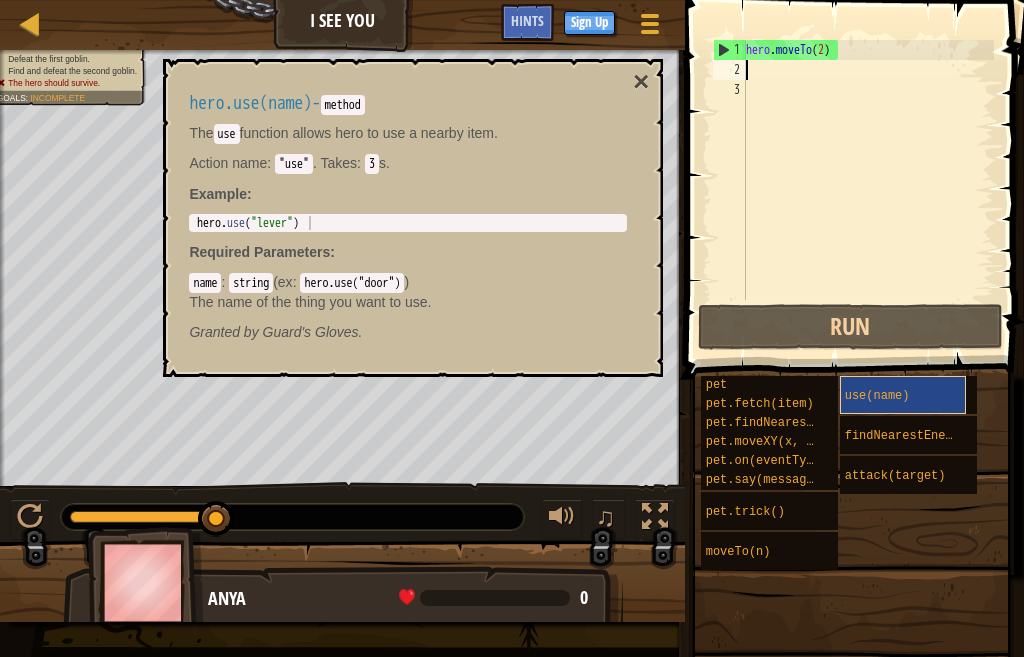 type on "hero.moveTo(2)" 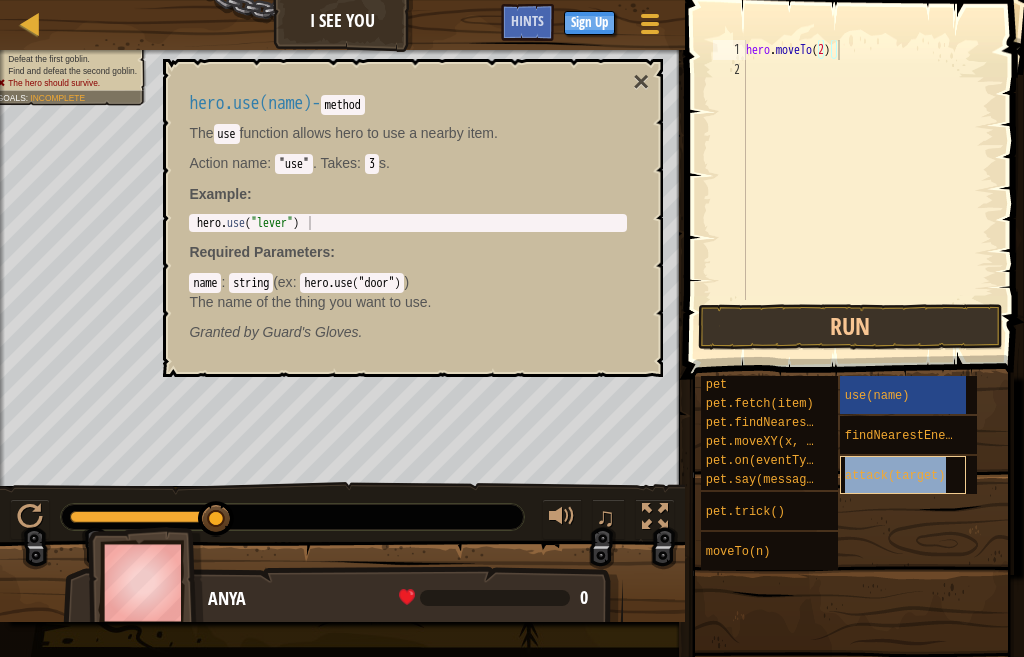 click on "attack(target)" at bounding box center (903, 475) 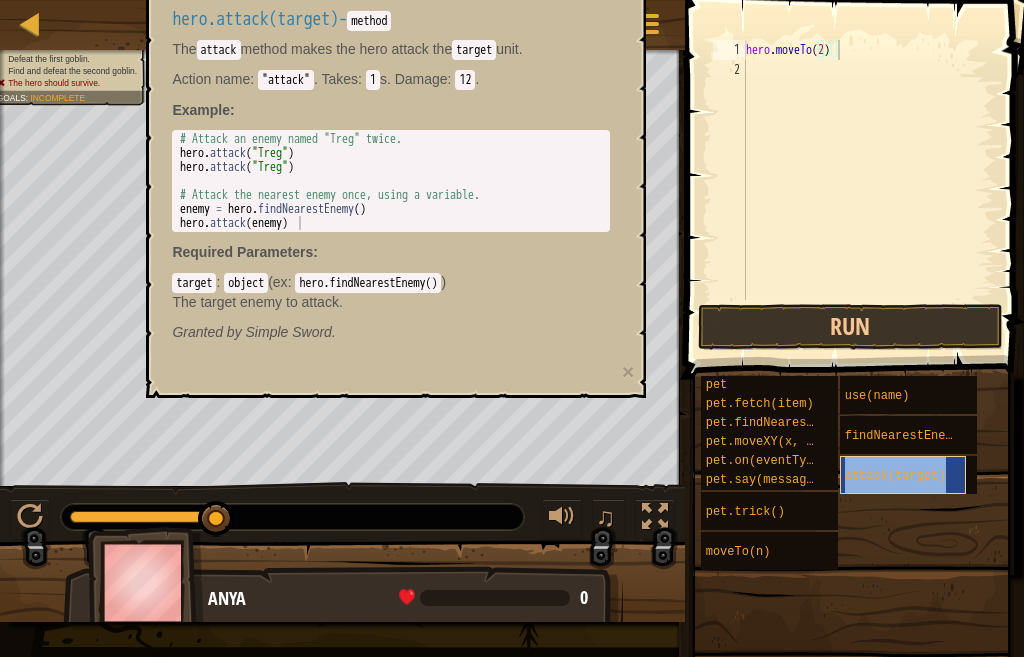 click on "attack(target)" at bounding box center (903, 475) 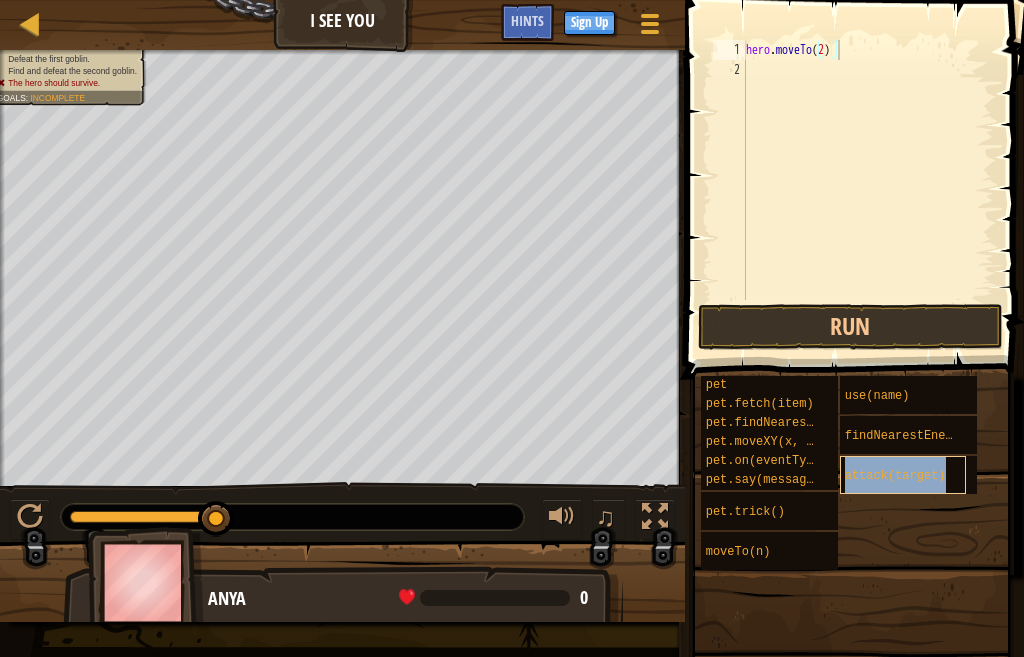 click on "attack(target)" at bounding box center [895, 476] 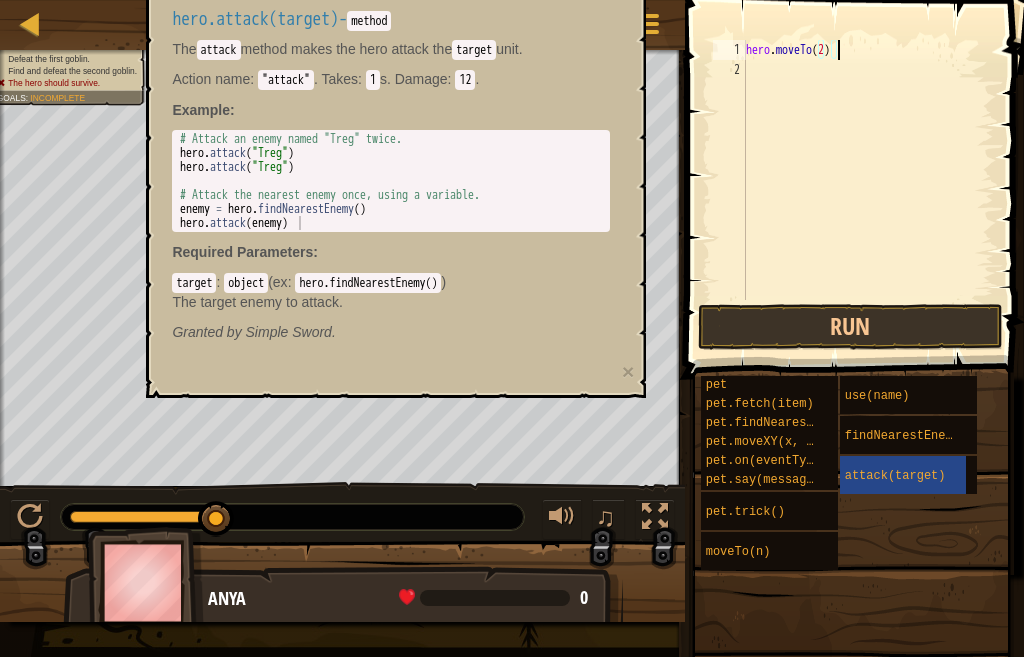 click at bounding box center [851, 651] 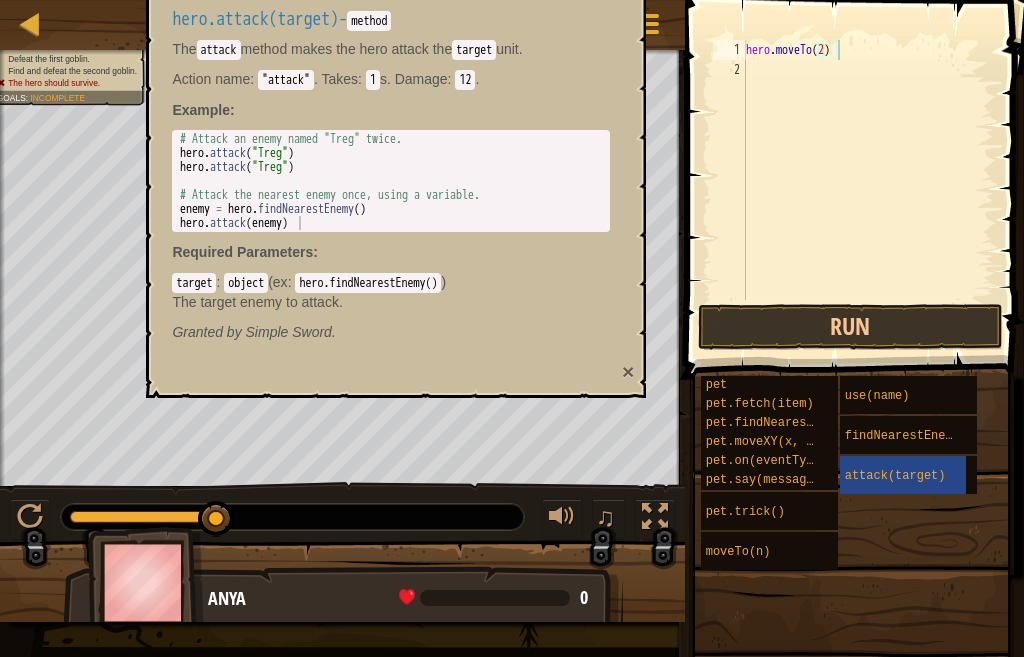 click on "×" at bounding box center (628, 371) 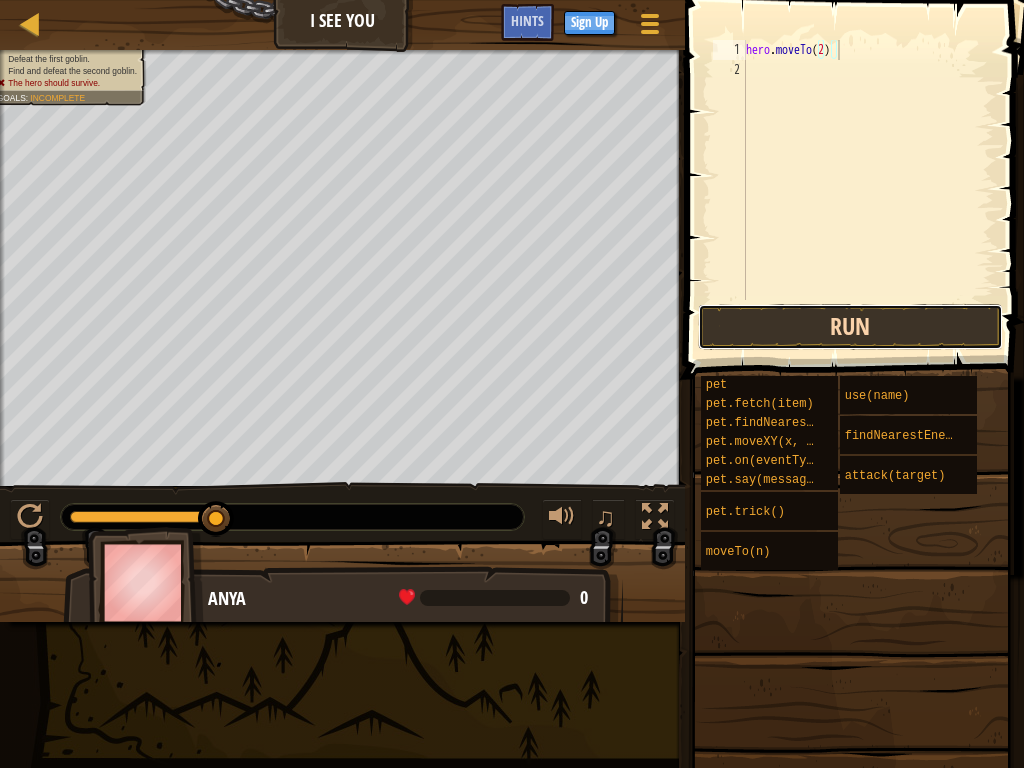 click on "Run" at bounding box center [850, 327] 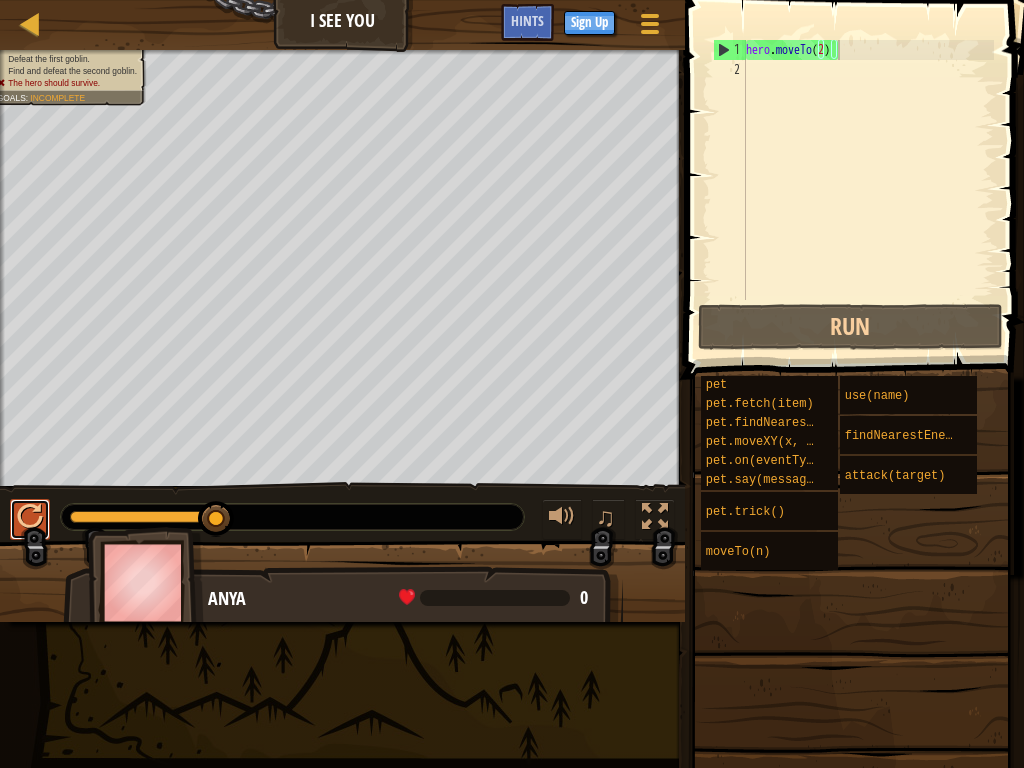 click at bounding box center [30, 517] 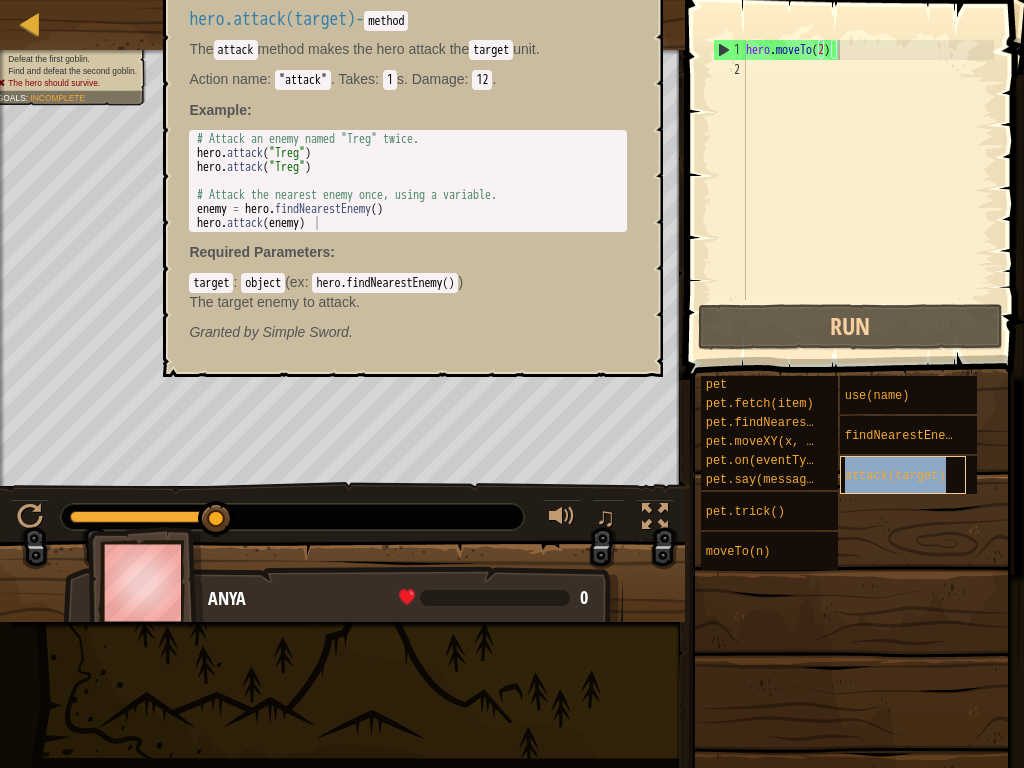 click on "attack(target)" at bounding box center [895, 476] 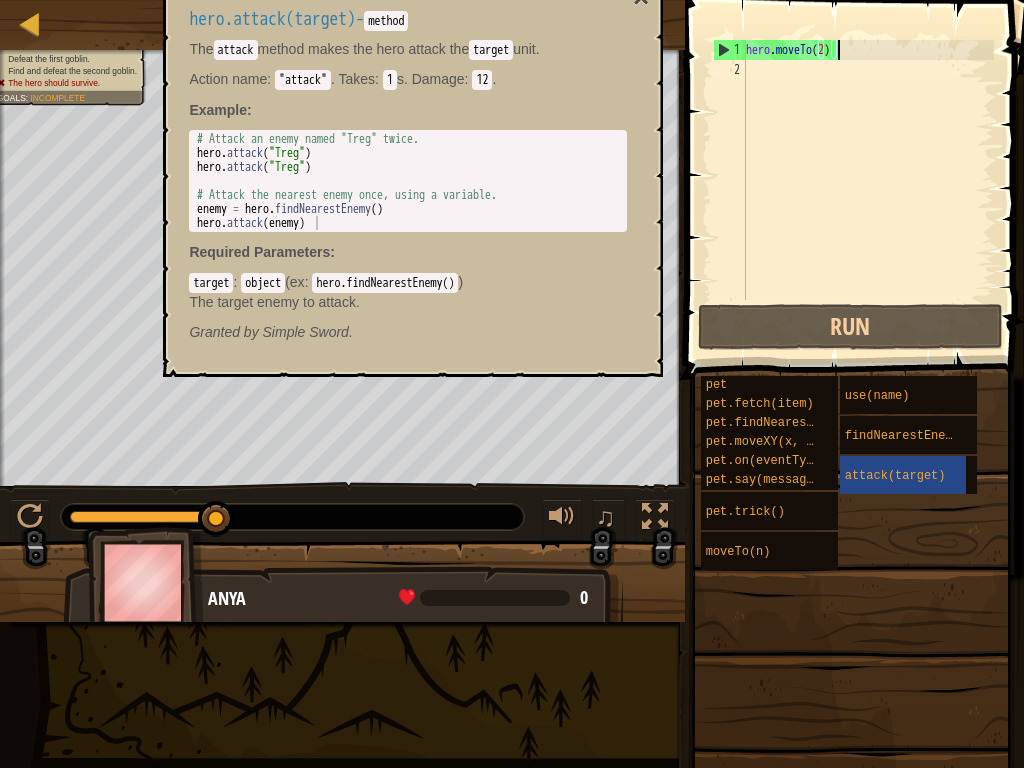 click on "hero . moveTo ( 2 )" at bounding box center [868, 190] 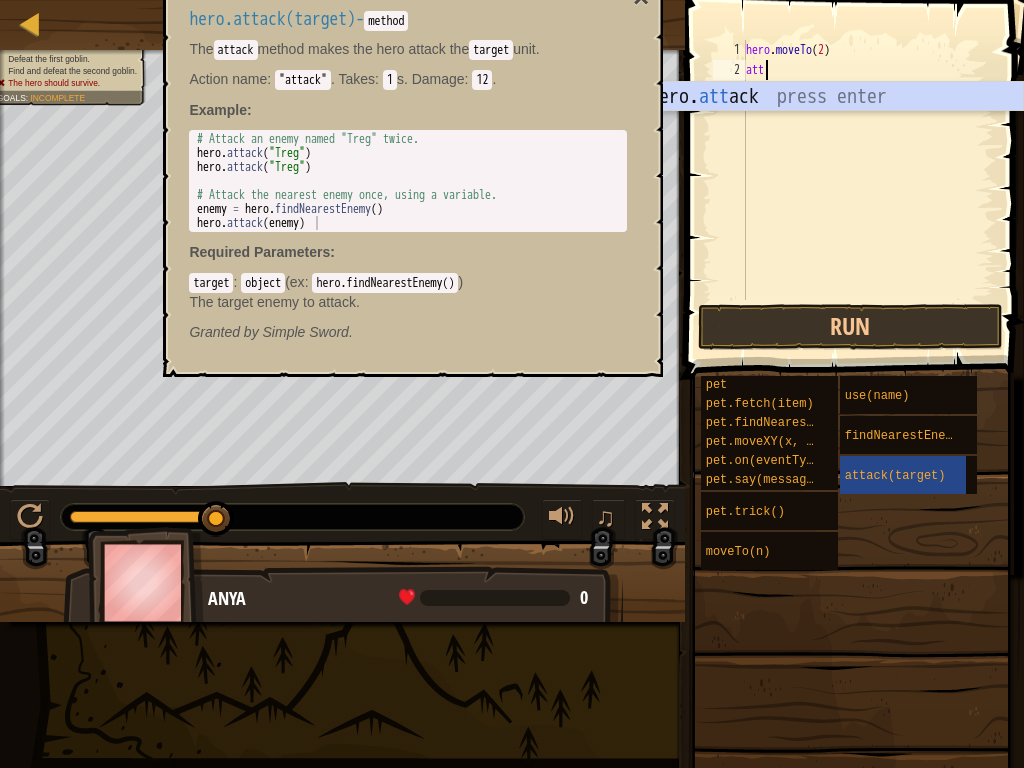scroll, scrollTop: 9, scrollLeft: 1, axis: both 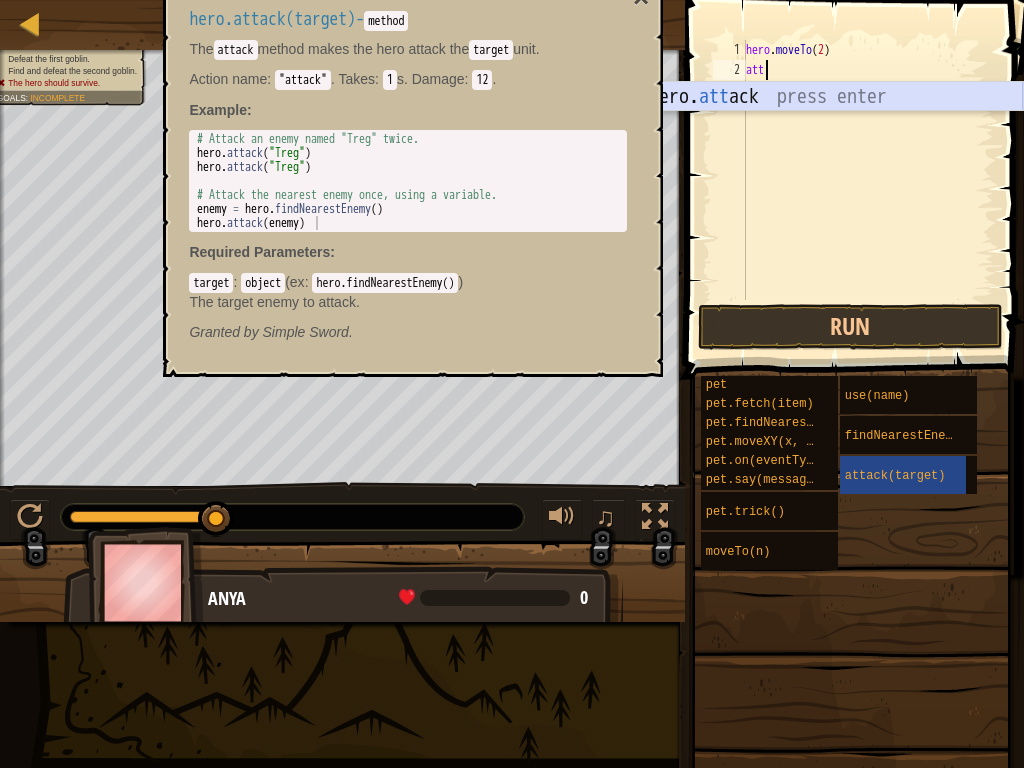 click on "hero. att ack press enter" at bounding box center [834, 127] 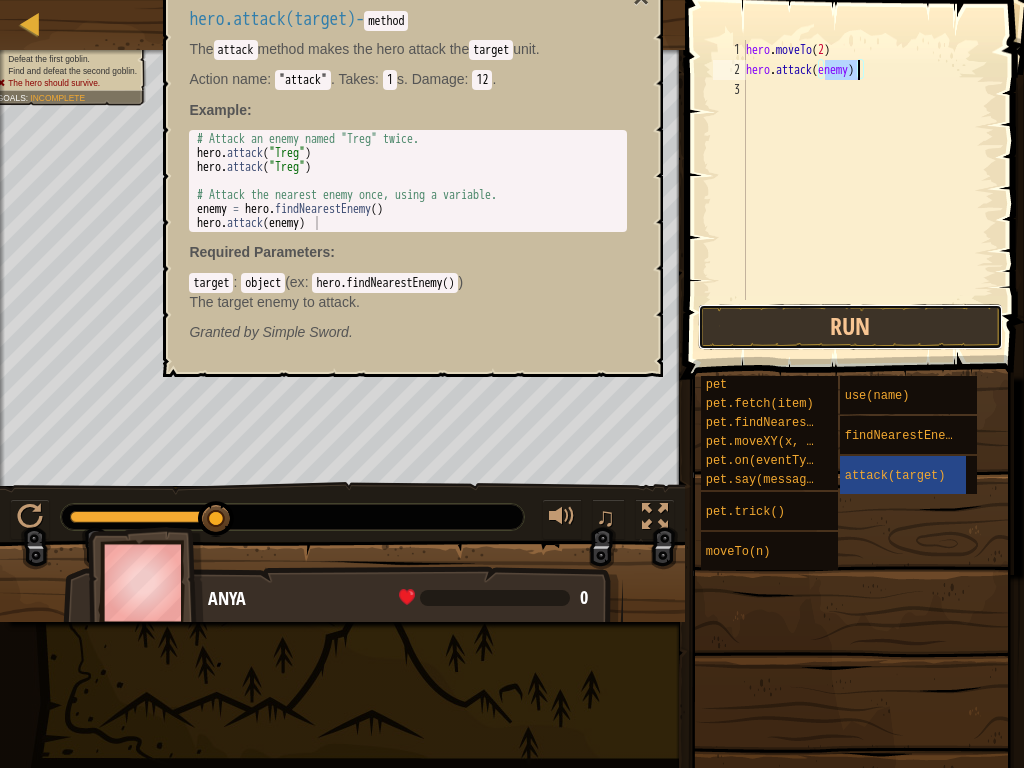 drag, startPoint x: 806, startPoint y: 337, endPoint x: 623, endPoint y: 259, distance: 198.92964 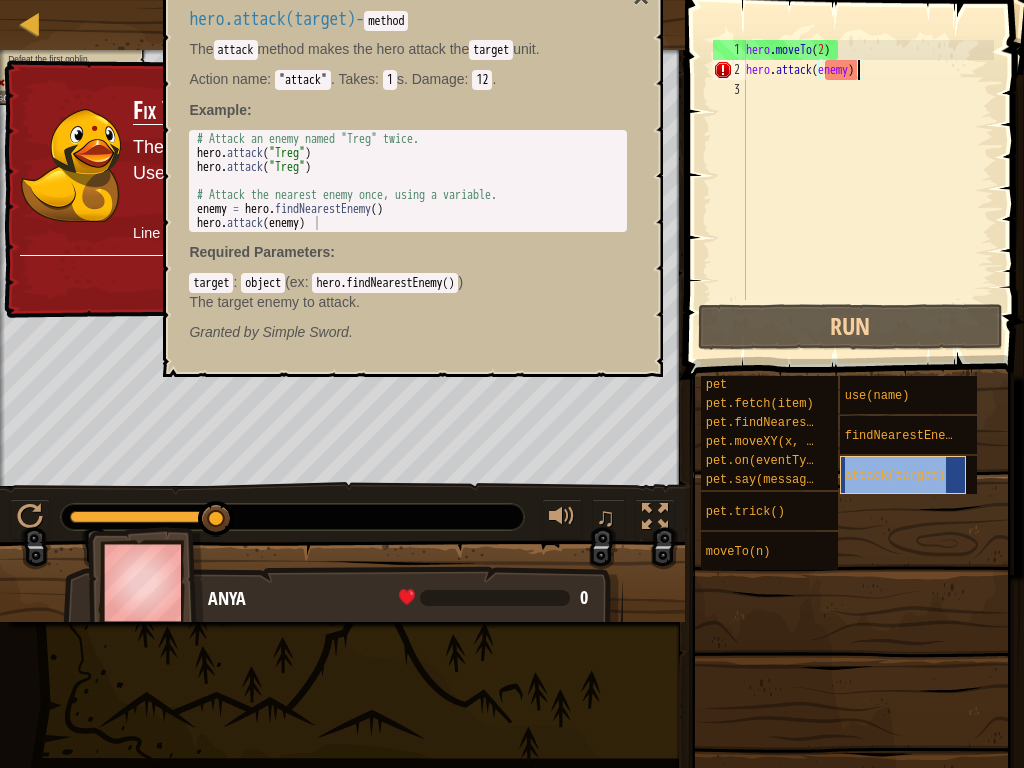 click on "attack(target)" at bounding box center (895, 476) 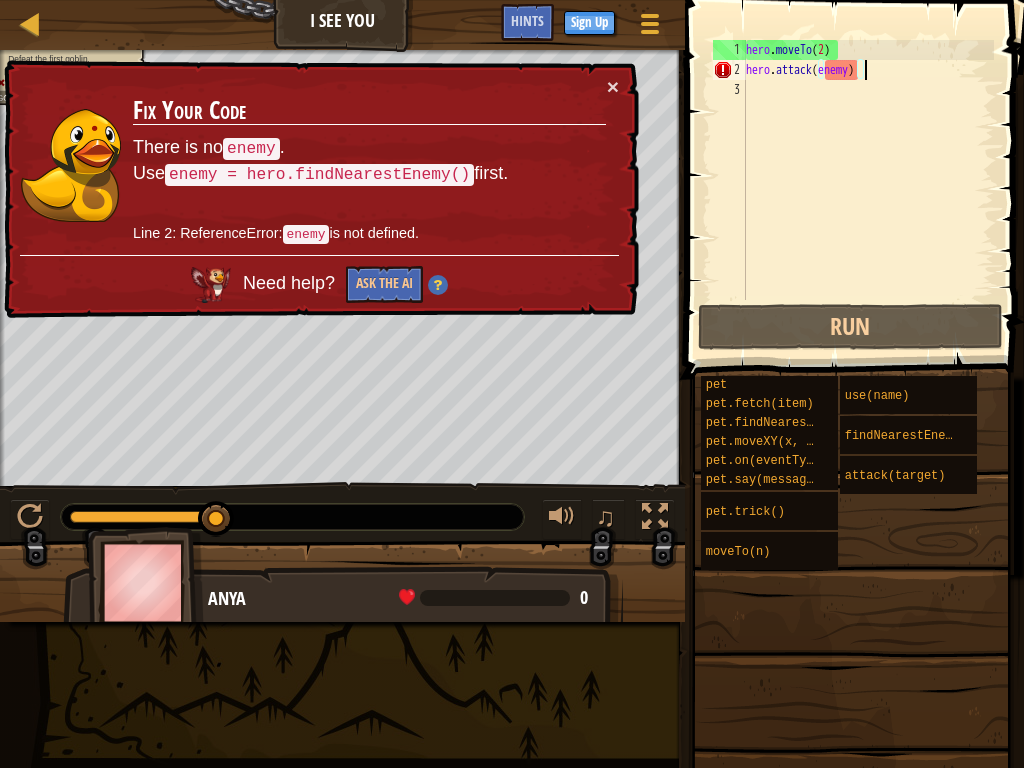 click on "hero . moveTo ( 2 ) hero . attack ( enemy )" at bounding box center (868, 190) 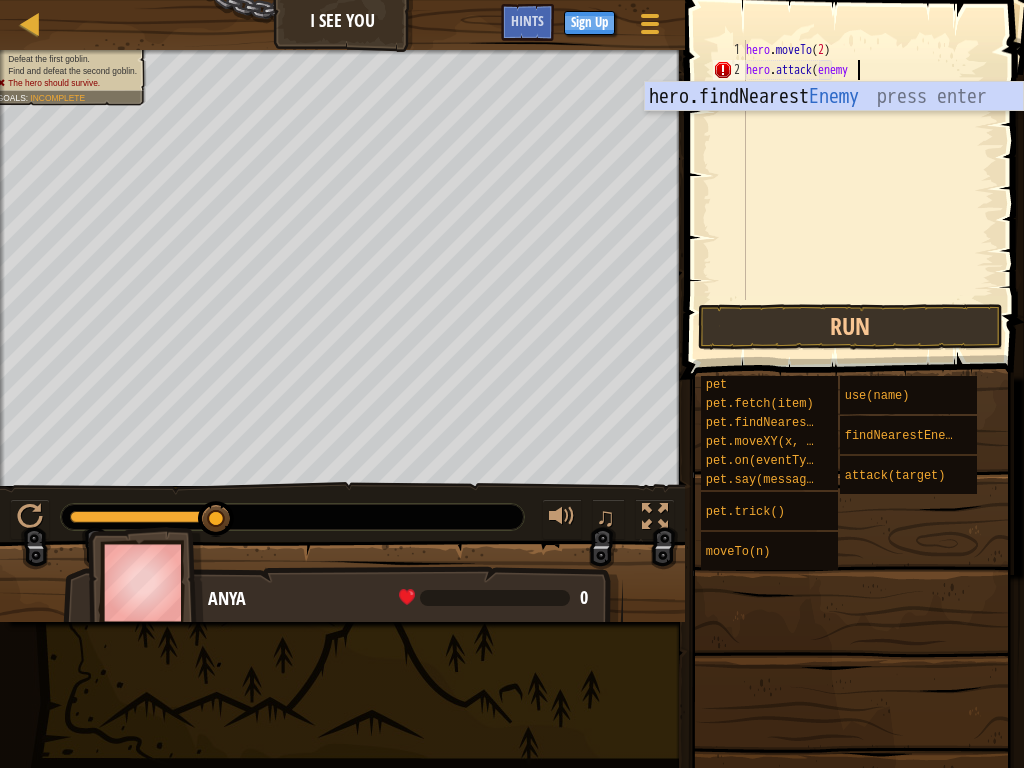 scroll, scrollTop: 9, scrollLeft: 9, axis: both 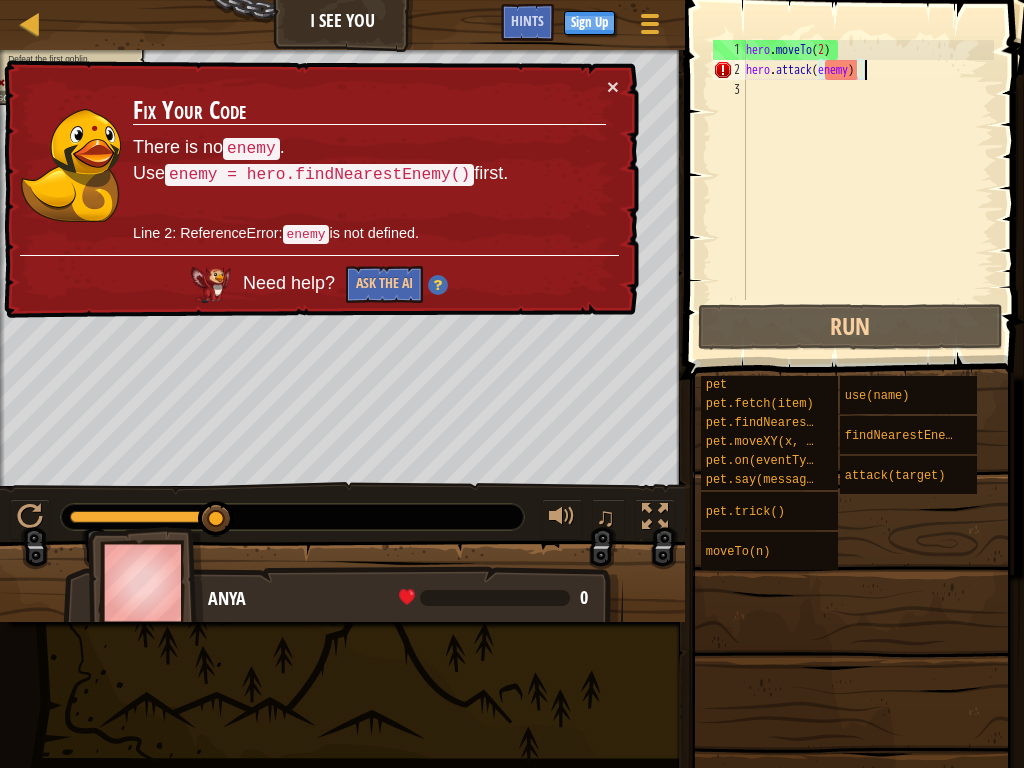 click on "hero . moveTo ( 2 ) hero . attack ( enemy )" at bounding box center (868, 190) 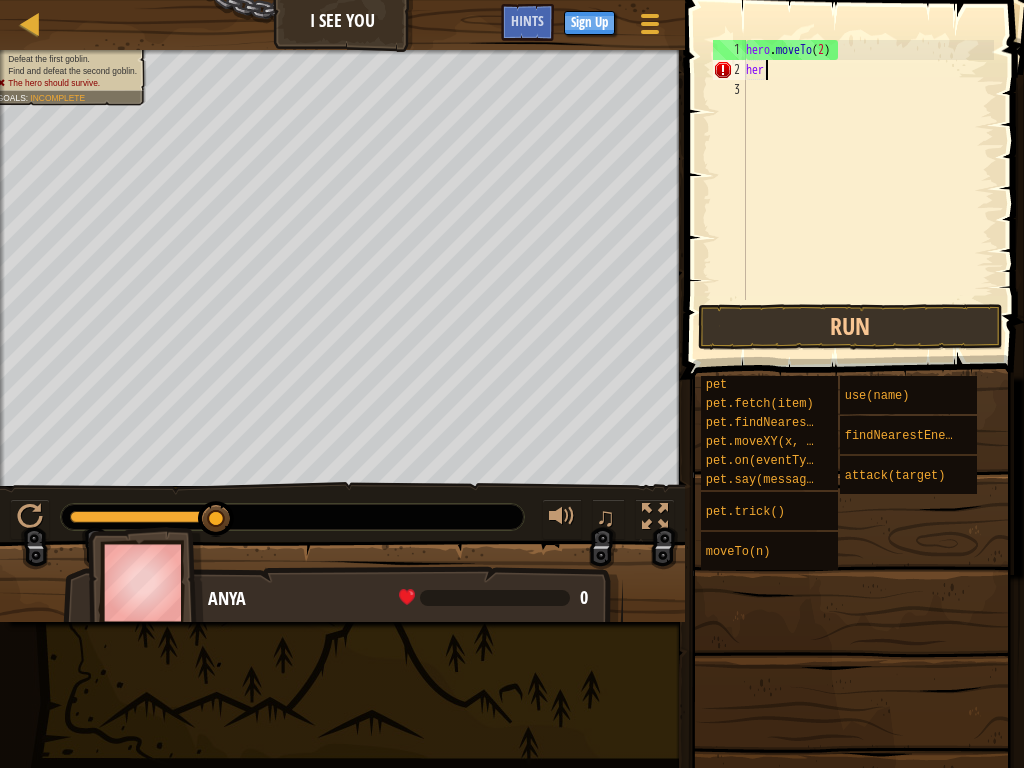 scroll, scrollTop: 9, scrollLeft: 0, axis: vertical 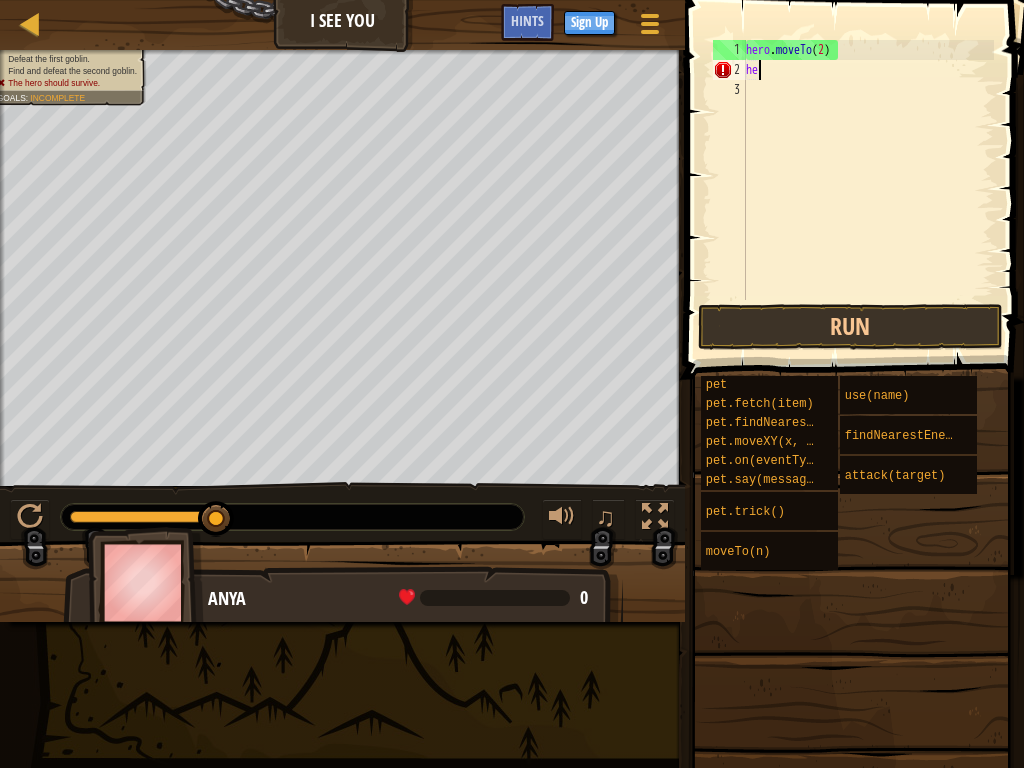 type on "h" 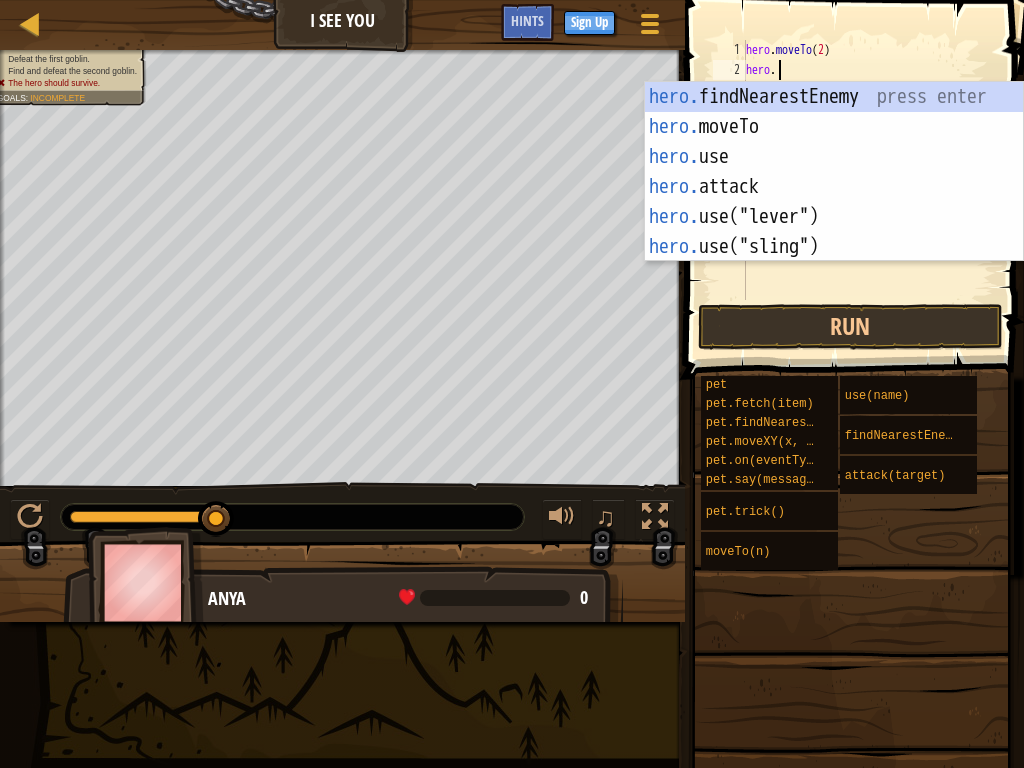 scroll, scrollTop: 9, scrollLeft: 2, axis: both 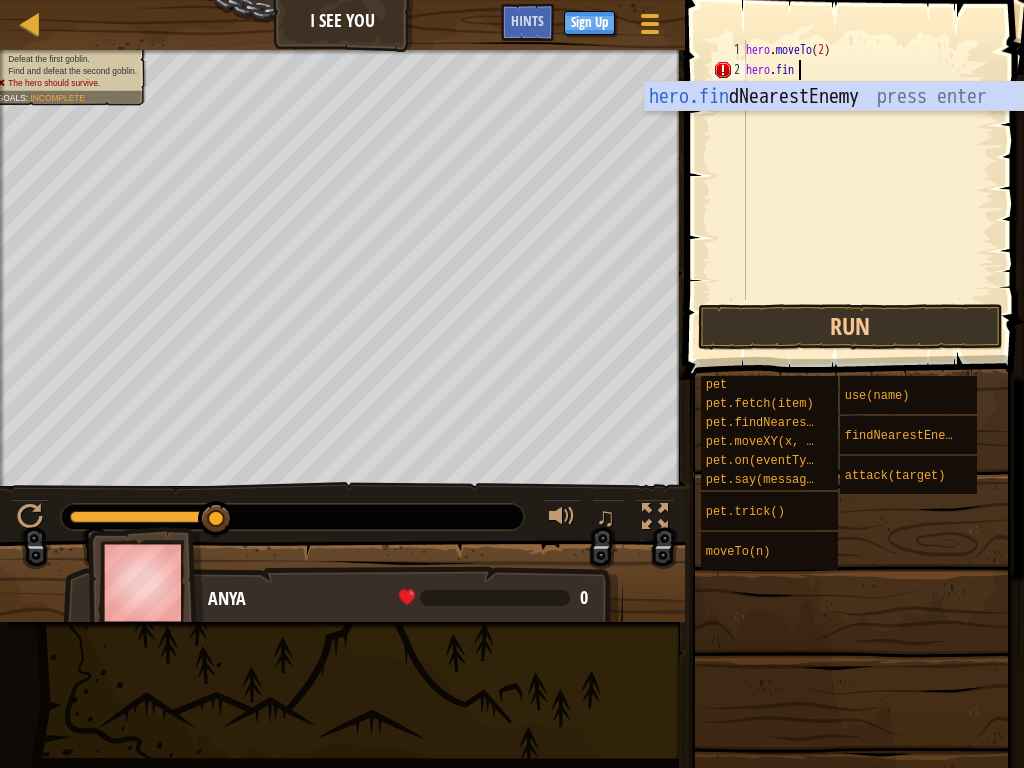 type on "hero.find" 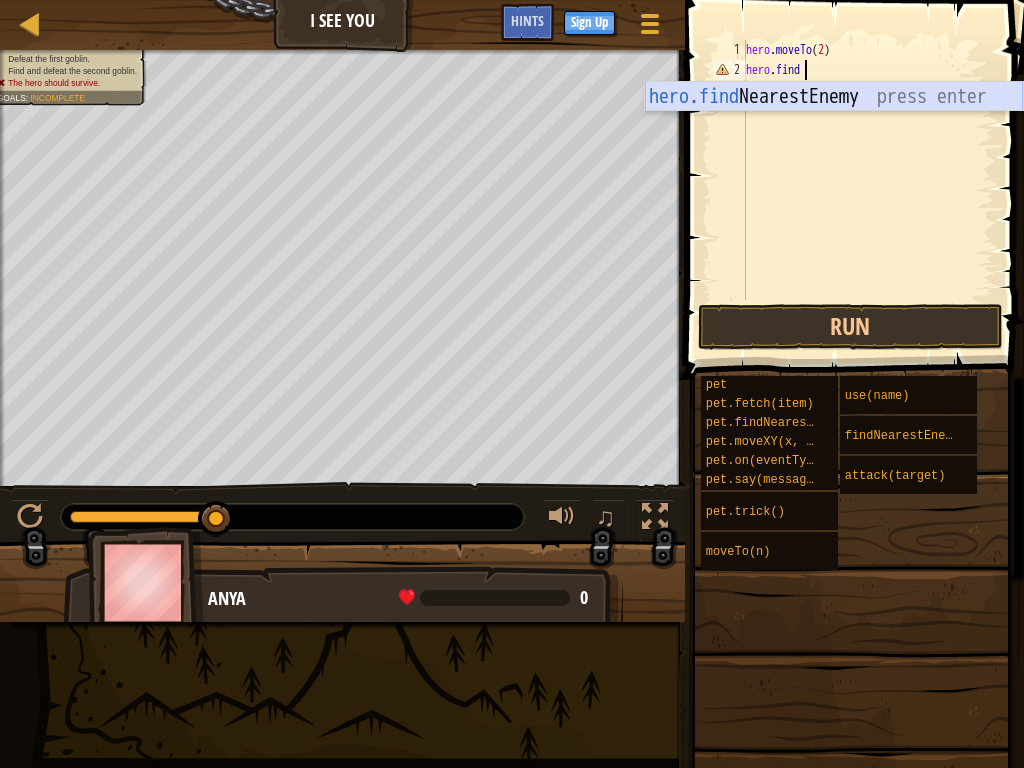 scroll, scrollTop: 9, scrollLeft: 0, axis: vertical 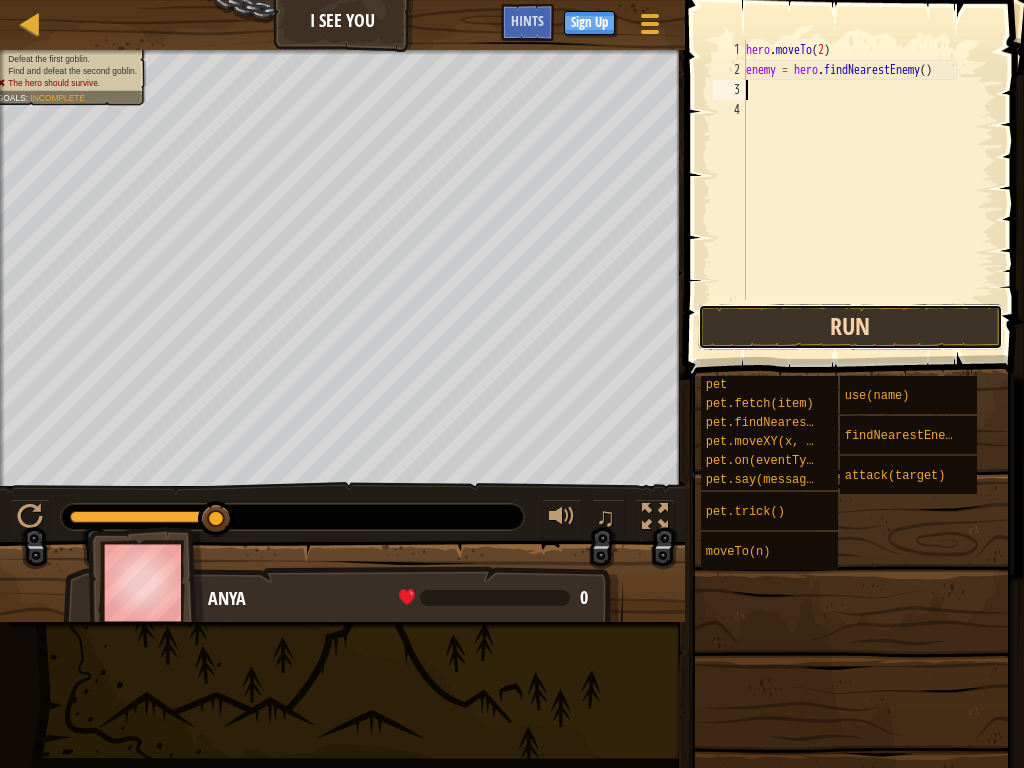 click on "Run" at bounding box center (850, 327) 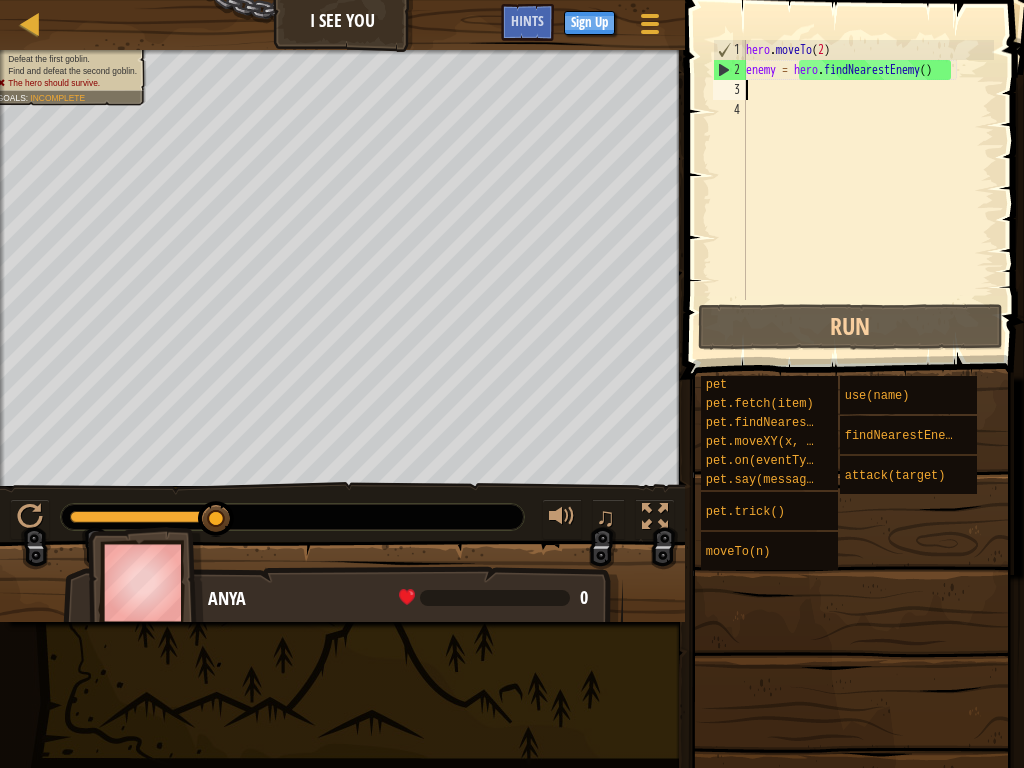 drag, startPoint x: 222, startPoint y: 520, endPoint x: 348, endPoint y: 513, distance: 126.1943 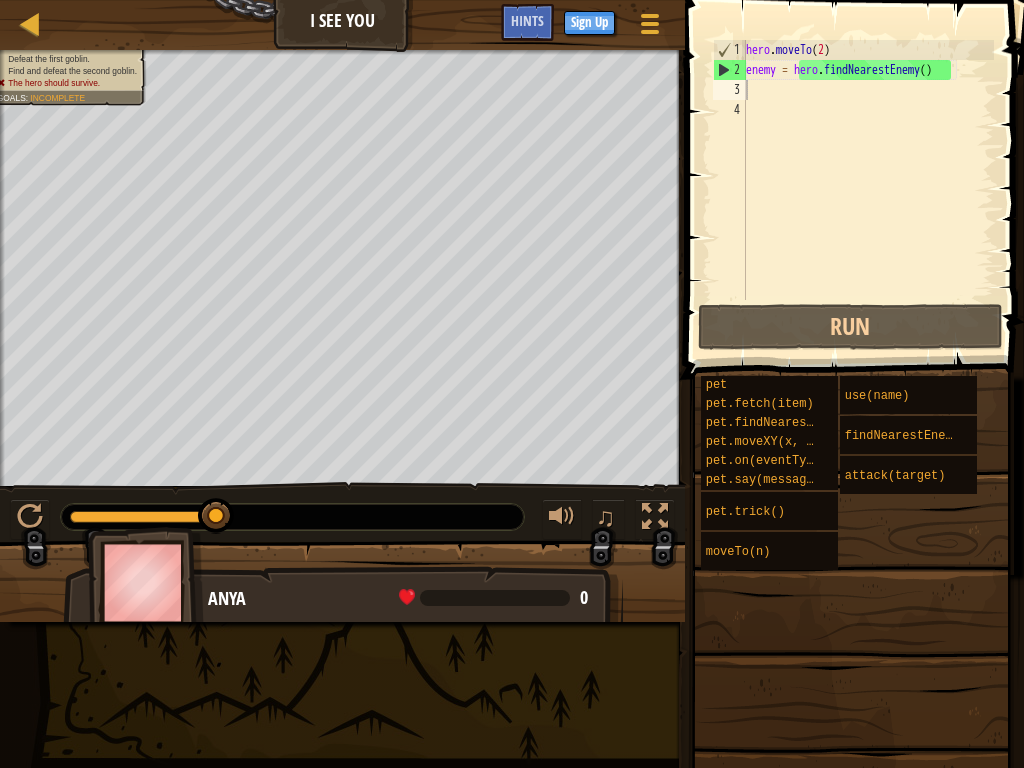 click at bounding box center [292, 517] 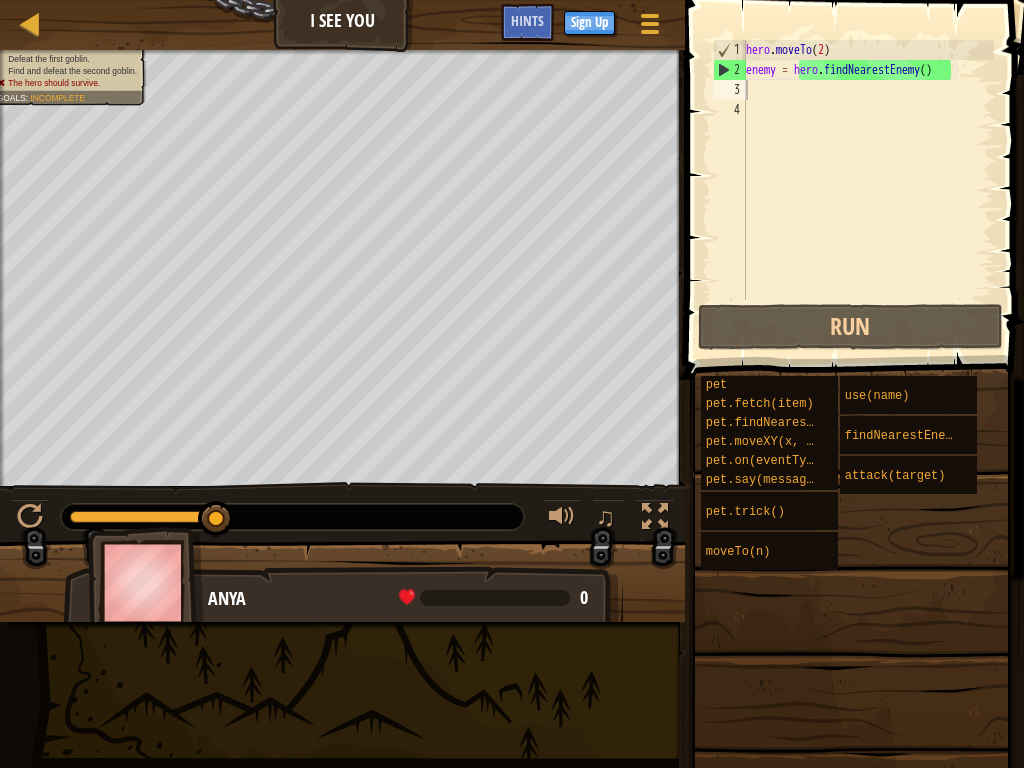 drag, startPoint x: 348, startPoint y: 513, endPoint x: 225, endPoint y: 488, distance: 125.51494 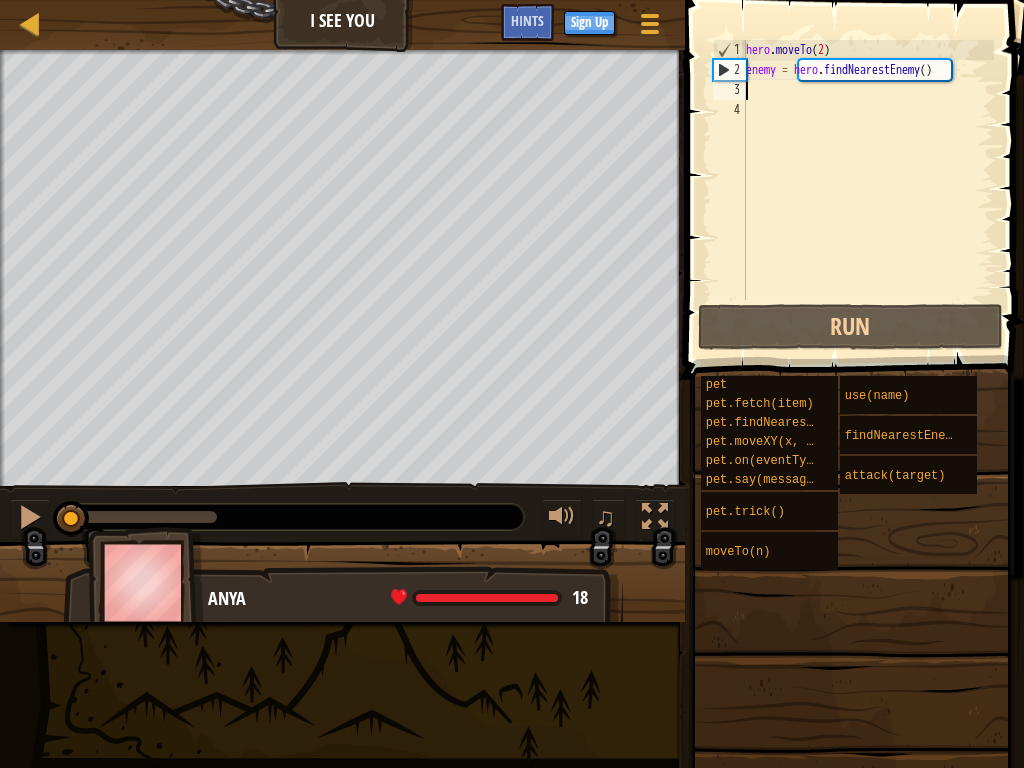 drag, startPoint x: 212, startPoint y: 511, endPoint x: 67, endPoint y: 516, distance: 145.08618 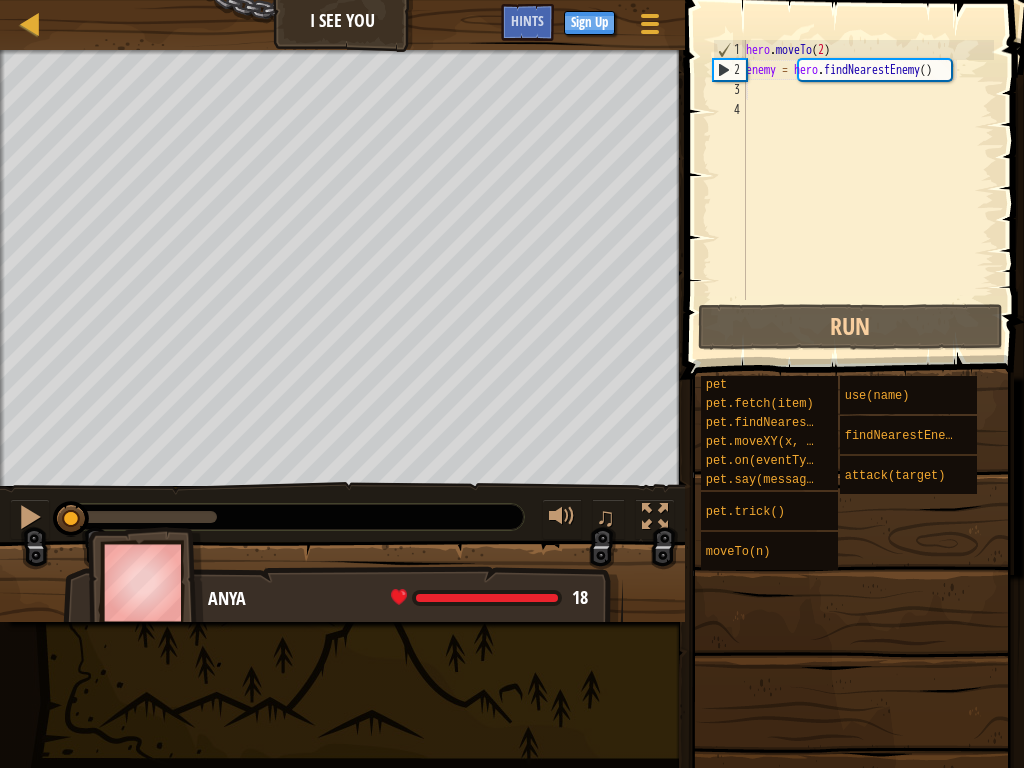 click on "2" at bounding box center (730, 70) 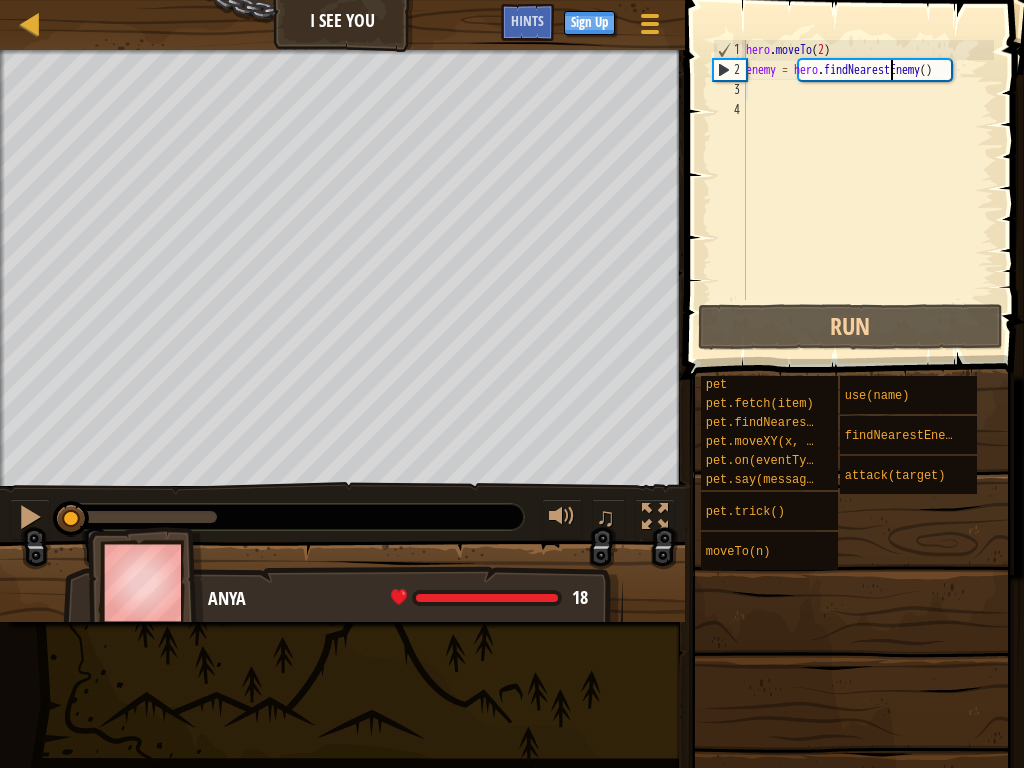 click on "2" at bounding box center [730, 70] 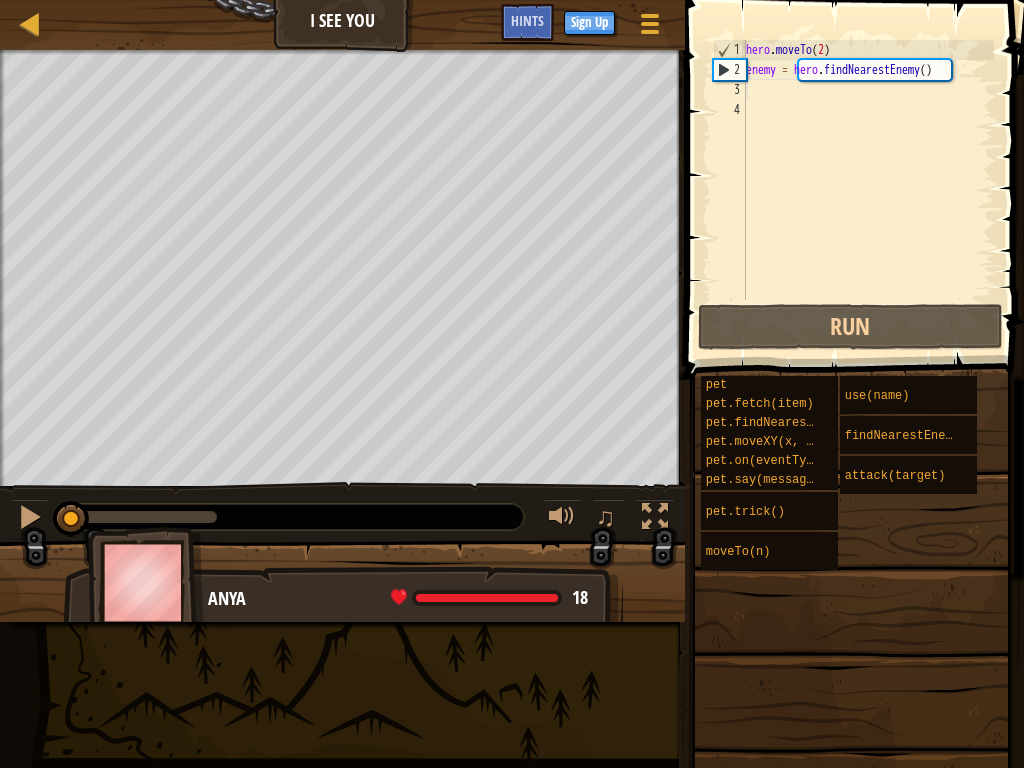click on "2" at bounding box center (730, 70) 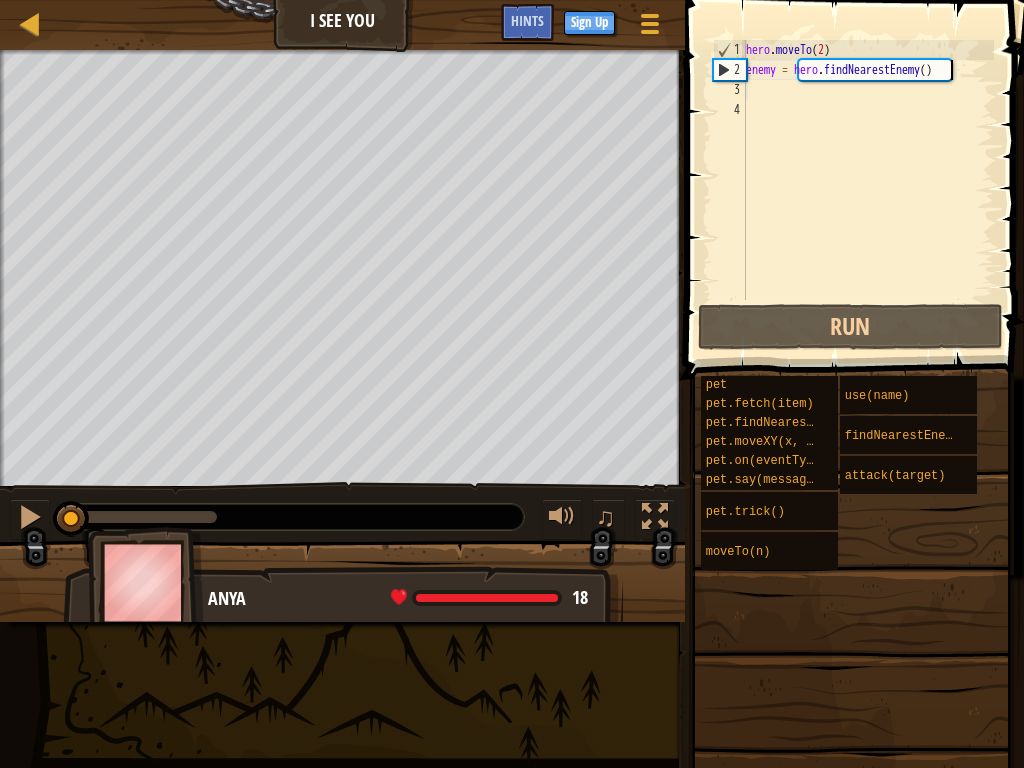 click on "hero . moveTo ( 2 ) enemy   =   hero . findNearestEnemy ( )" at bounding box center [868, 190] 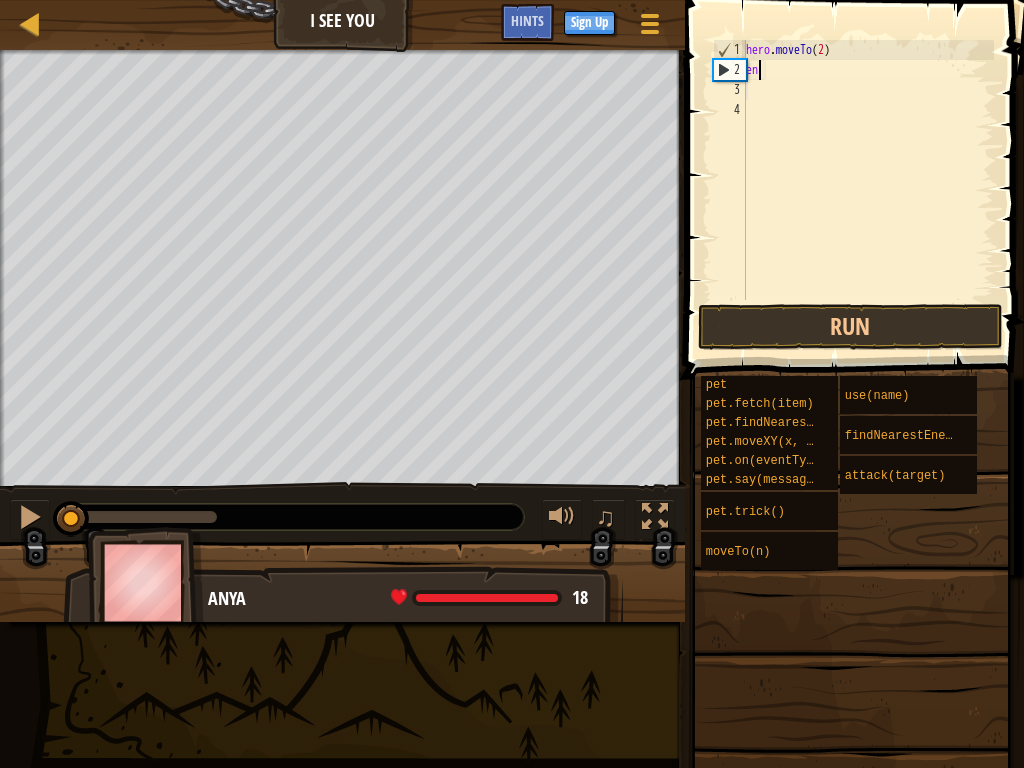 type on "e" 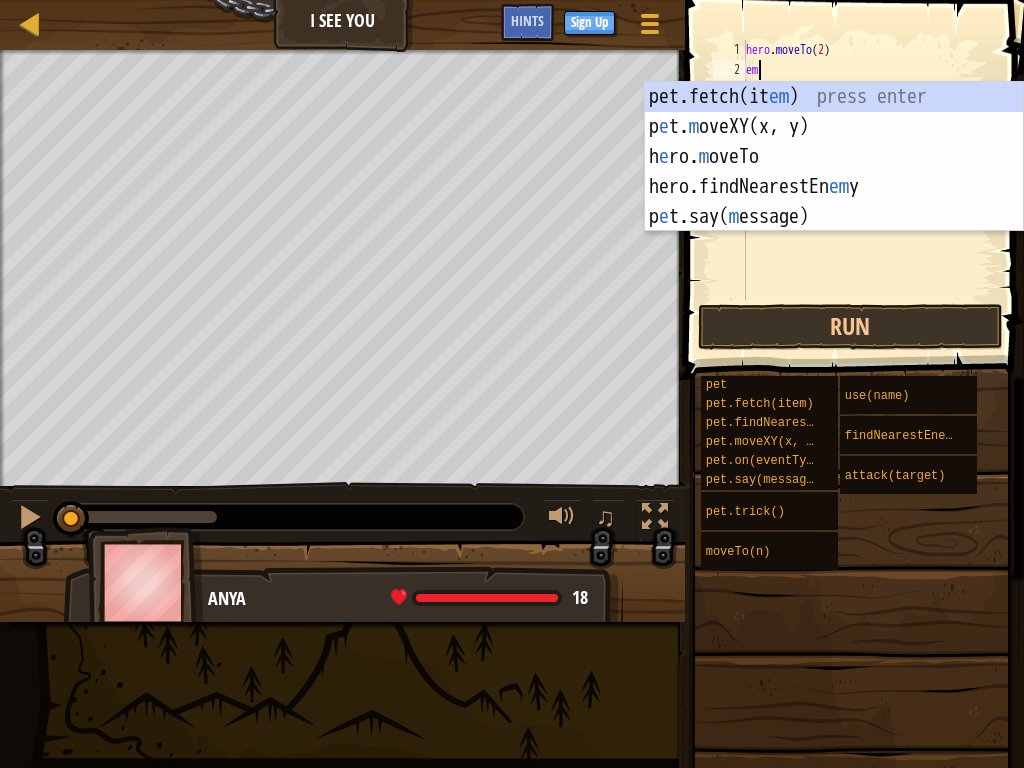 type on "e" 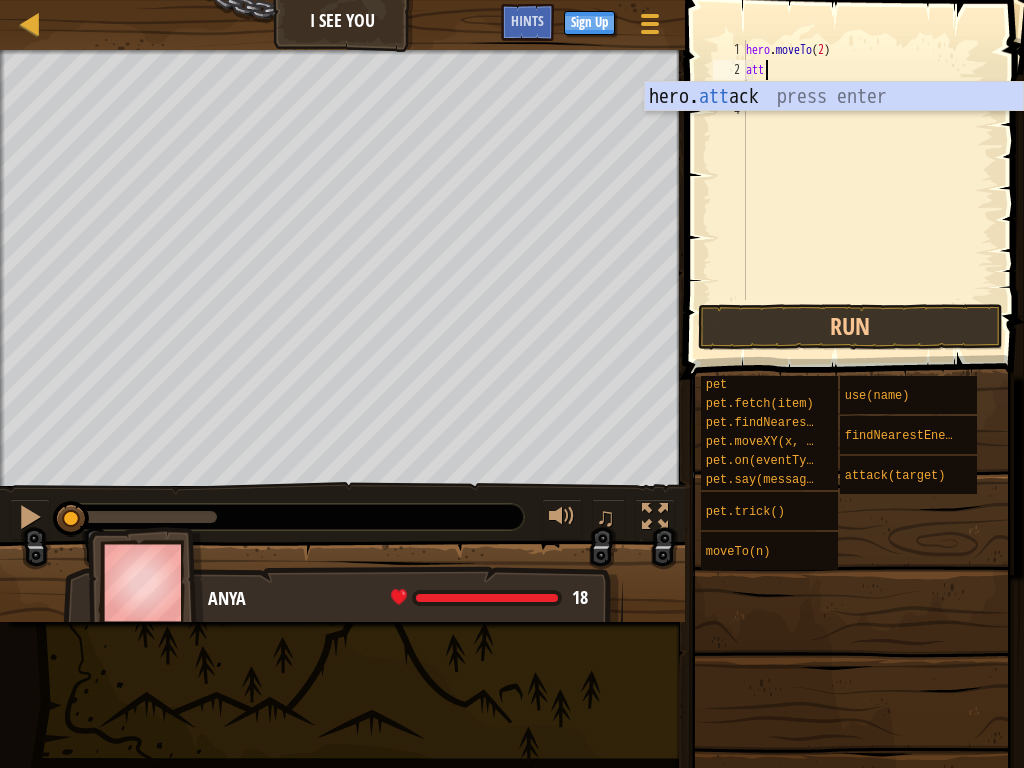 scroll, scrollTop: 9, scrollLeft: 0, axis: vertical 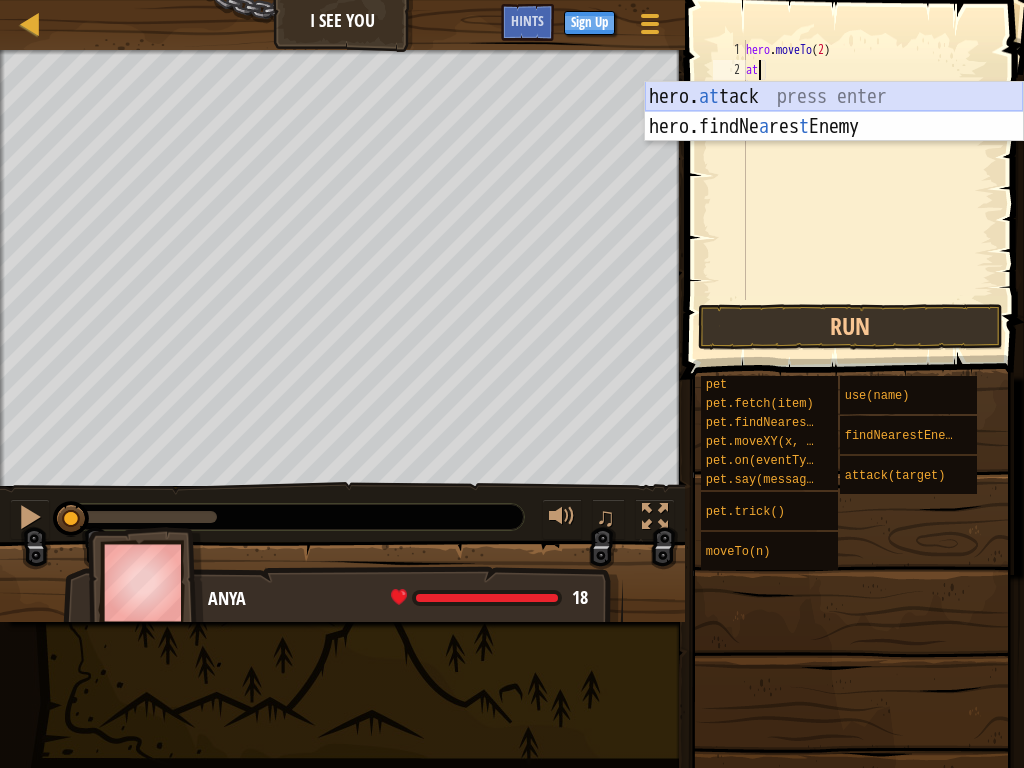 click on "hero. at tack press enter hero.findNe a res t Enemy press enter" at bounding box center (834, 142) 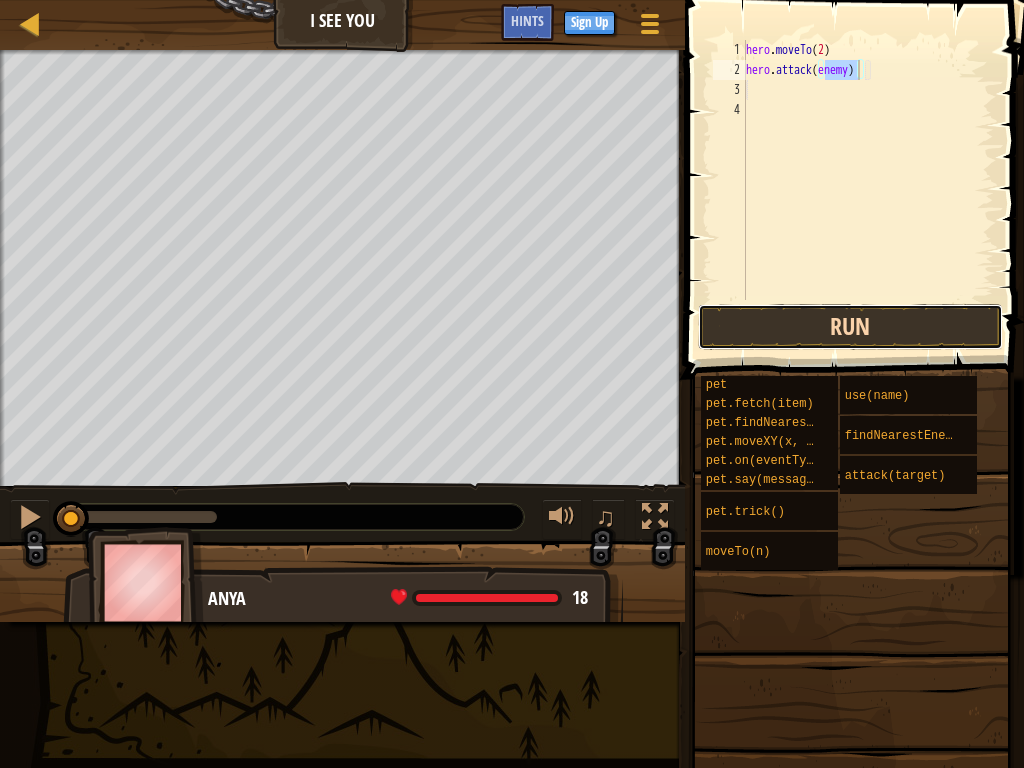drag, startPoint x: 919, startPoint y: 337, endPoint x: 928, endPoint y: 311, distance: 27.513634 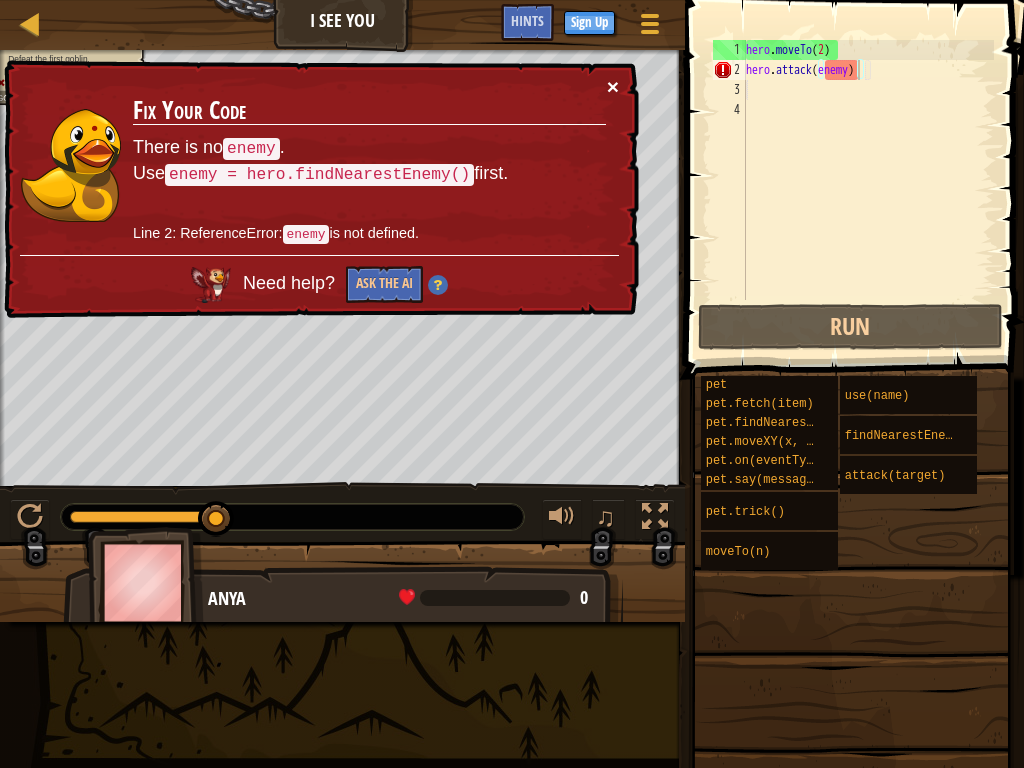click on "×" at bounding box center [613, 86] 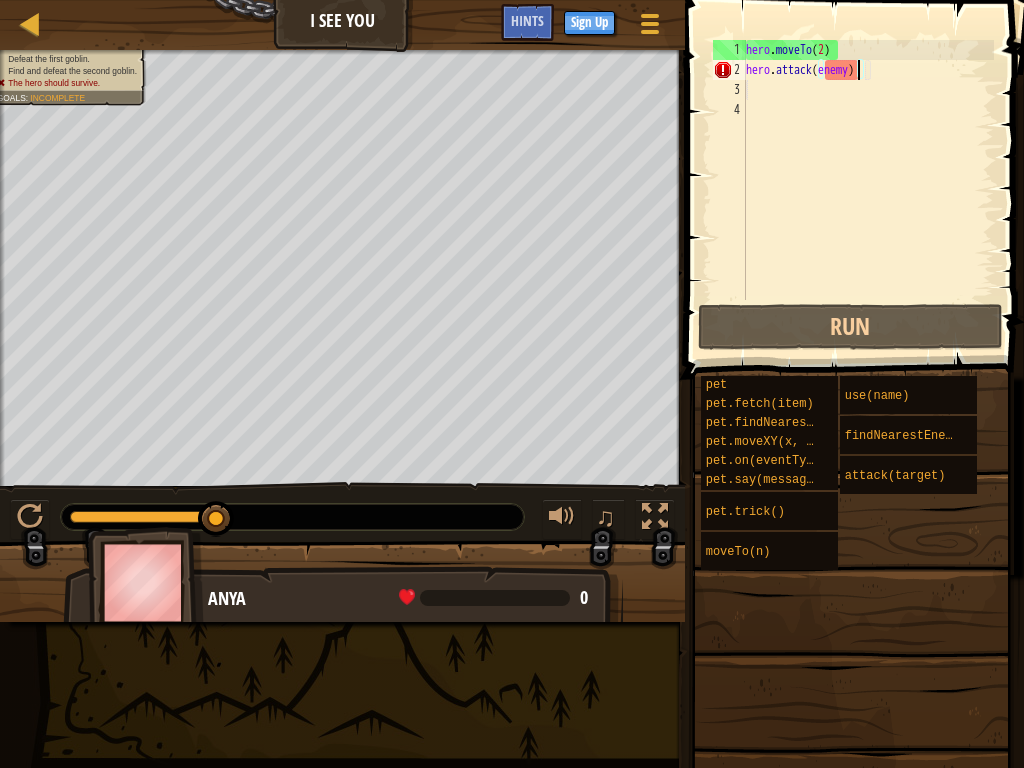 click on "hero . moveTo ( 2 ) hero . attack ( enemy )" at bounding box center (868, 190) 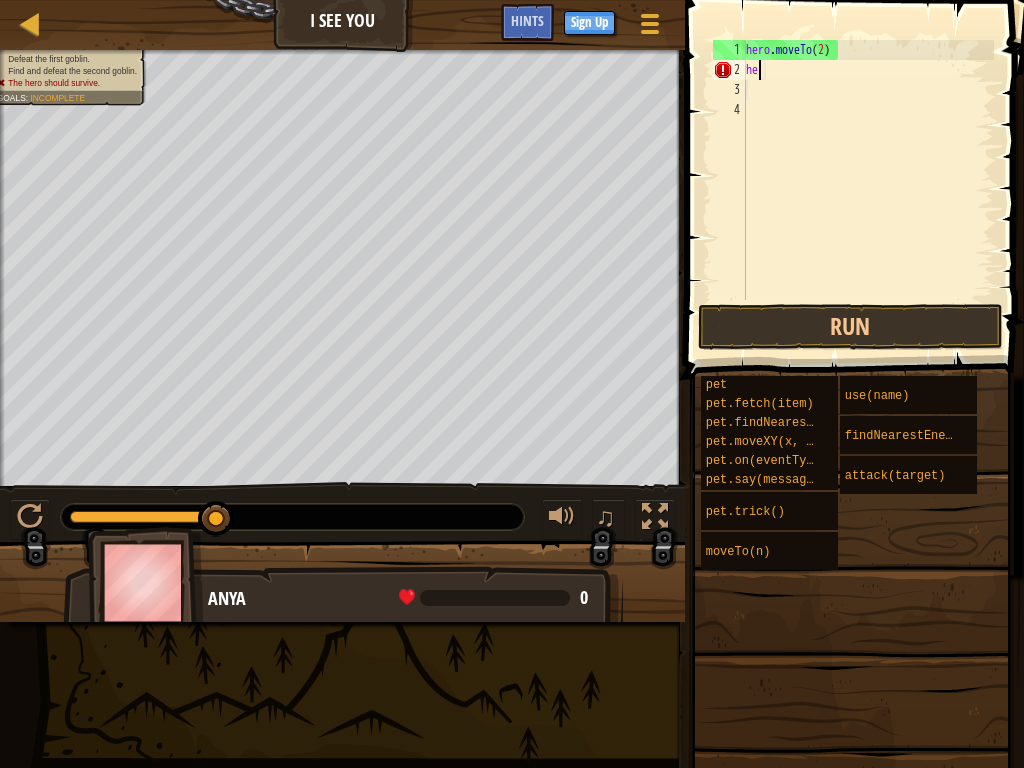 type on "h" 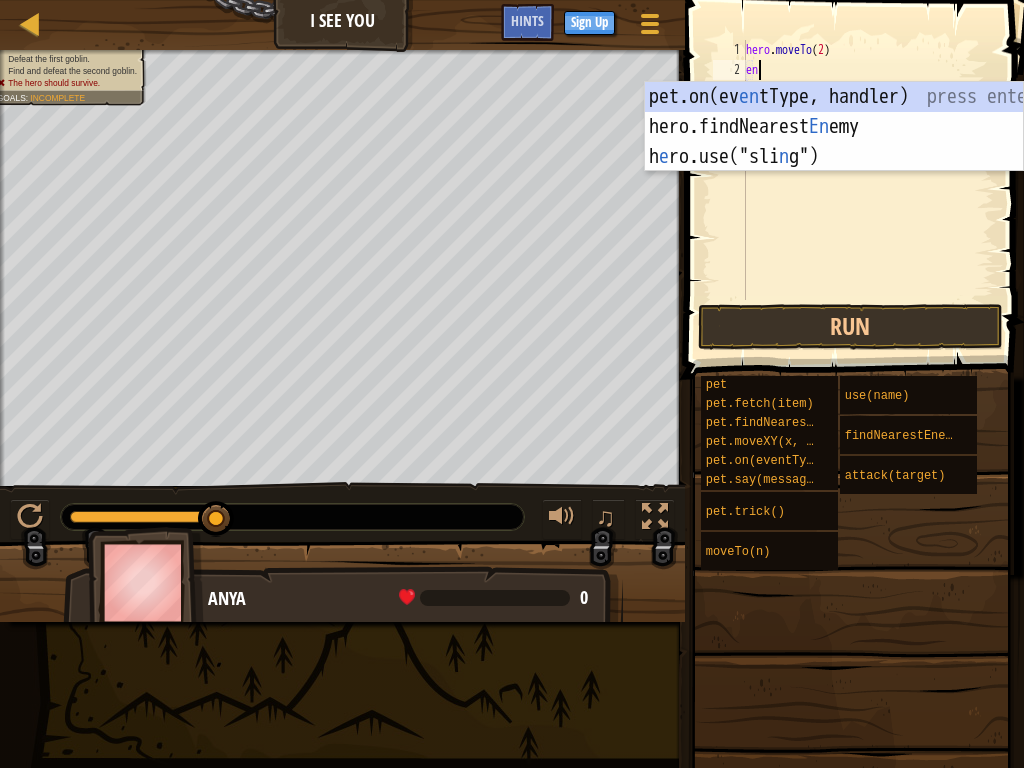 type on "ene" 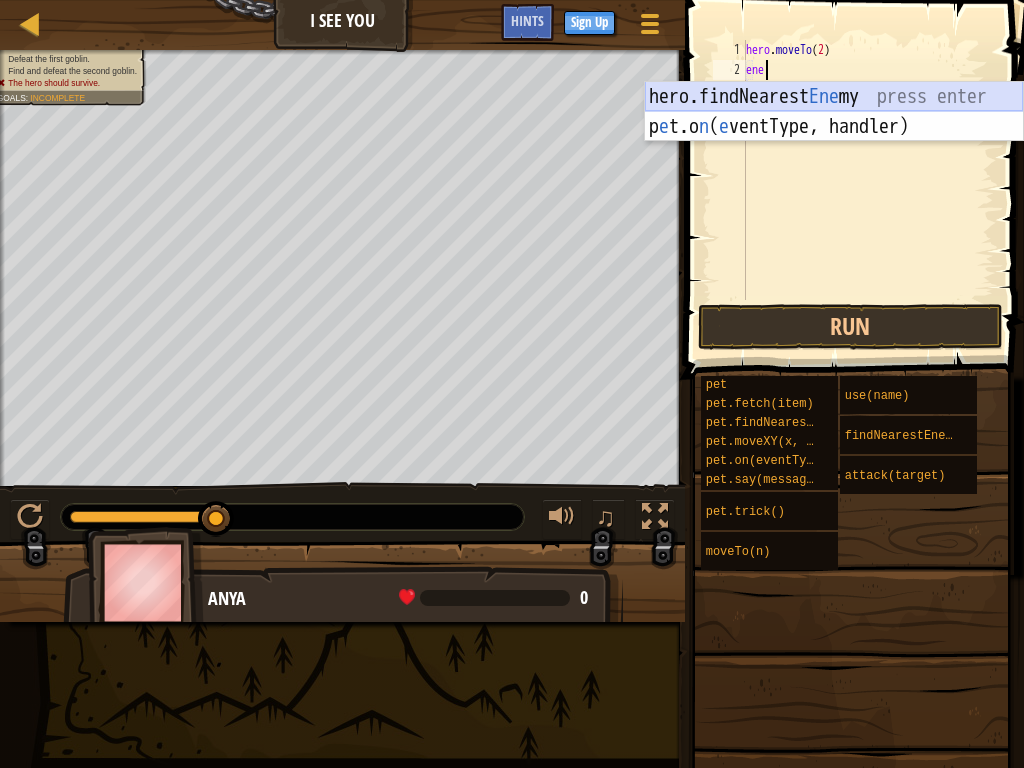 click on "hero.findNearest Ene my press enter p e t.o n ( e ventType, handler) press enter" at bounding box center (834, 142) 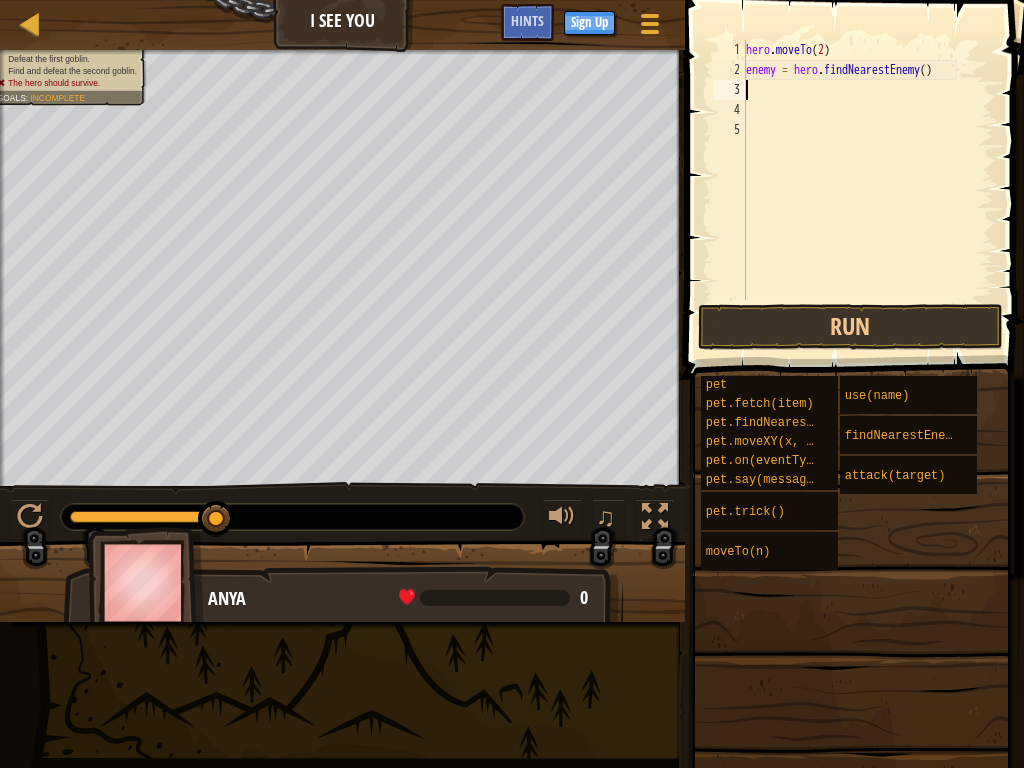 scroll, scrollTop: 9, scrollLeft: 0, axis: vertical 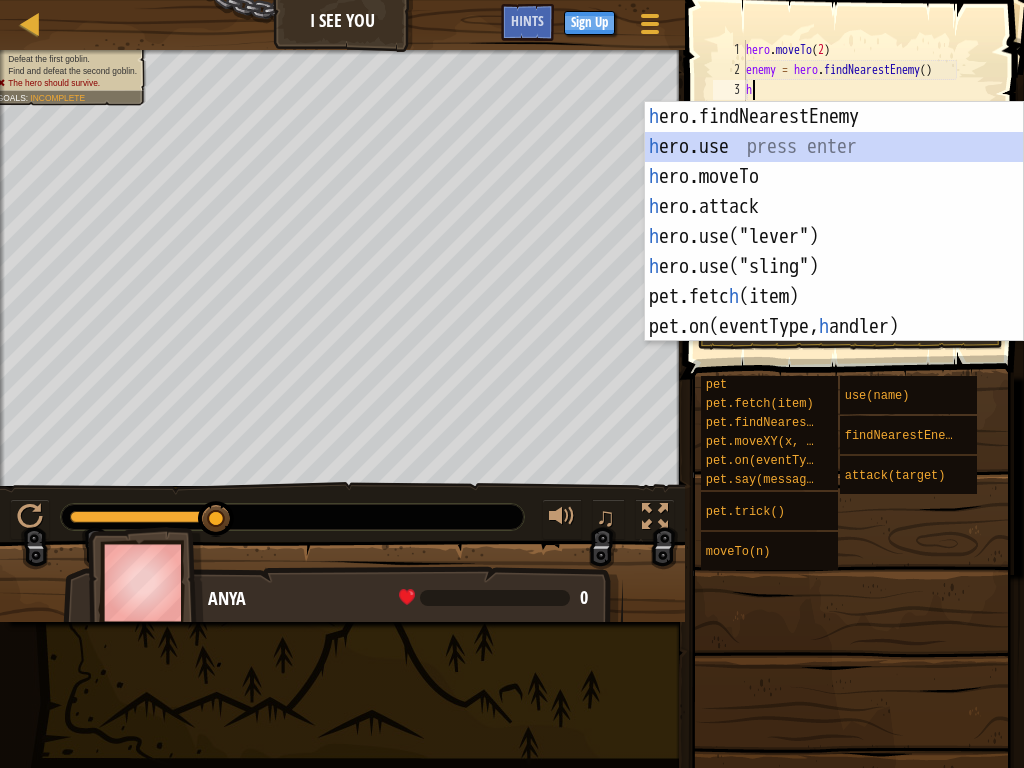 click on "h ero.findNearestEnemy press enter h ero.use press enter h ero.moveTo press enter h ero.attack press enter h ero.use("lever") press enter h ero.use("sling") press enter pet.fetc h (item) press enter pet.on(eventType,  h [PERSON_NAME]) press enter" at bounding box center (834, 252) 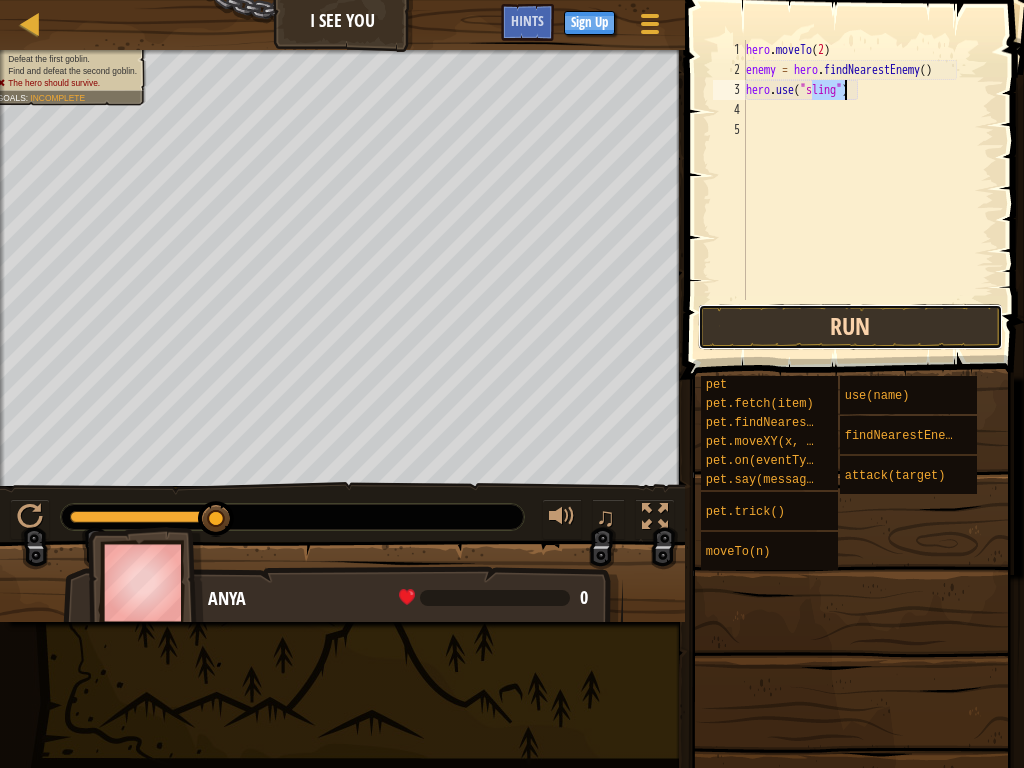 click on "Run" at bounding box center [850, 327] 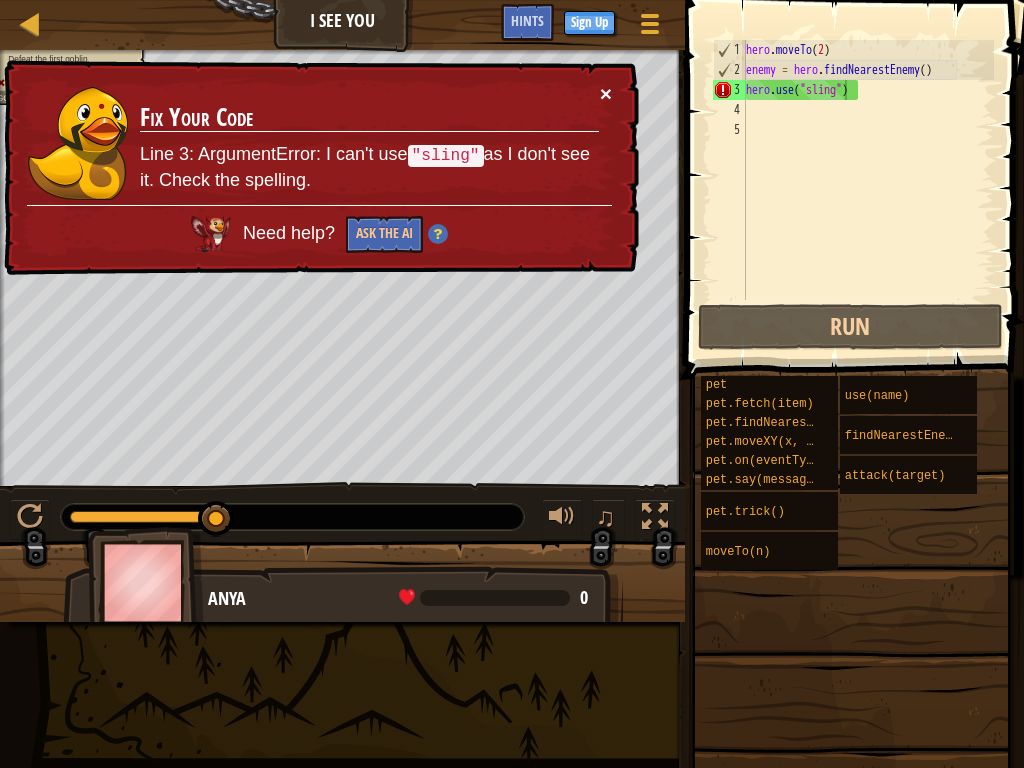 click on "×" at bounding box center (606, 93) 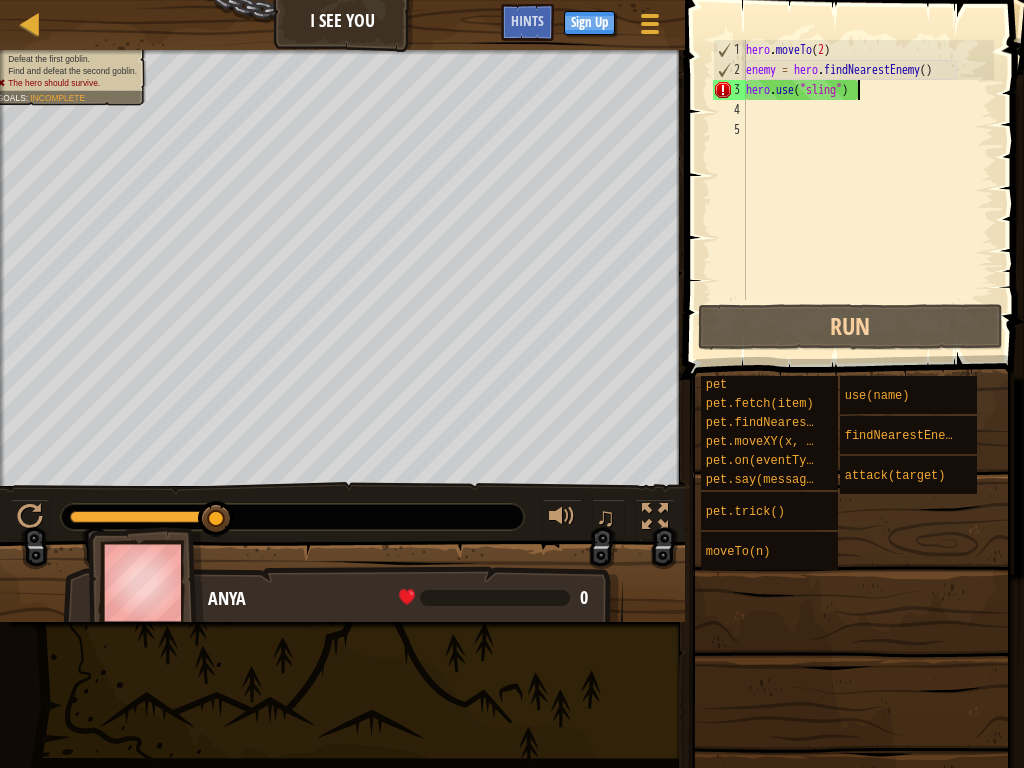 click on "hero . moveTo ( 2 ) enemy   =   hero . findNearestEnemy ( ) hero . use ( "sling" )" at bounding box center [868, 190] 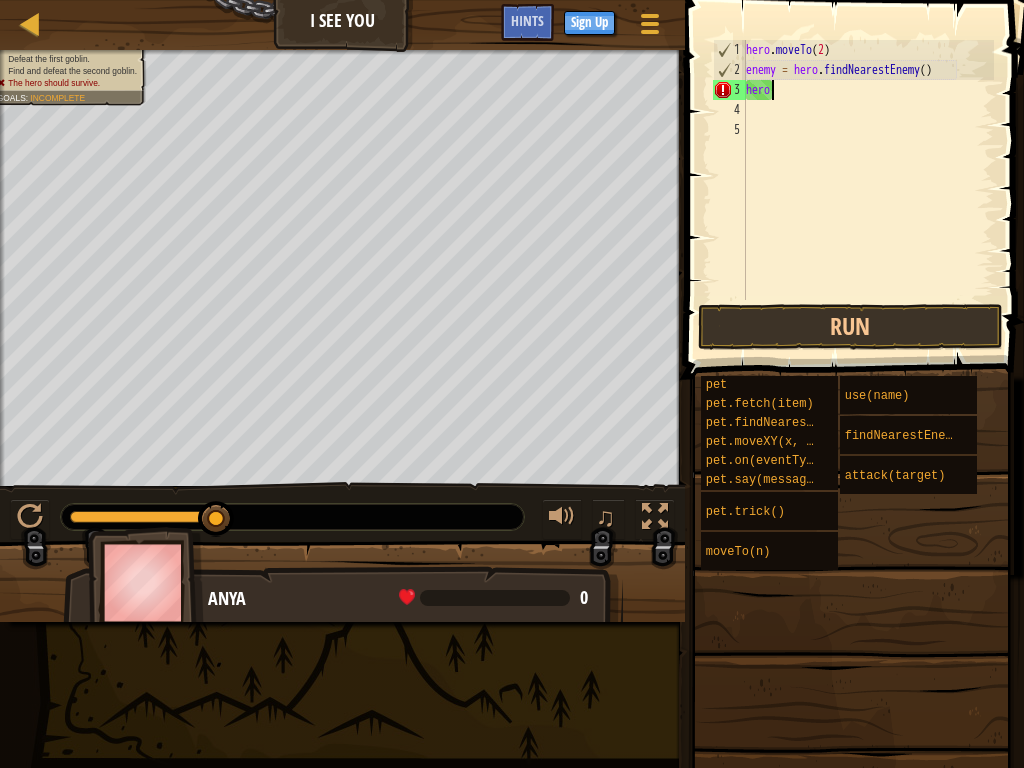 scroll, scrollTop: 9, scrollLeft: 1, axis: both 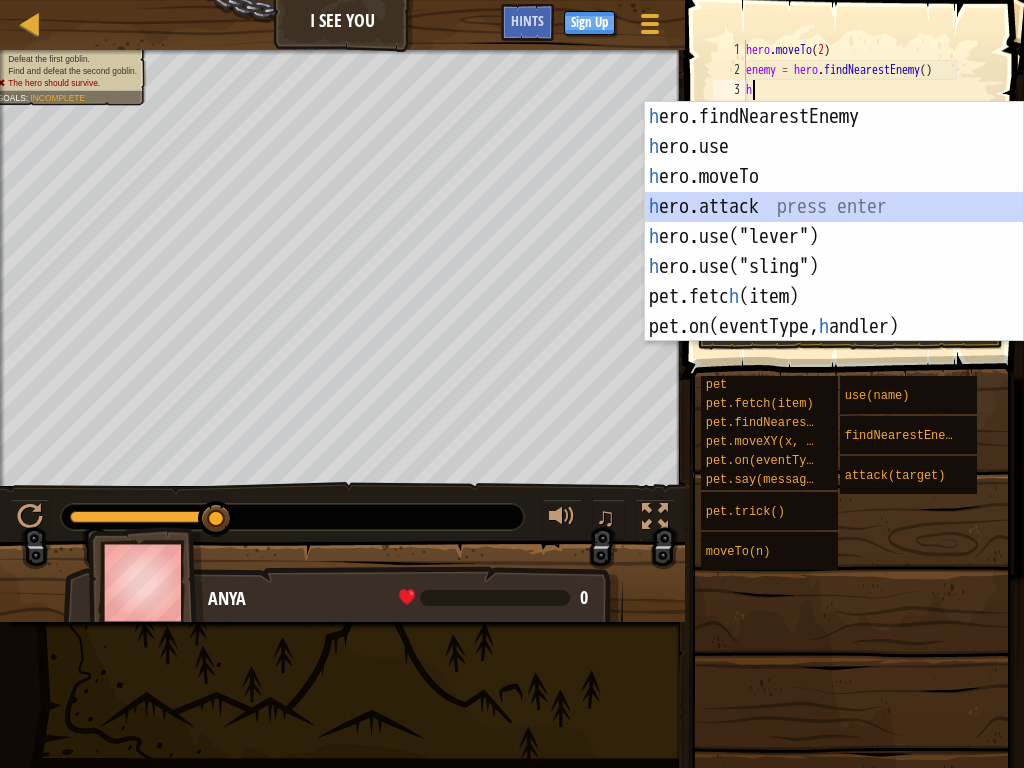 click on "h ero.findNearestEnemy press enter h ero.use press enter h ero.moveTo press enter h ero.attack press enter h ero.use("lever") press enter h ero.use("sling") press enter pet.fetc h (item) press enter pet.on(eventType,  h [PERSON_NAME]) press enter" at bounding box center [834, 252] 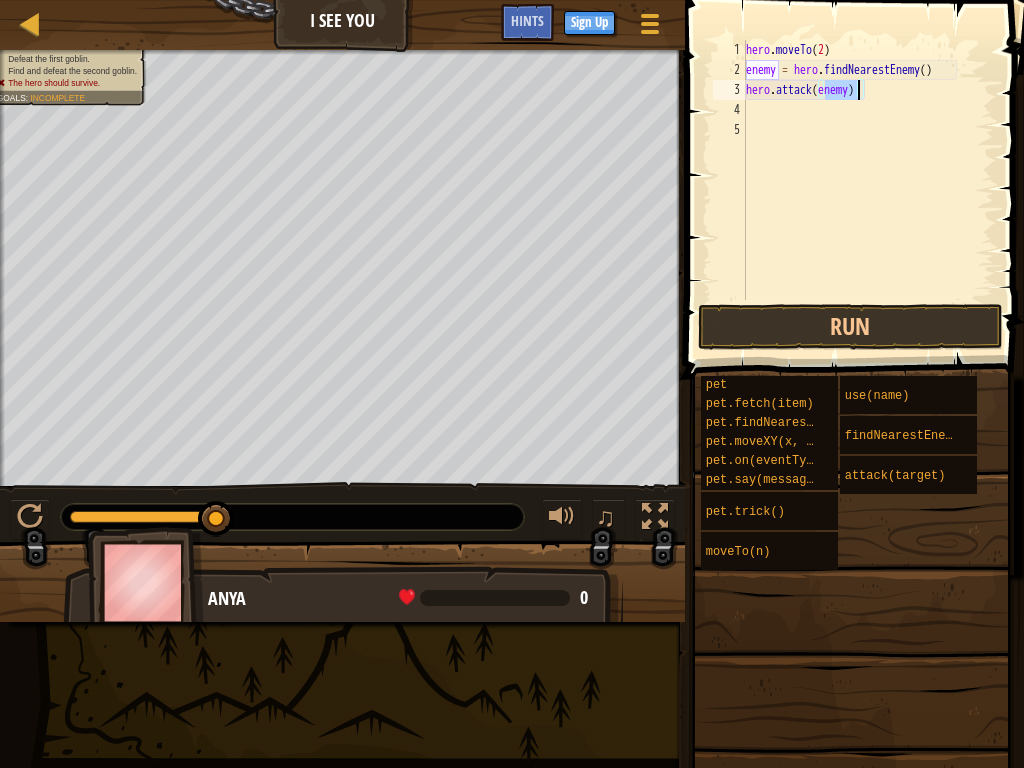 click on "hero . moveTo ( 2 ) enemy   =   hero . findNearestEnemy ( ) hero . attack ( enemy )" at bounding box center [868, 170] 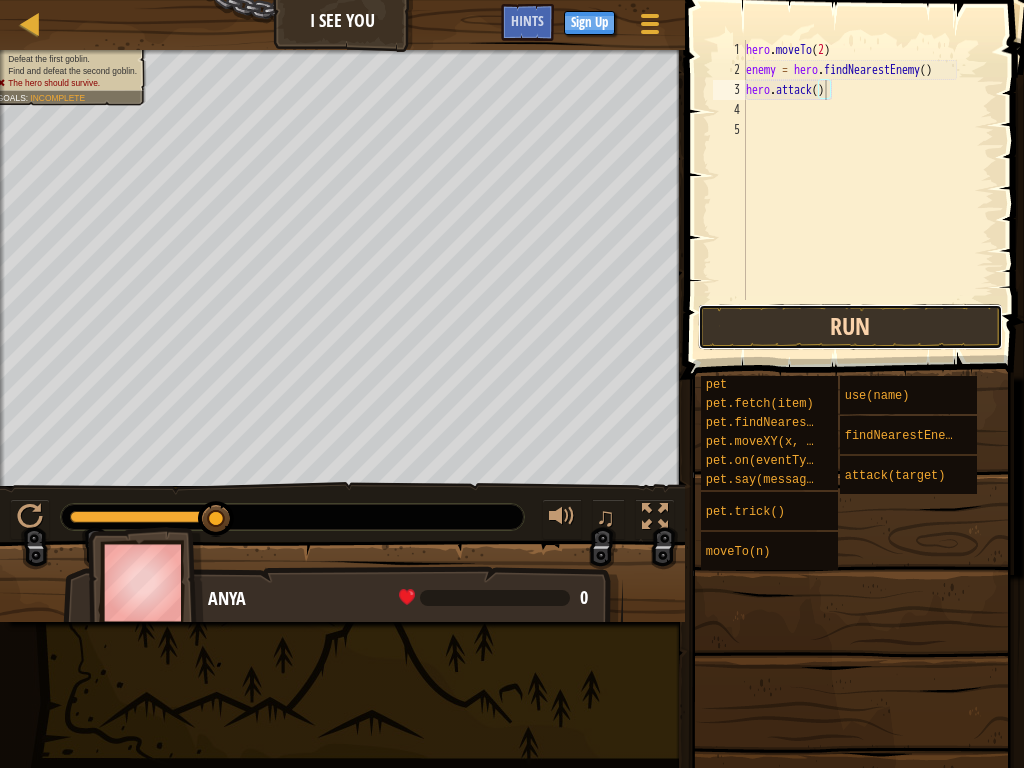click on "Run" at bounding box center [850, 327] 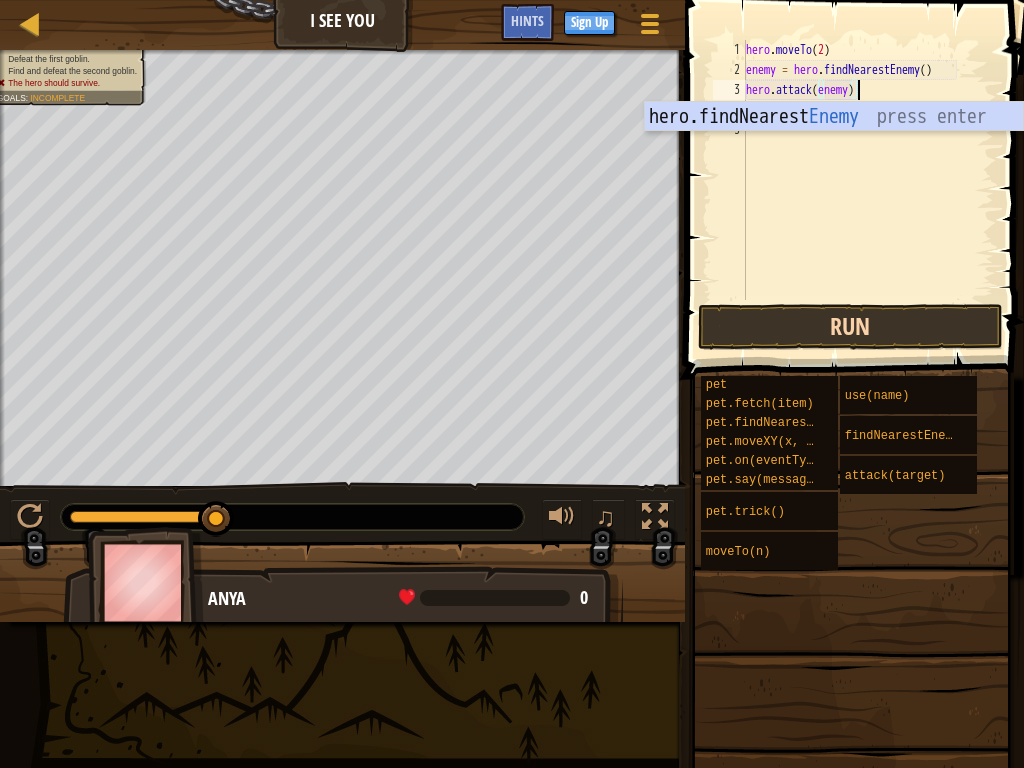 scroll, scrollTop: 9, scrollLeft: 9, axis: both 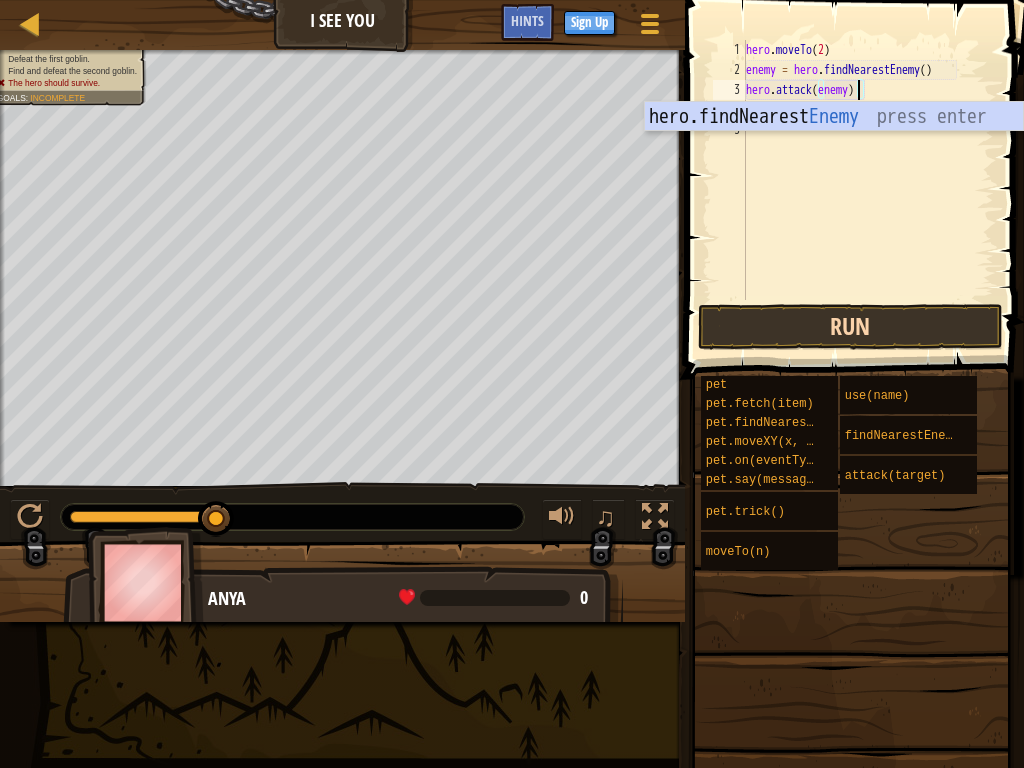 type on "hero.attack(enemy)" 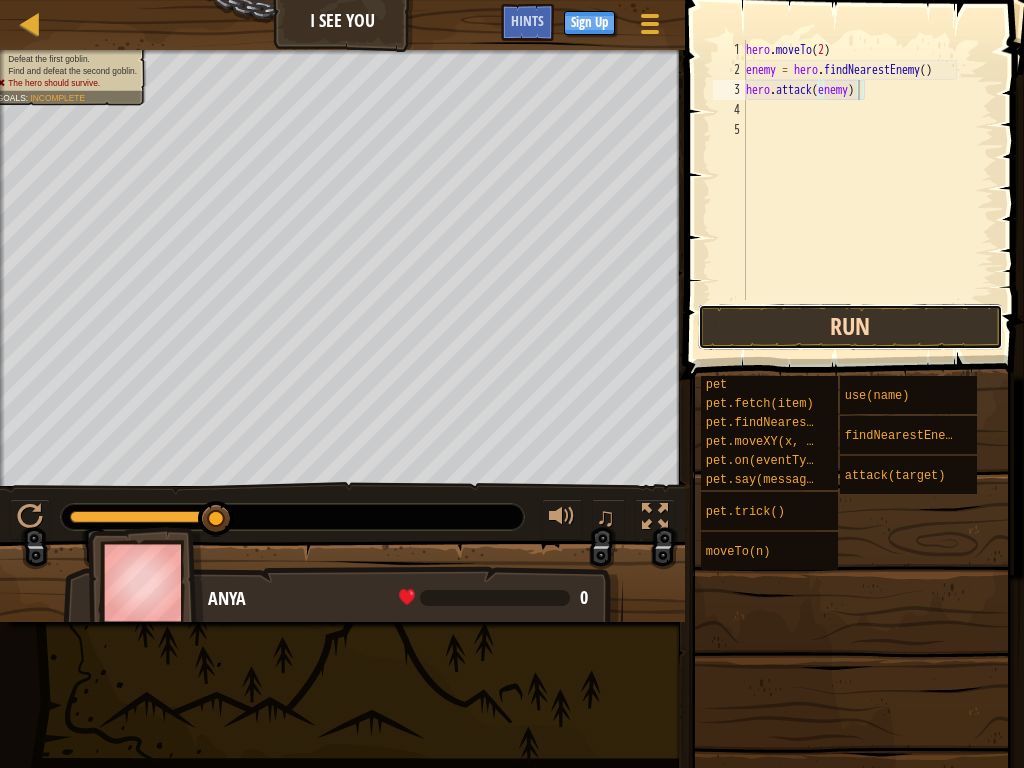 click on "Run" at bounding box center (850, 327) 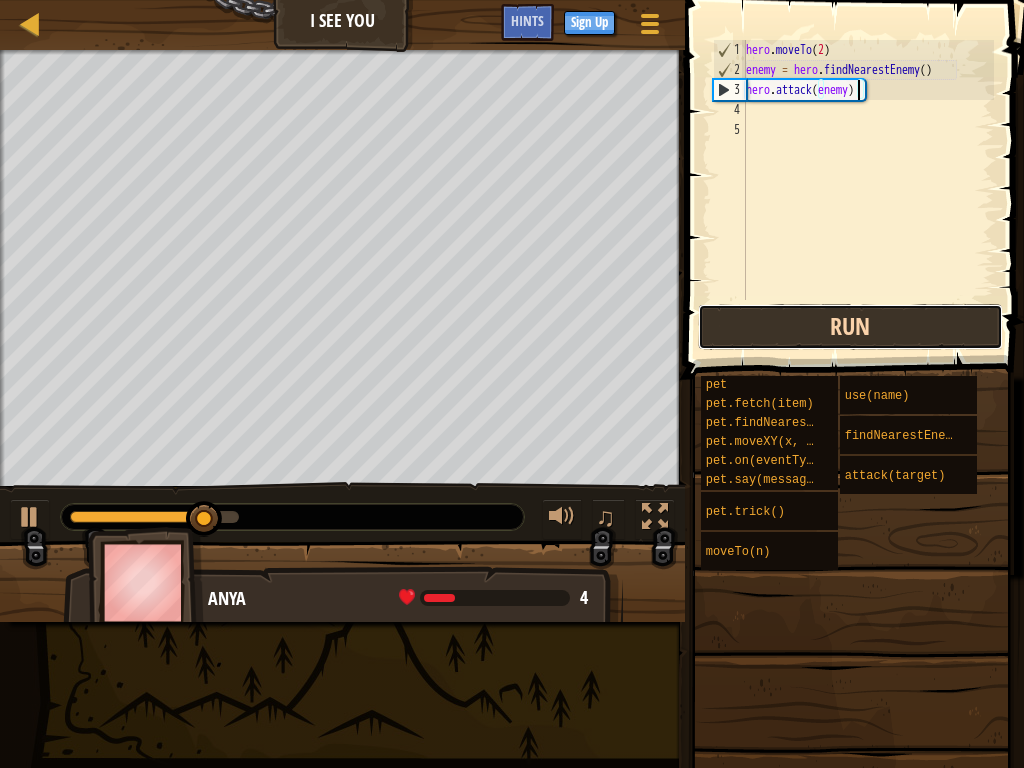 click on "Run" at bounding box center [850, 327] 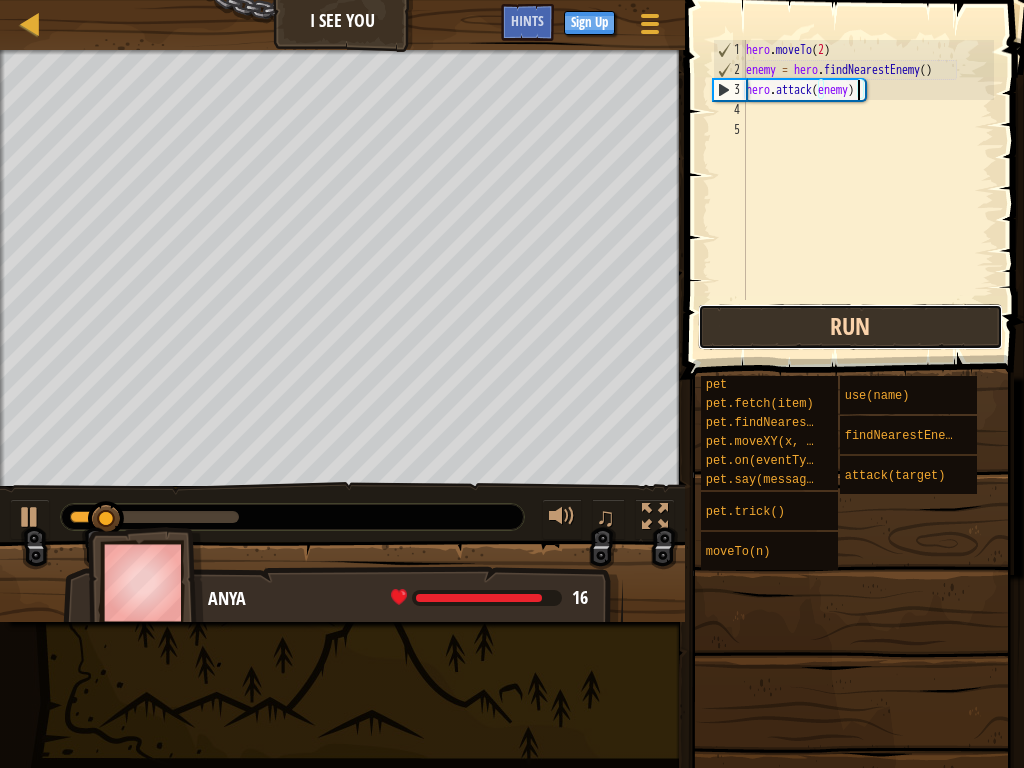 click on "Run" at bounding box center [850, 327] 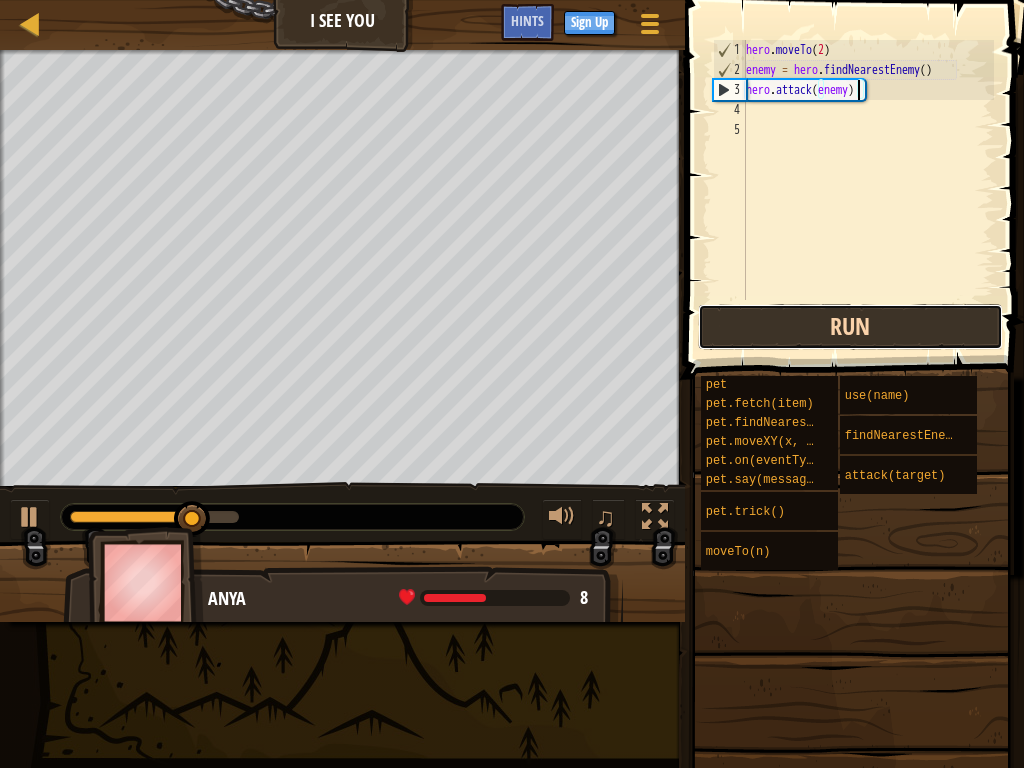 click on "Run" at bounding box center (850, 327) 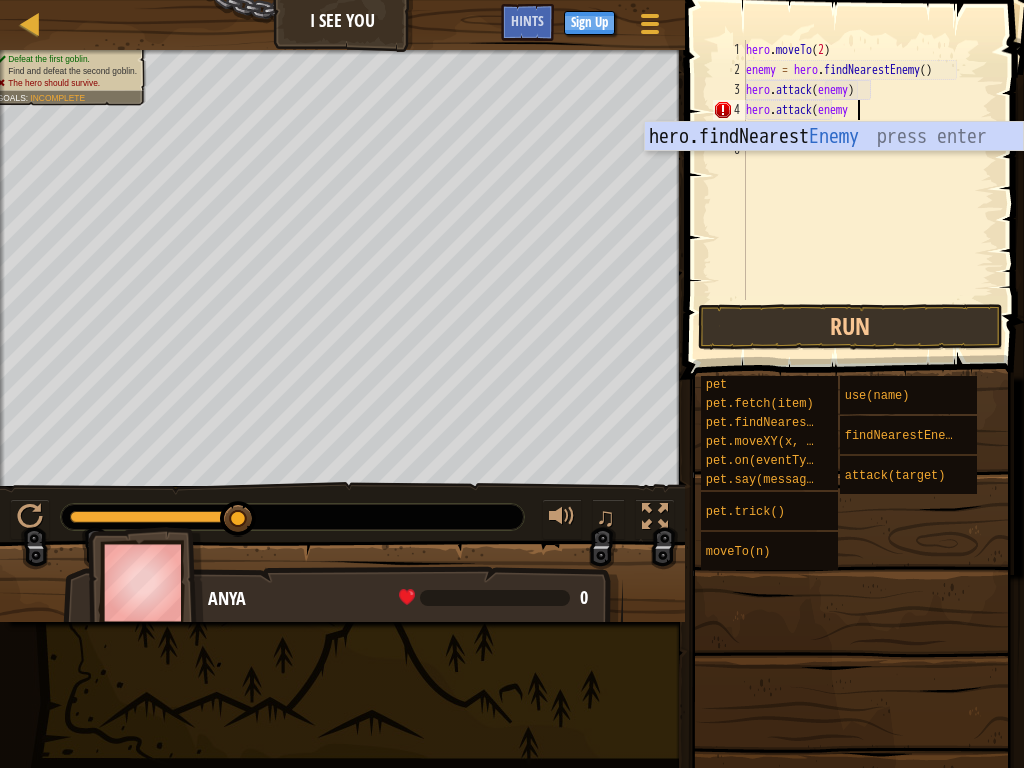 scroll, scrollTop: 9, scrollLeft: 9, axis: both 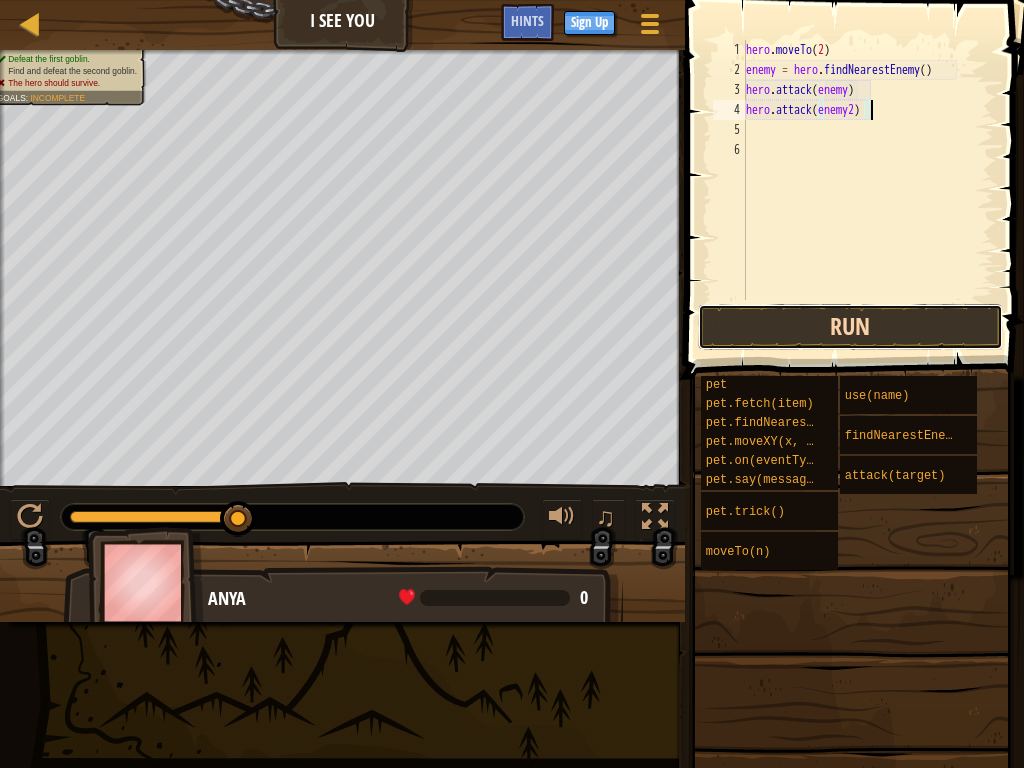 click on "Run" at bounding box center (850, 327) 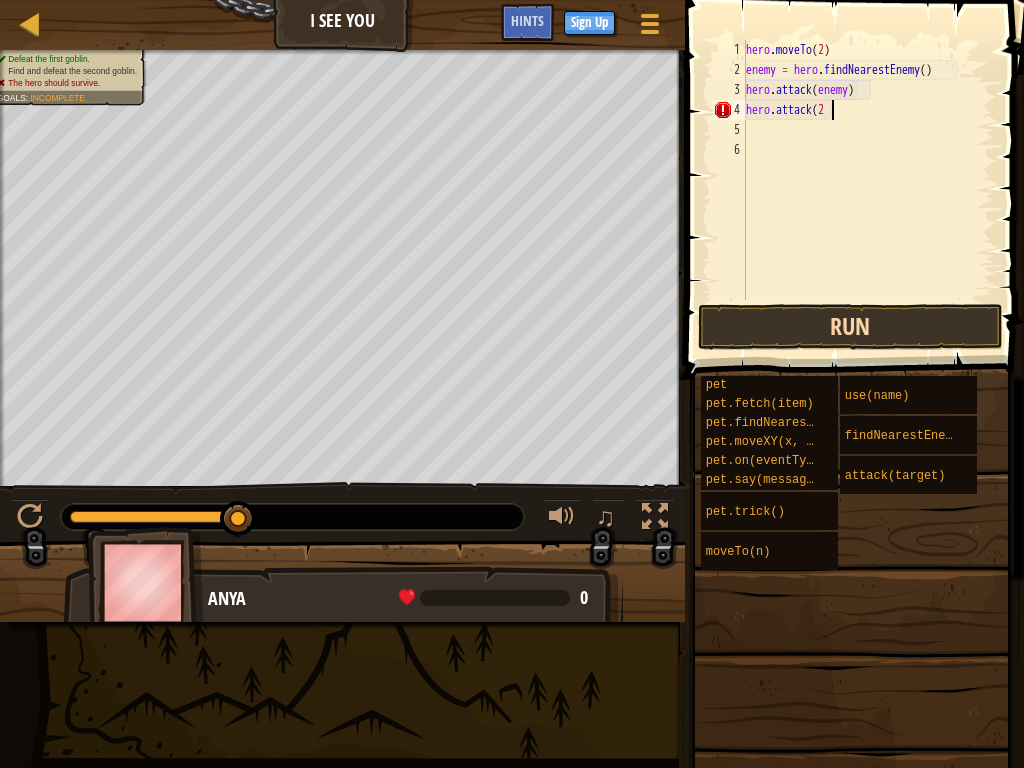 scroll, scrollTop: 9, scrollLeft: 7, axis: both 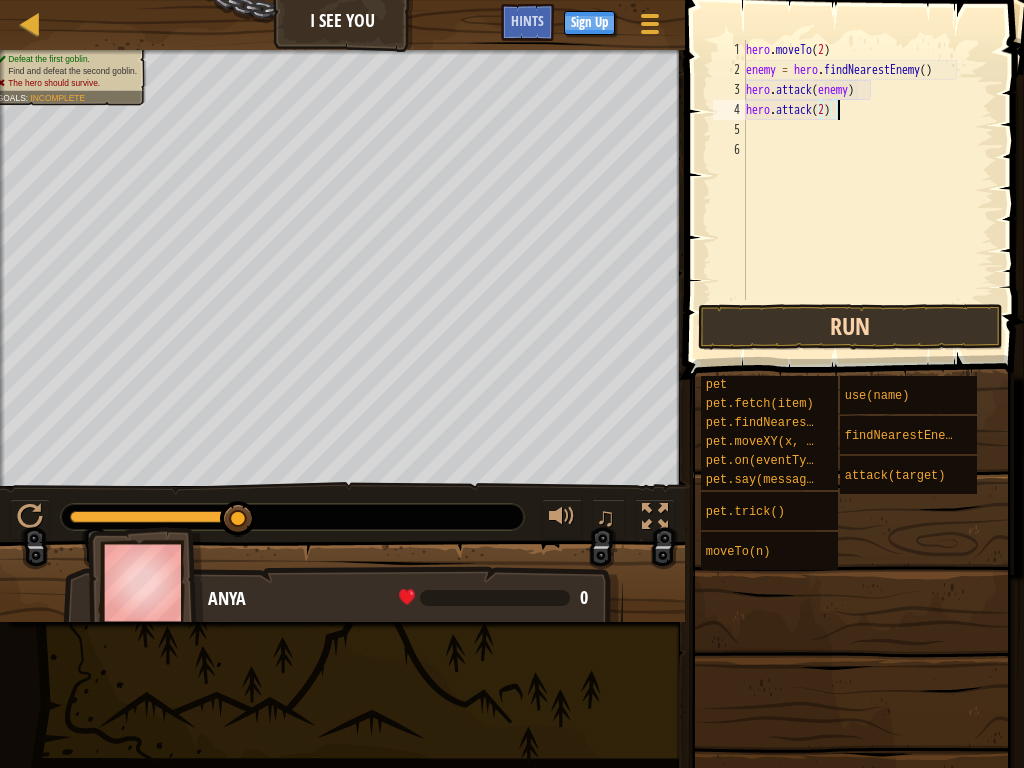 type on "hero.attack(2)" 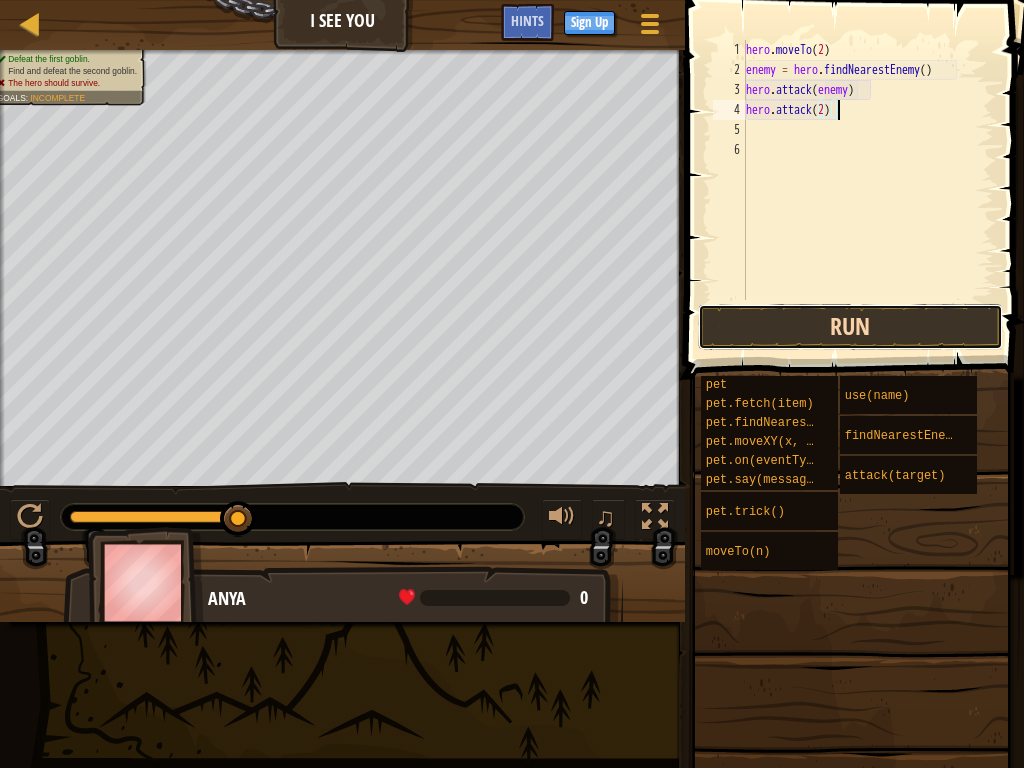 click on "Run" at bounding box center [850, 327] 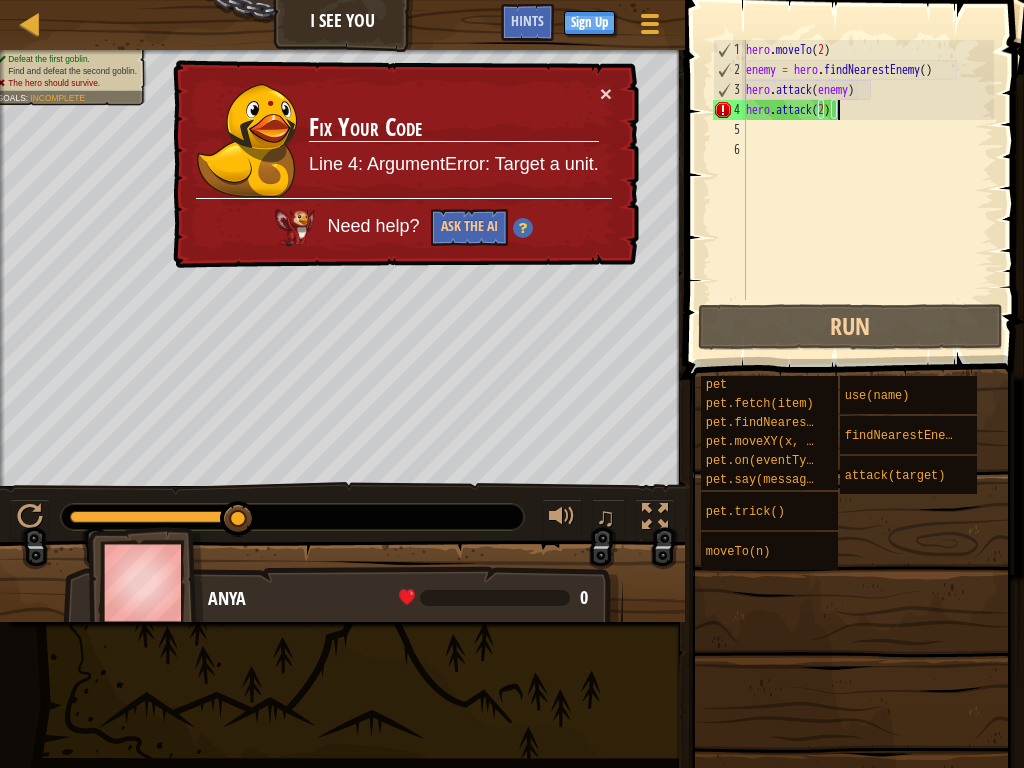 click on "hero . moveTo ( 2 ) enemy   =   hero . findNearestEnemy ( ) hero . attack ( enemy ) hero . attack ( 2 )" at bounding box center (868, 190) 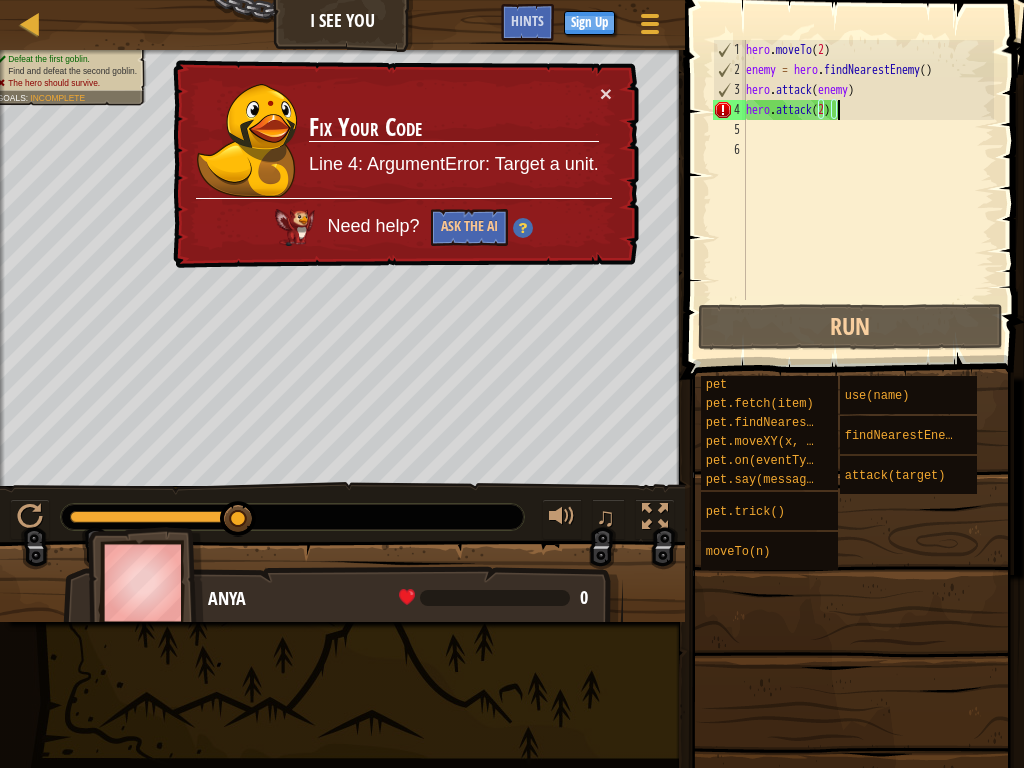 click on "hero . moveTo ( 2 ) enemy   =   hero . findNearestEnemy ( ) hero . attack ( enemy ) hero . attack ( 2 )" at bounding box center [868, 190] 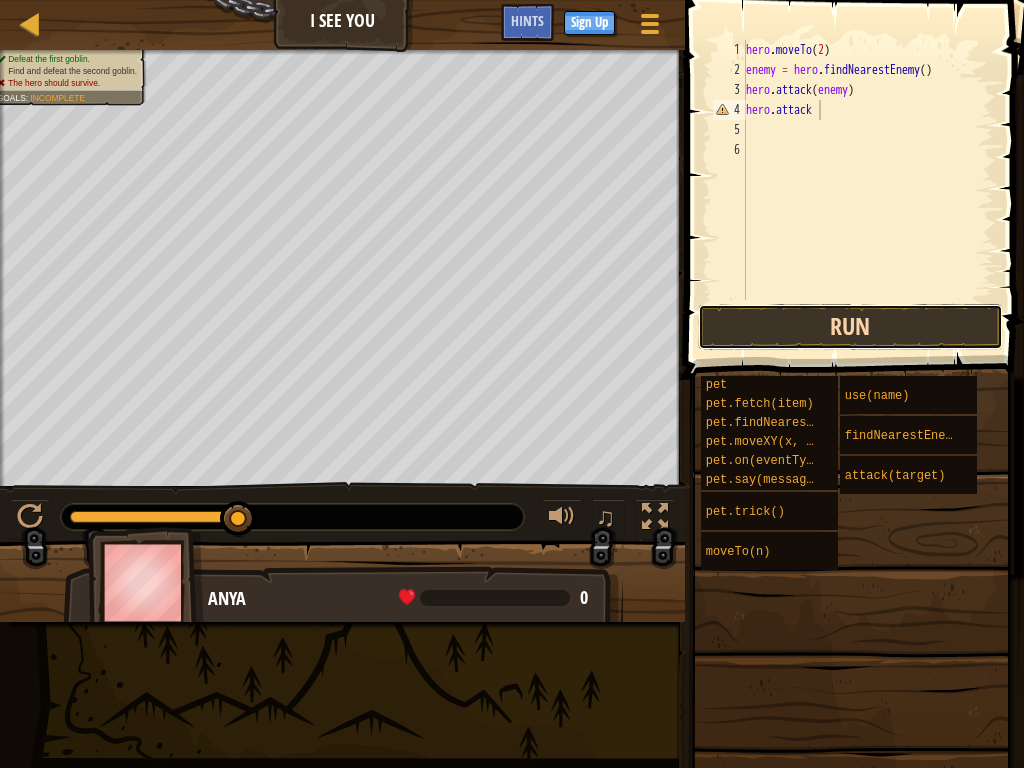 click on "Run" at bounding box center (850, 327) 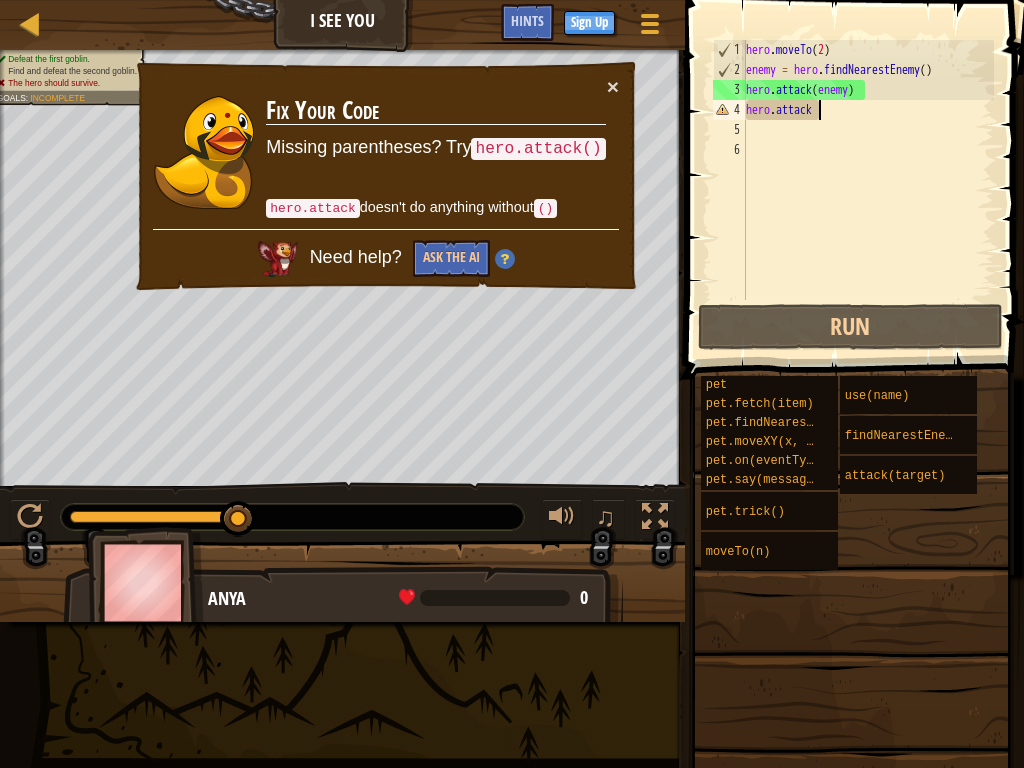 click on "hero . moveTo ( 2 ) enemy   =   hero . findNearestEnemy ( ) hero . attack ( enemy ) hero . attack" at bounding box center [868, 190] 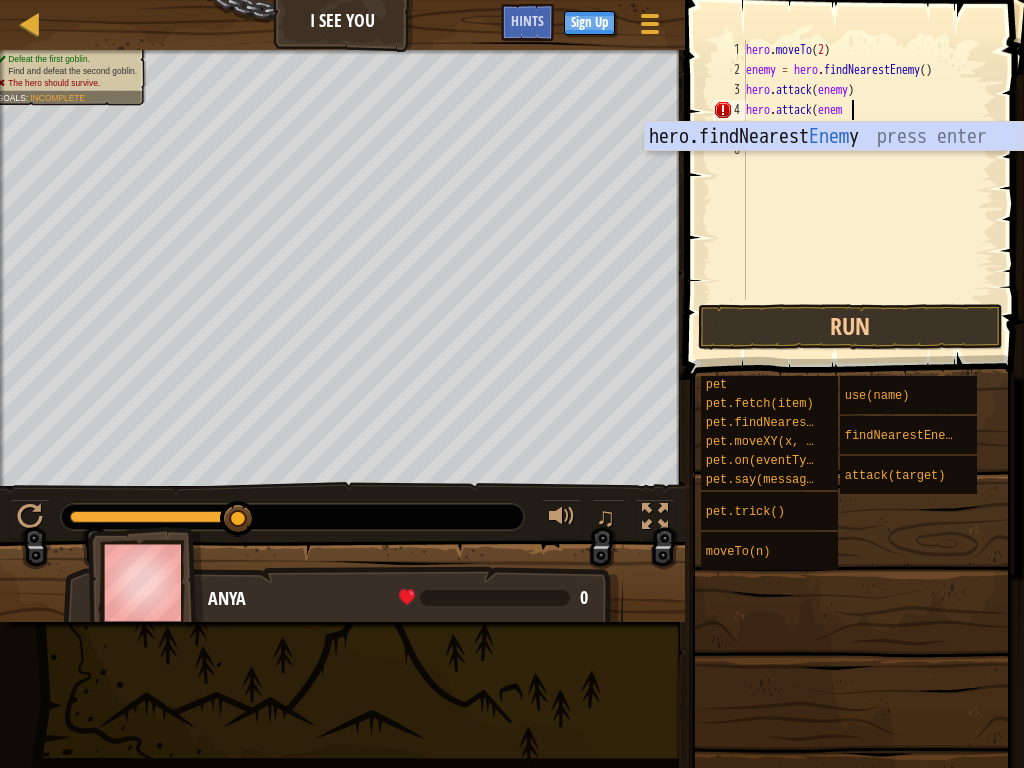 scroll, scrollTop: 9, scrollLeft: 8, axis: both 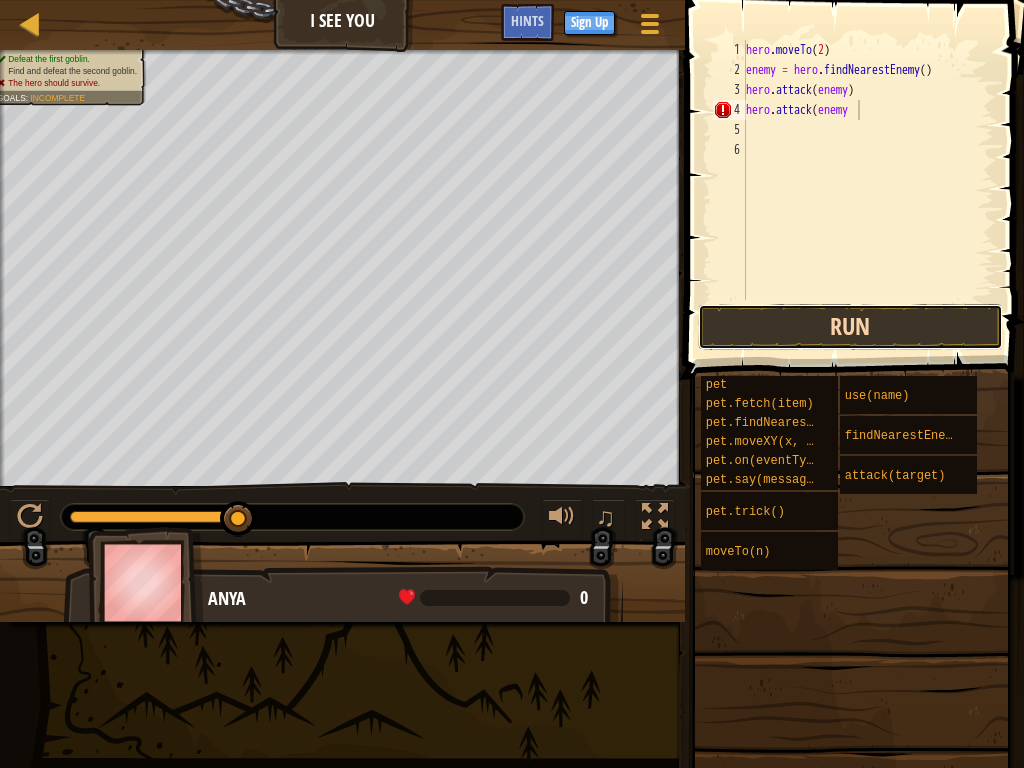 click on "Run" at bounding box center (850, 327) 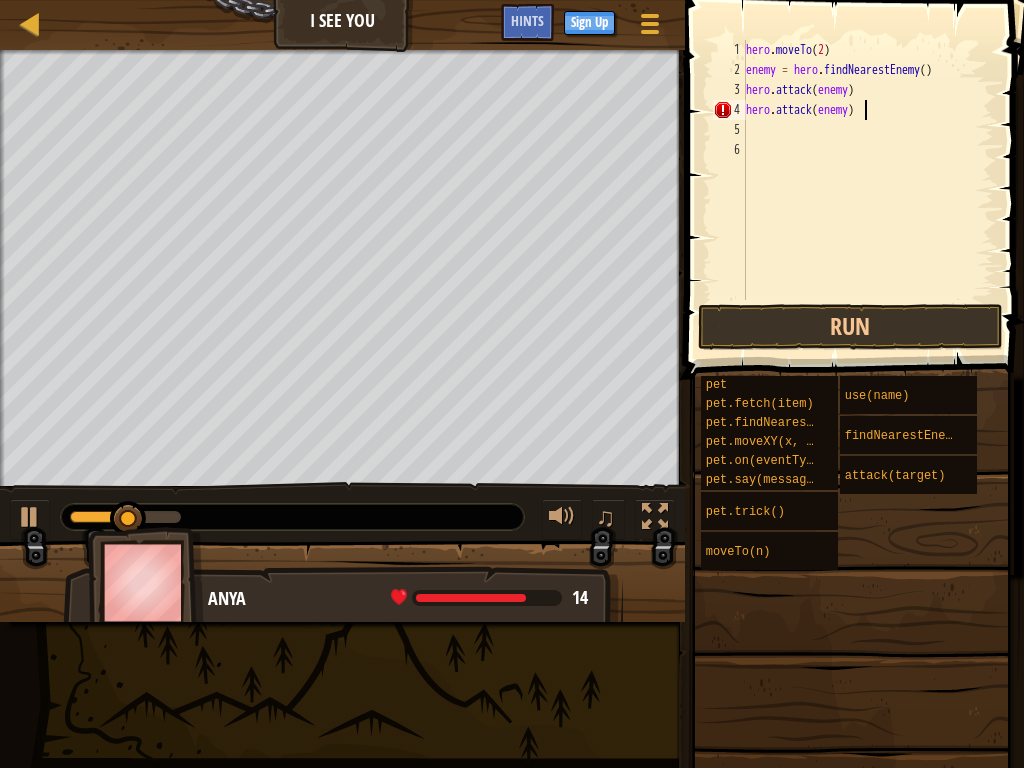 scroll, scrollTop: 9, scrollLeft: 9, axis: both 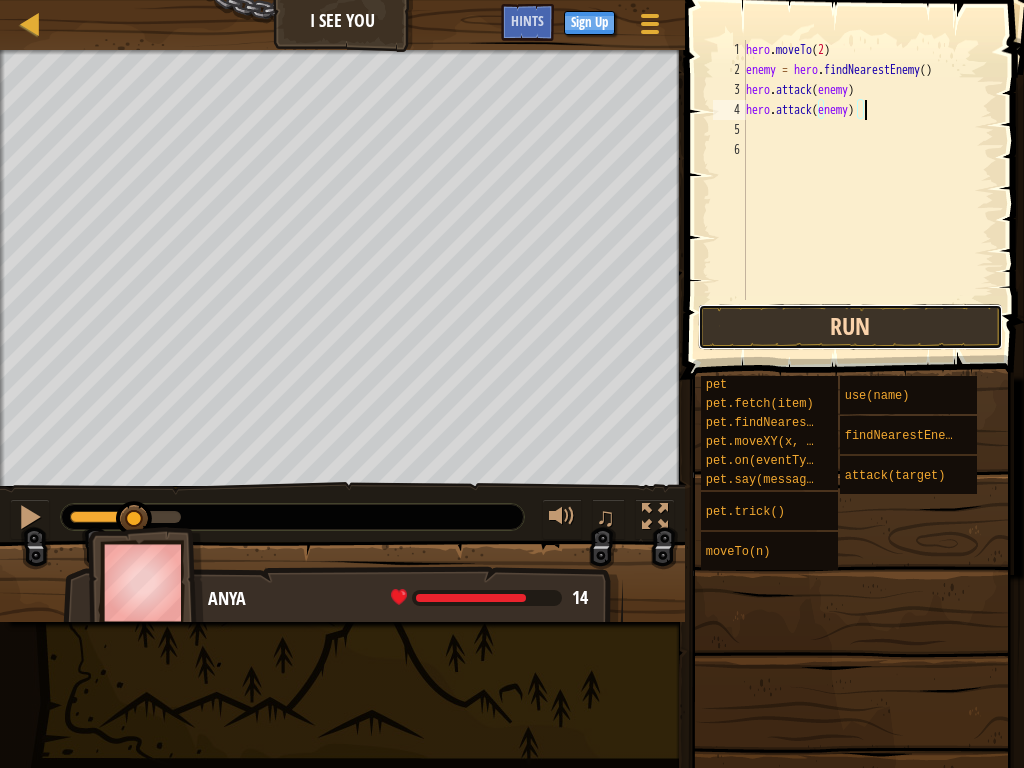 click on "Run" at bounding box center [850, 327] 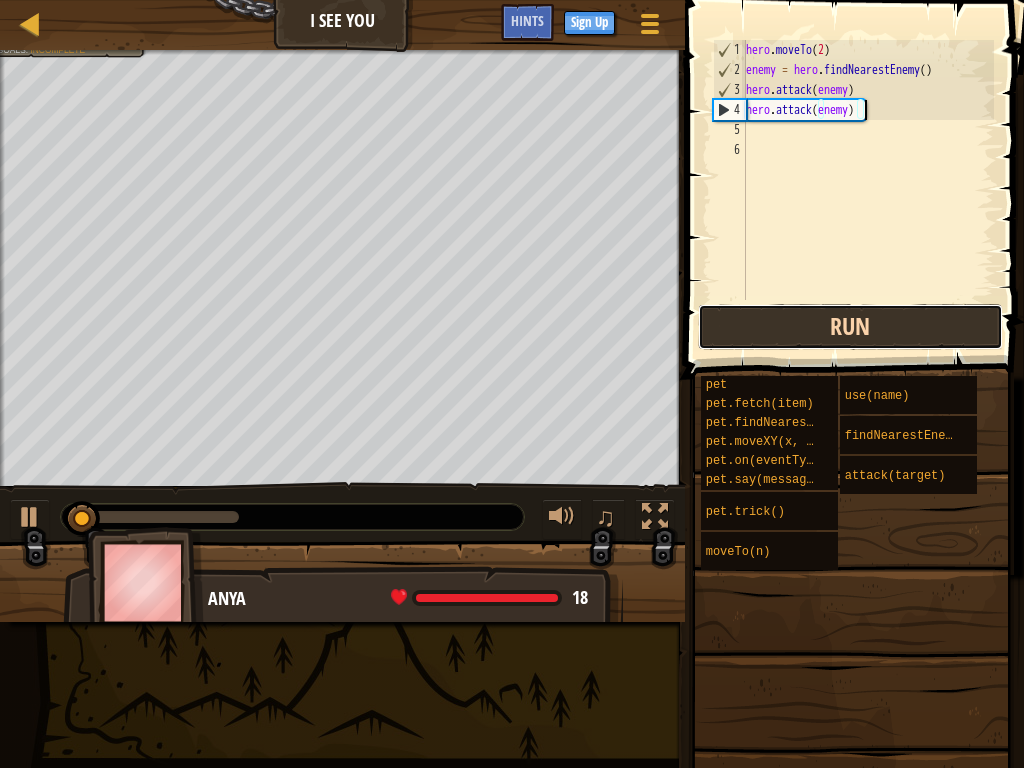 click on "Run" at bounding box center (850, 327) 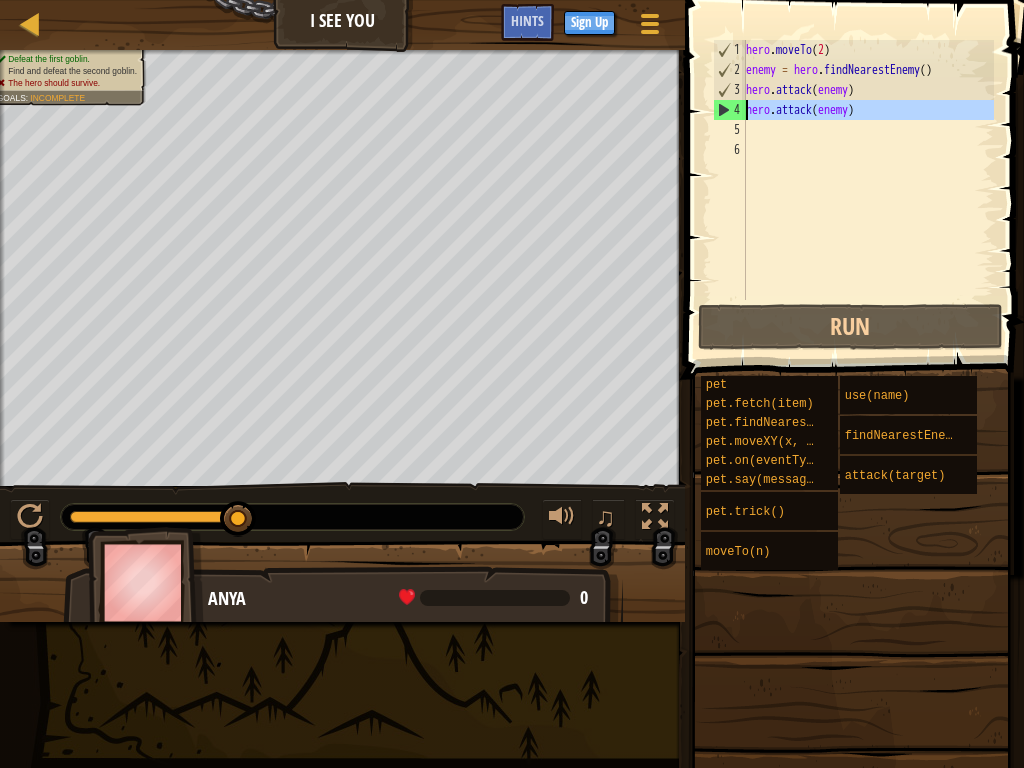 click on "4" at bounding box center (730, 110) 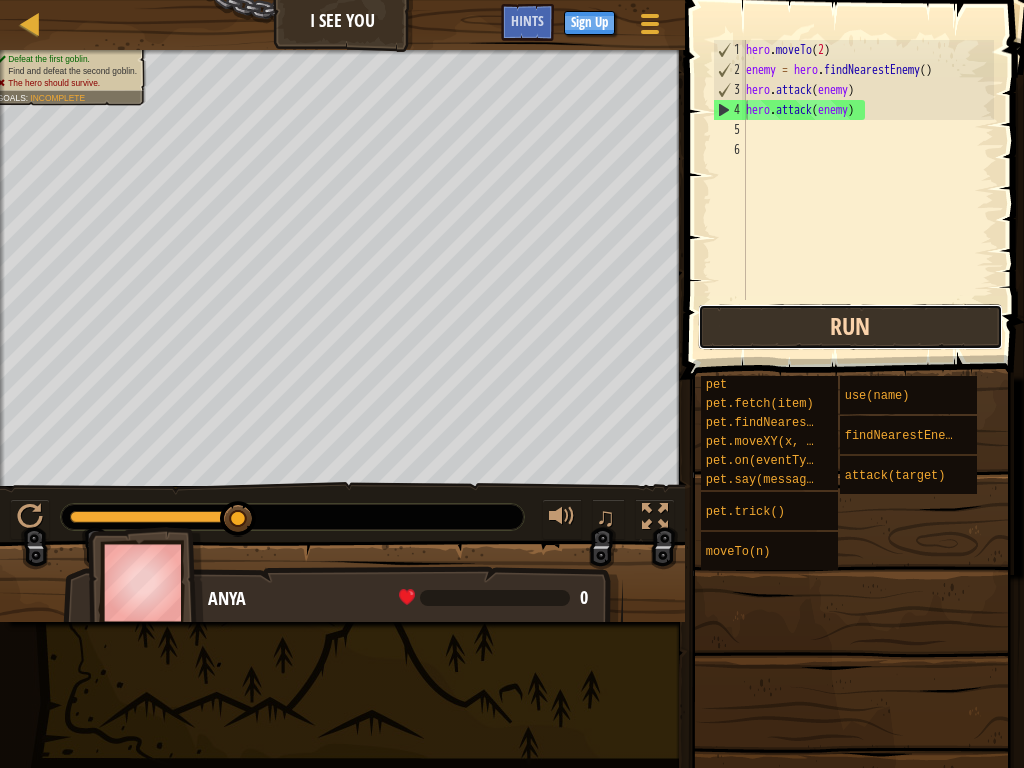 click on "Run" at bounding box center [850, 327] 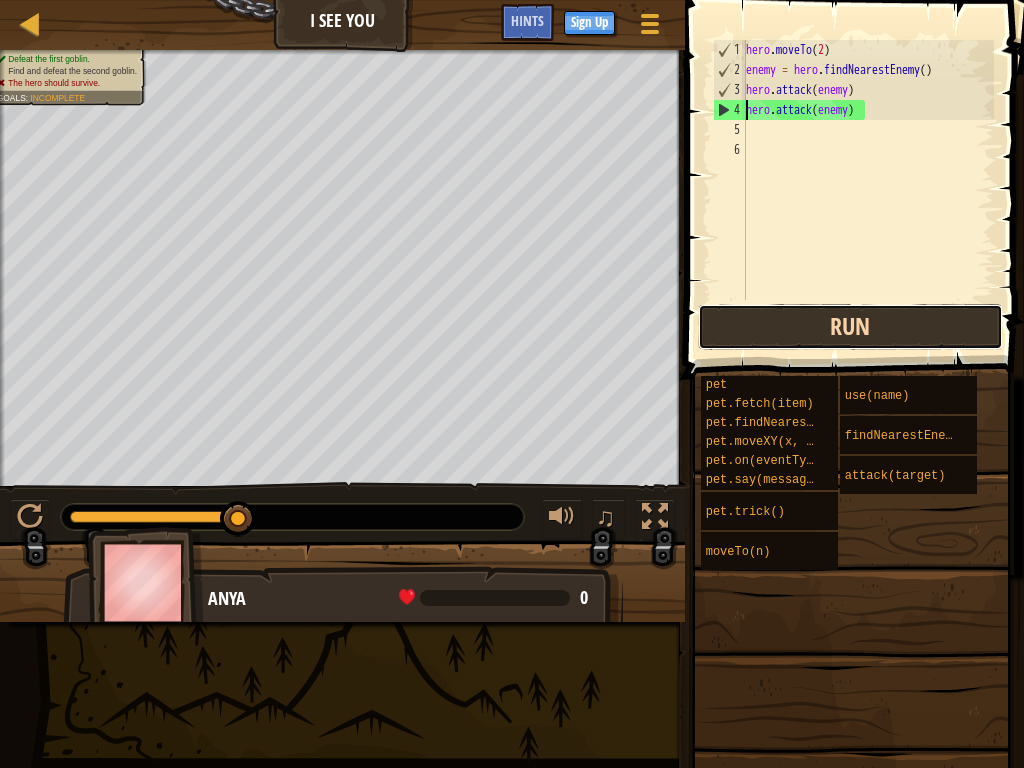 click on "Run" at bounding box center (850, 327) 